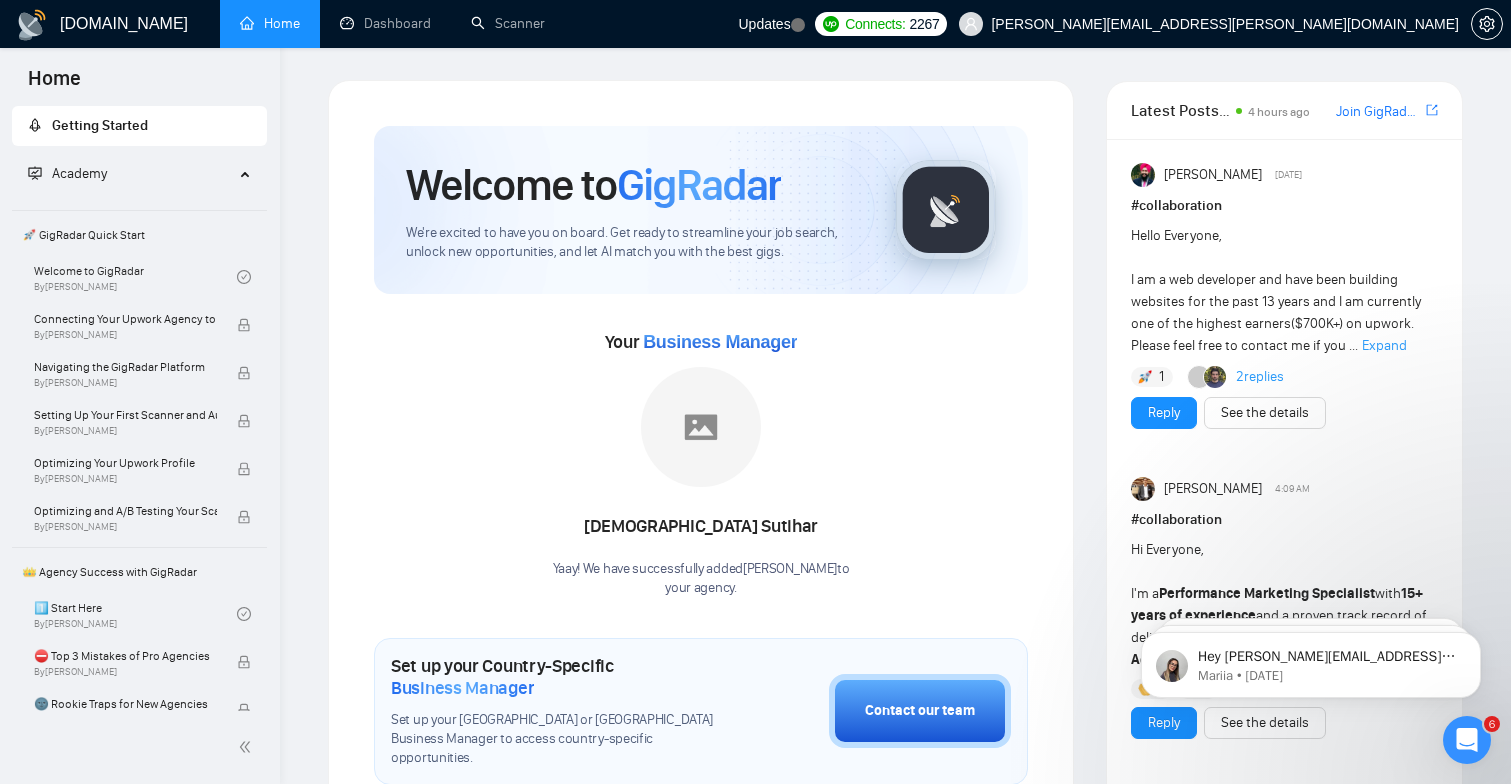 scroll, scrollTop: 0, scrollLeft: 0, axis: both 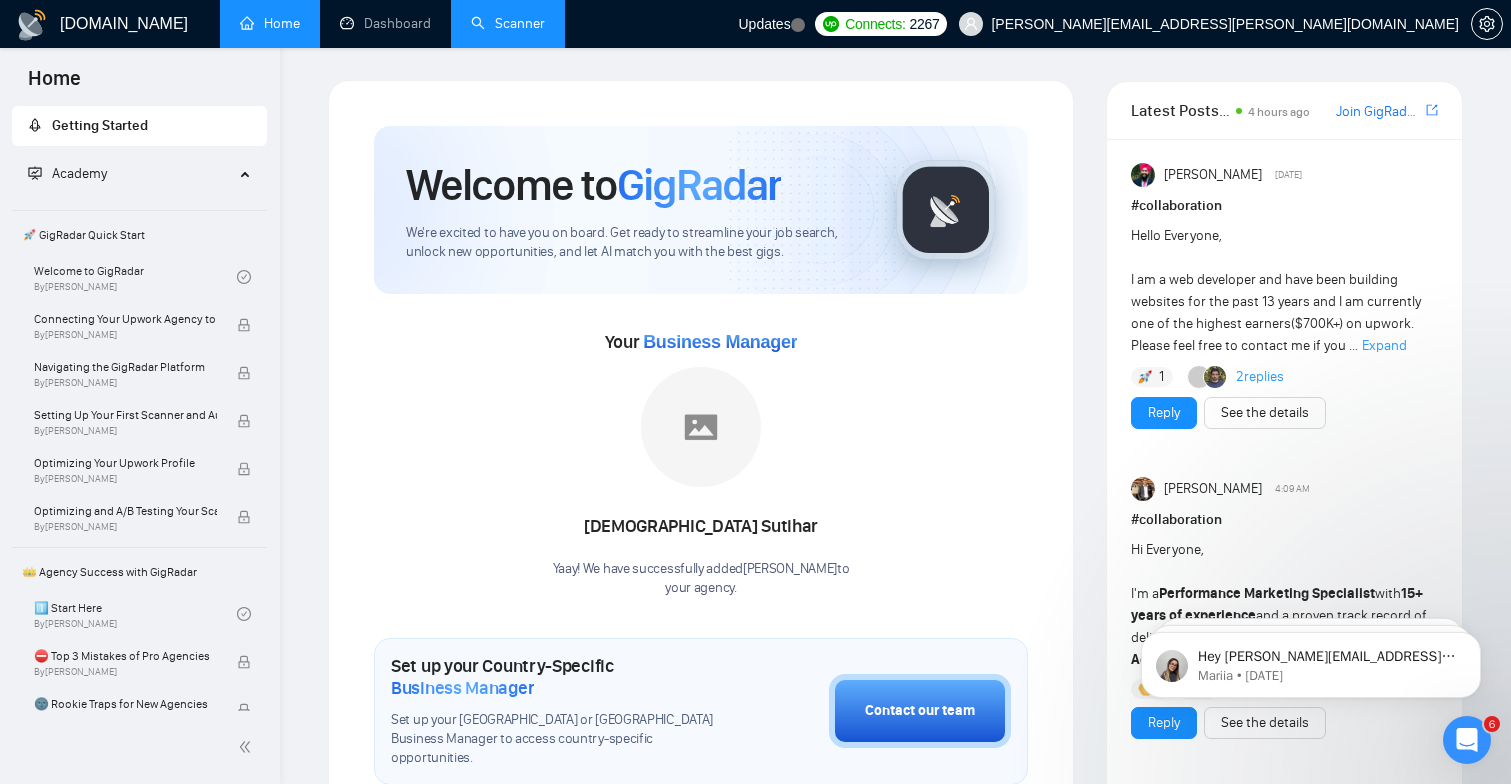 click on "Scanner" at bounding box center [508, 23] 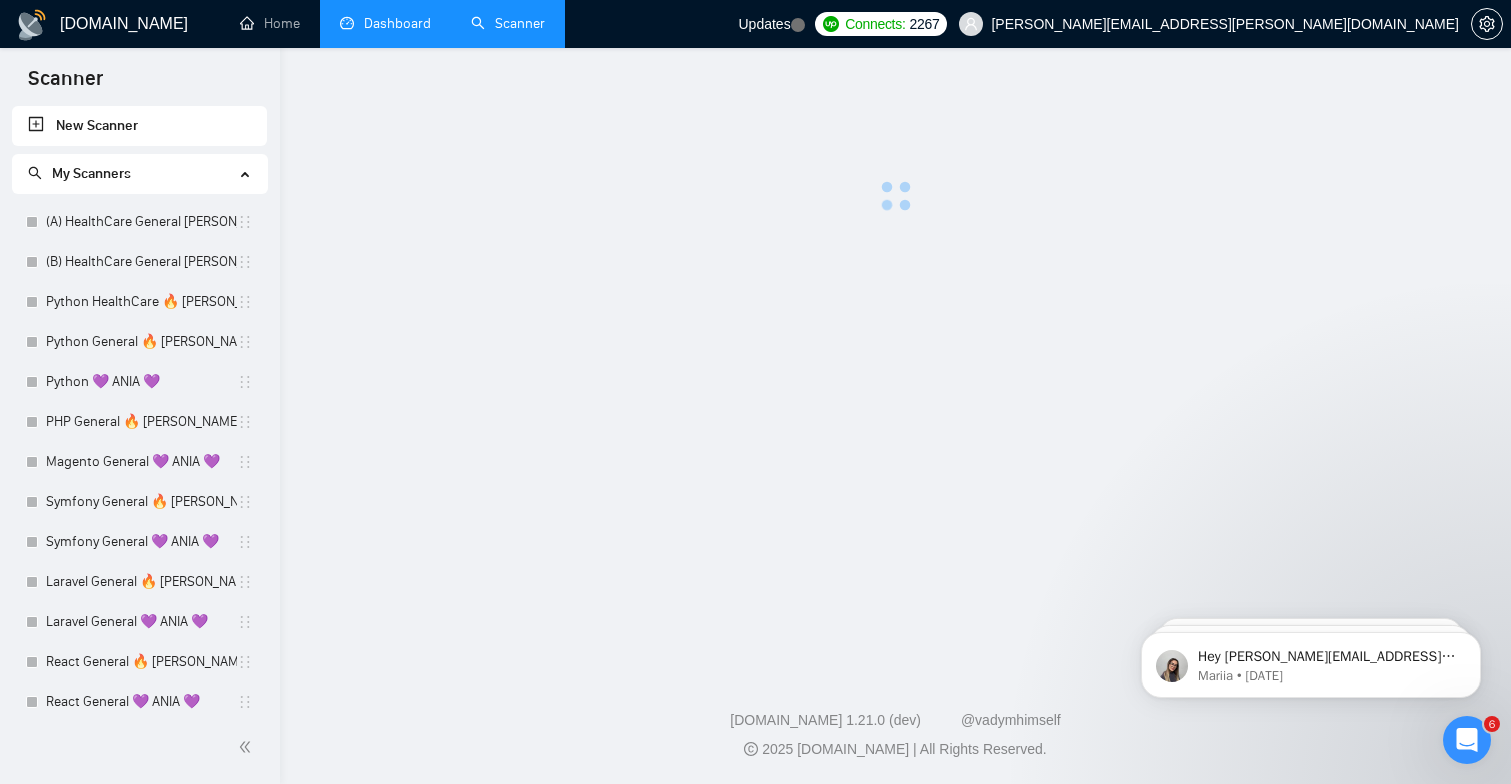 click on "Dashboard" at bounding box center (385, 23) 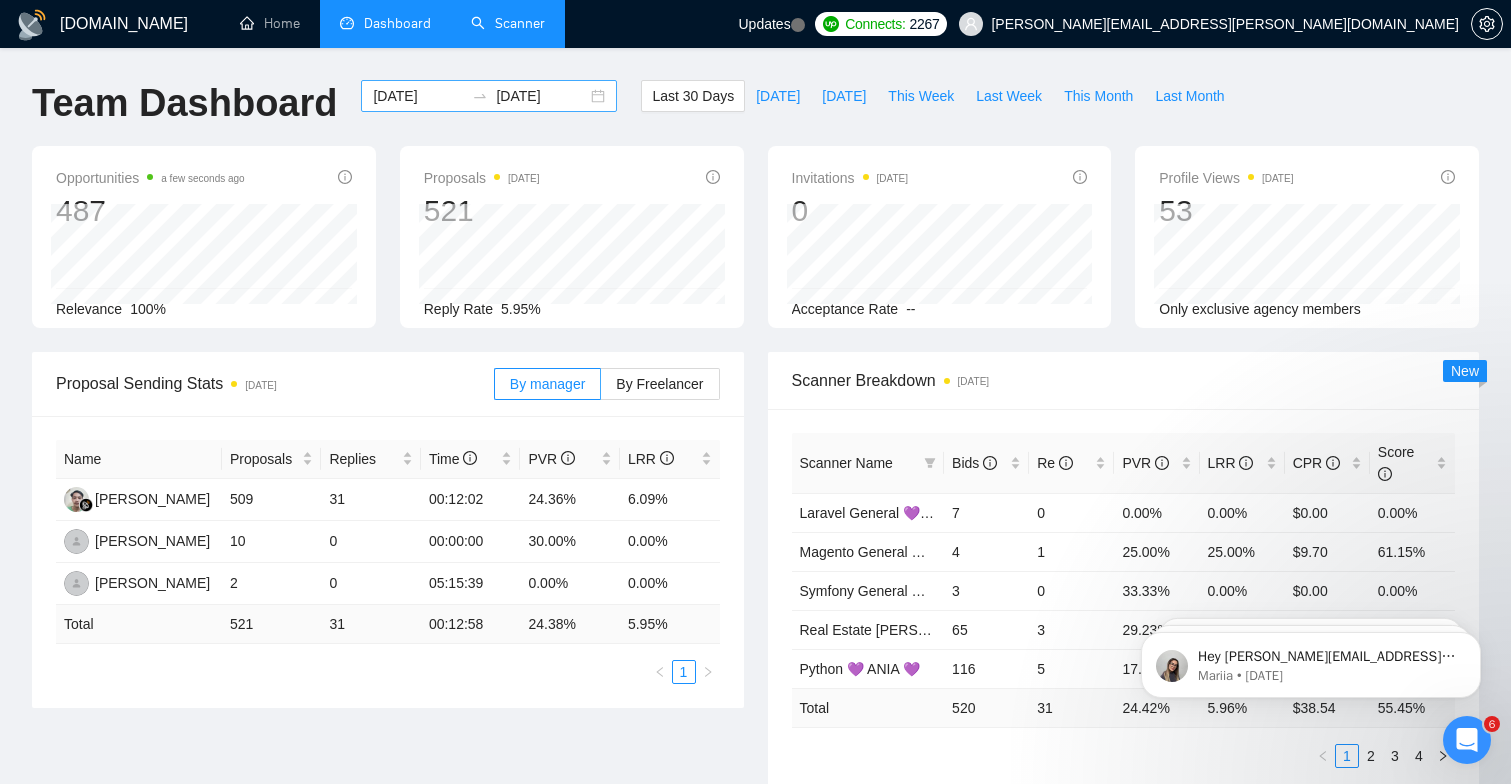 click on "[DATE]" at bounding box center [418, 96] 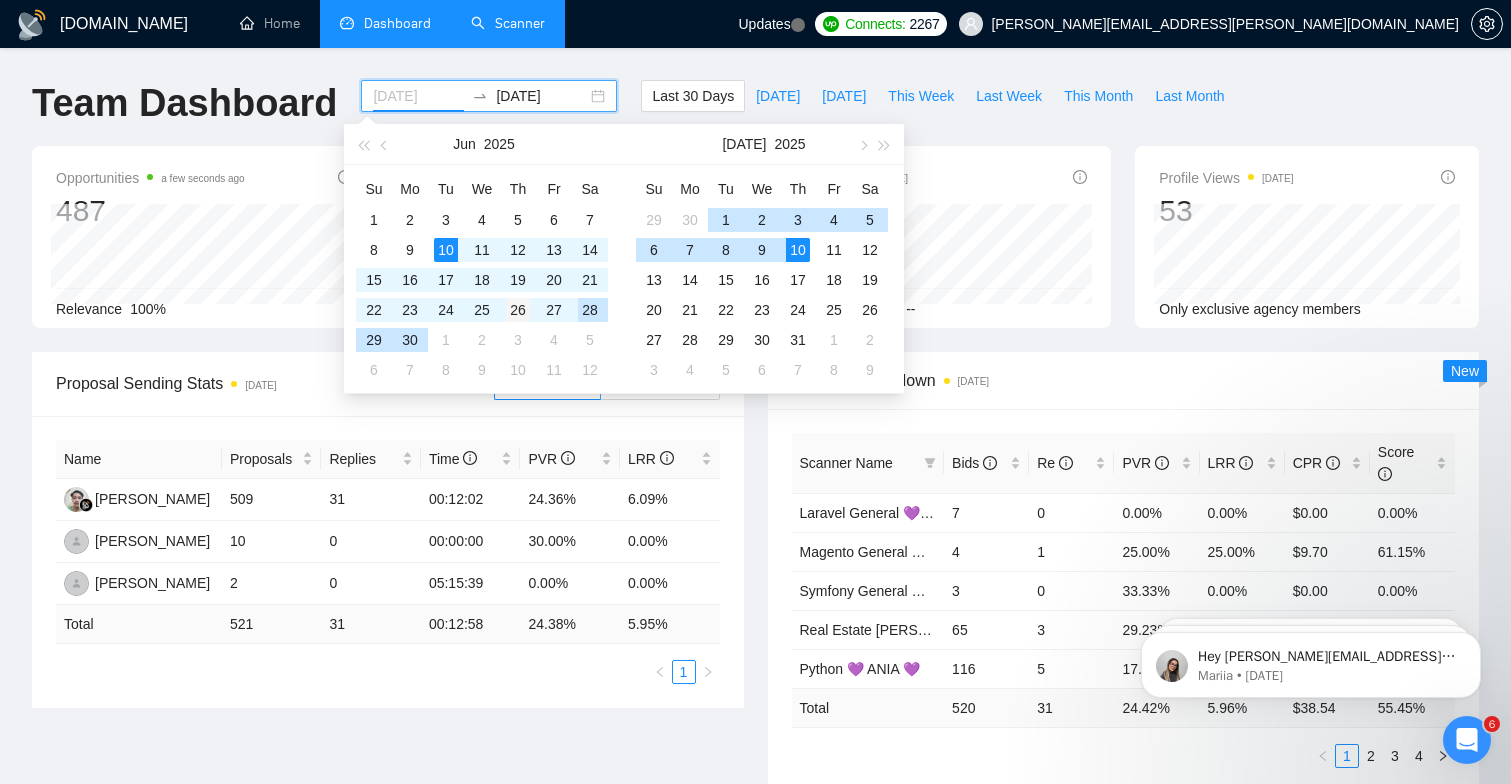 type on "[DATE]" 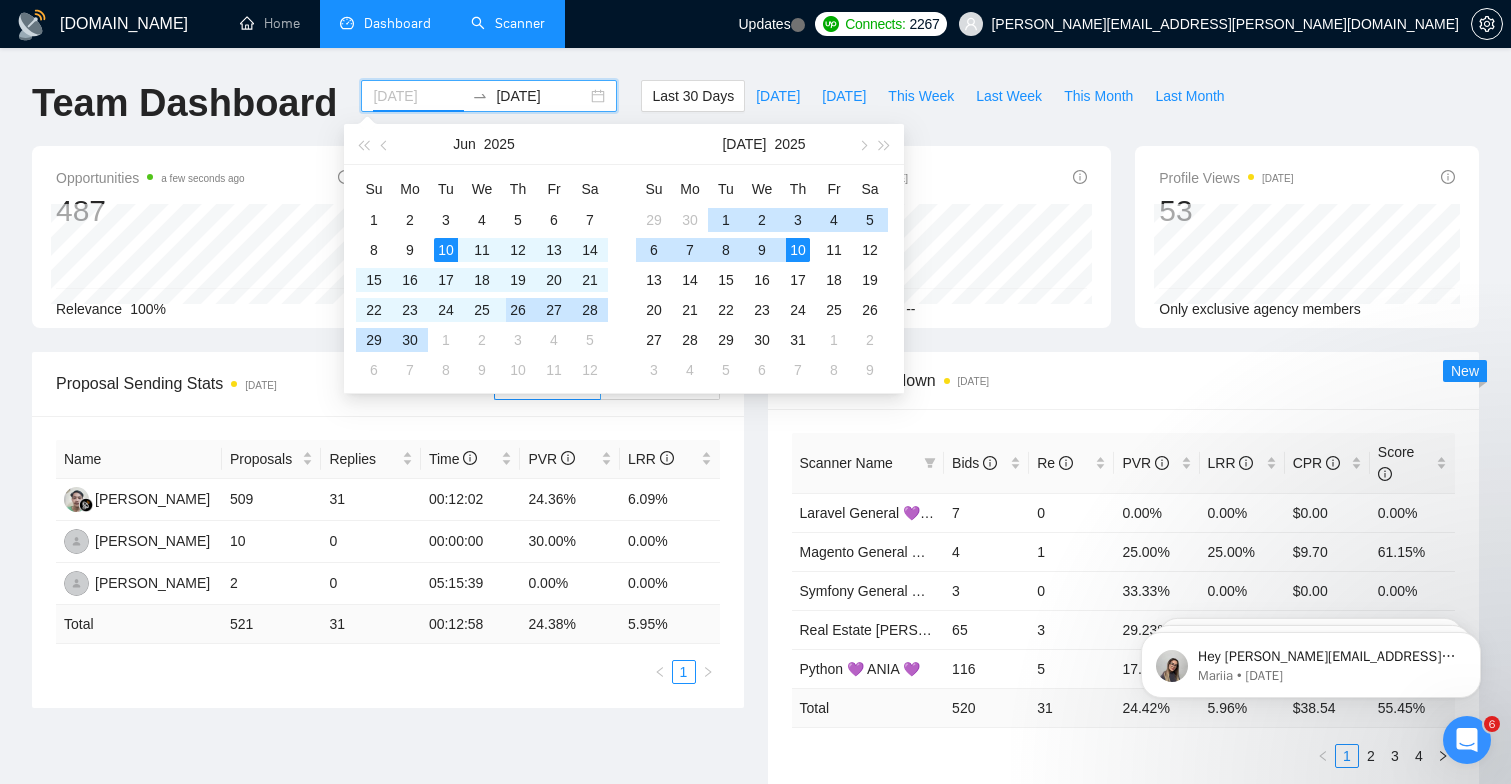 click on "26" at bounding box center [518, 310] 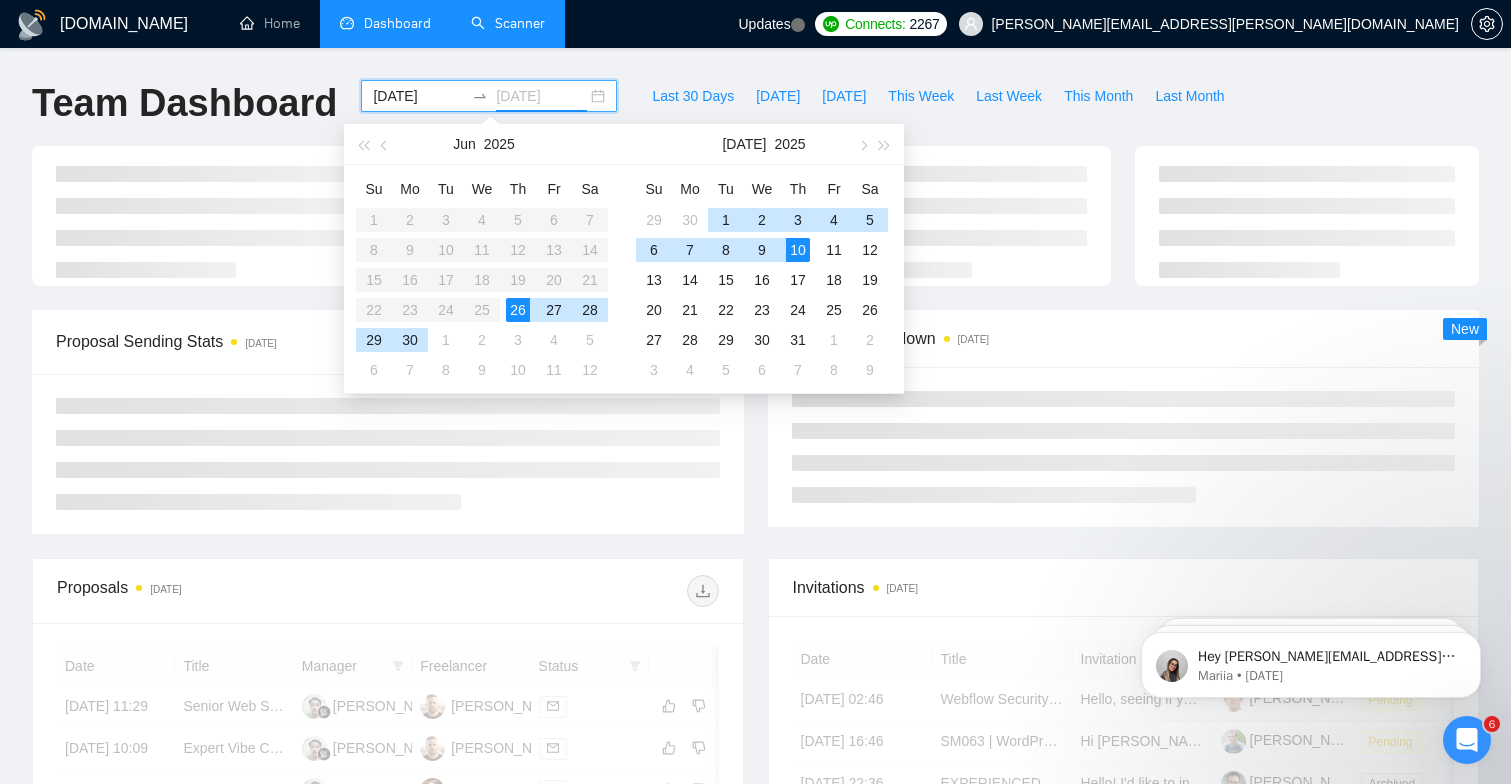 type on "[DATE]" 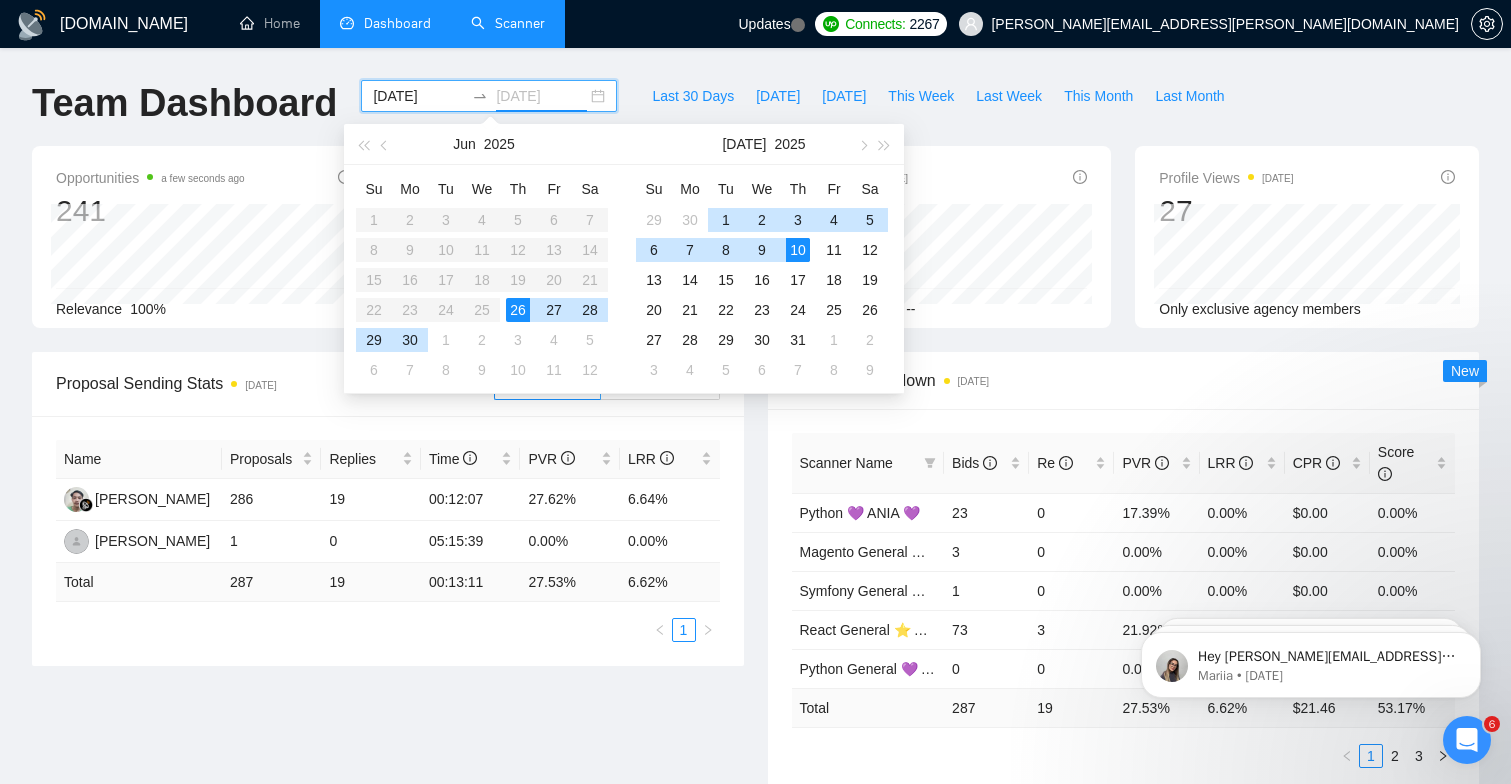click on "10" at bounding box center (798, 250) 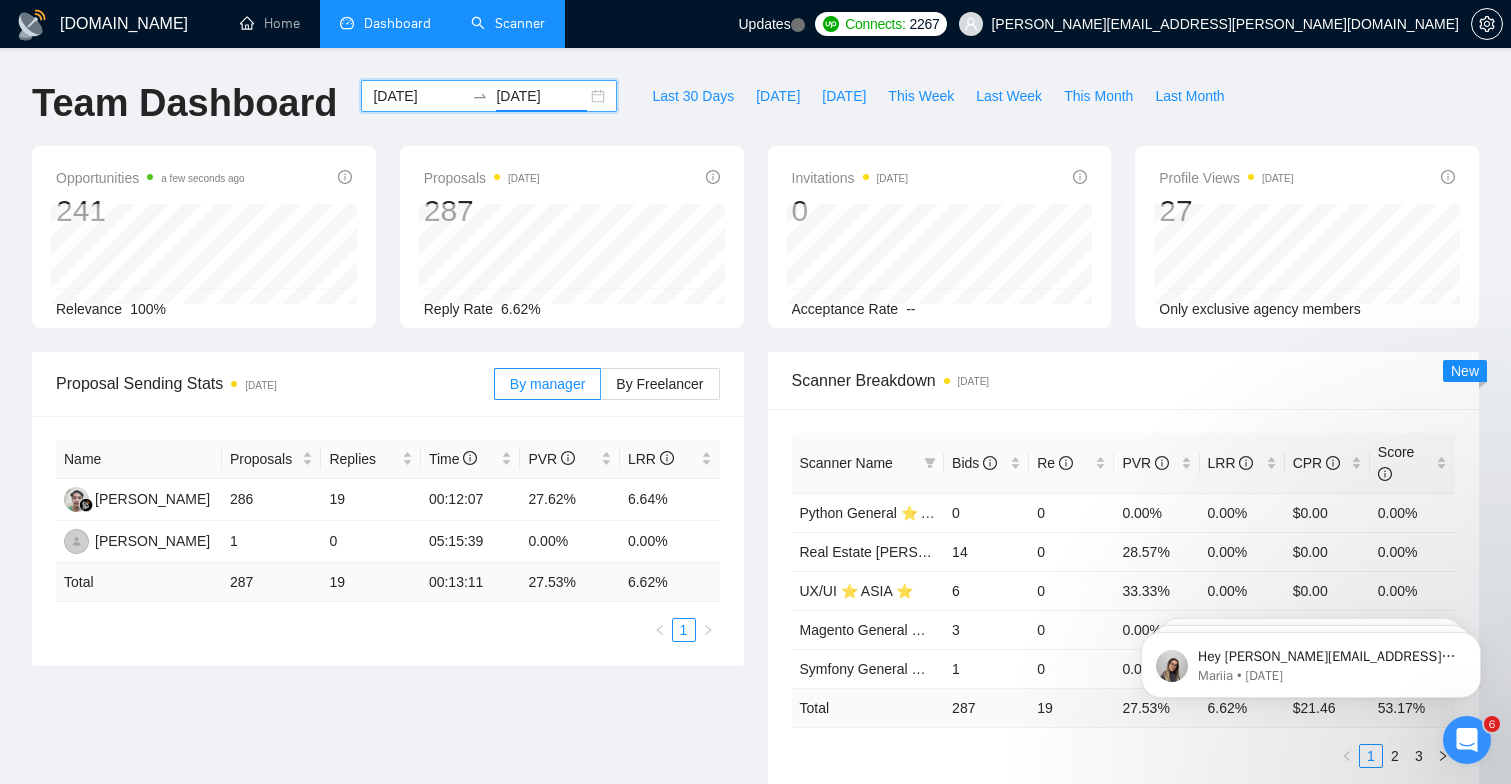 click on "Team Dashboard" at bounding box center [184, 113] 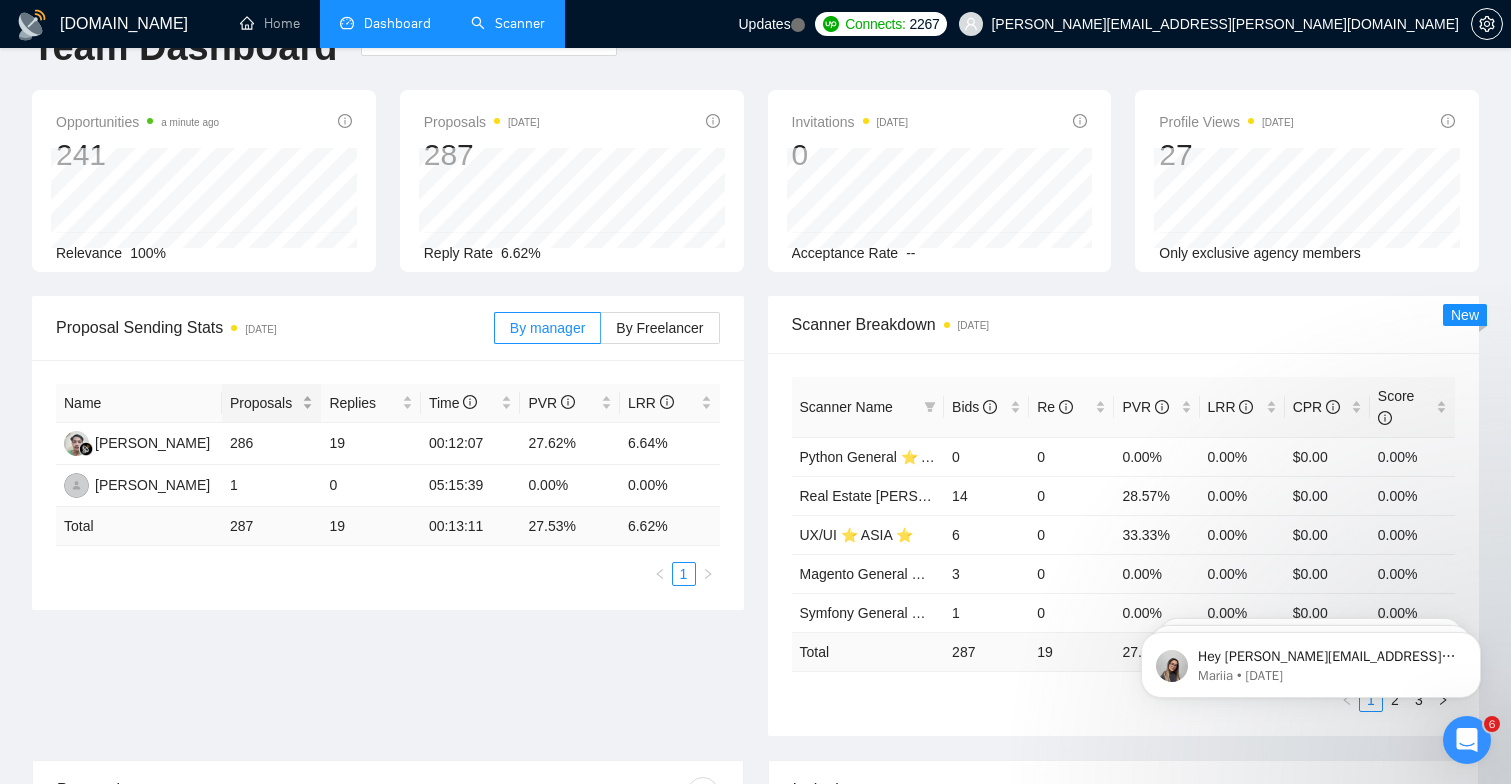 scroll, scrollTop: 62, scrollLeft: 0, axis: vertical 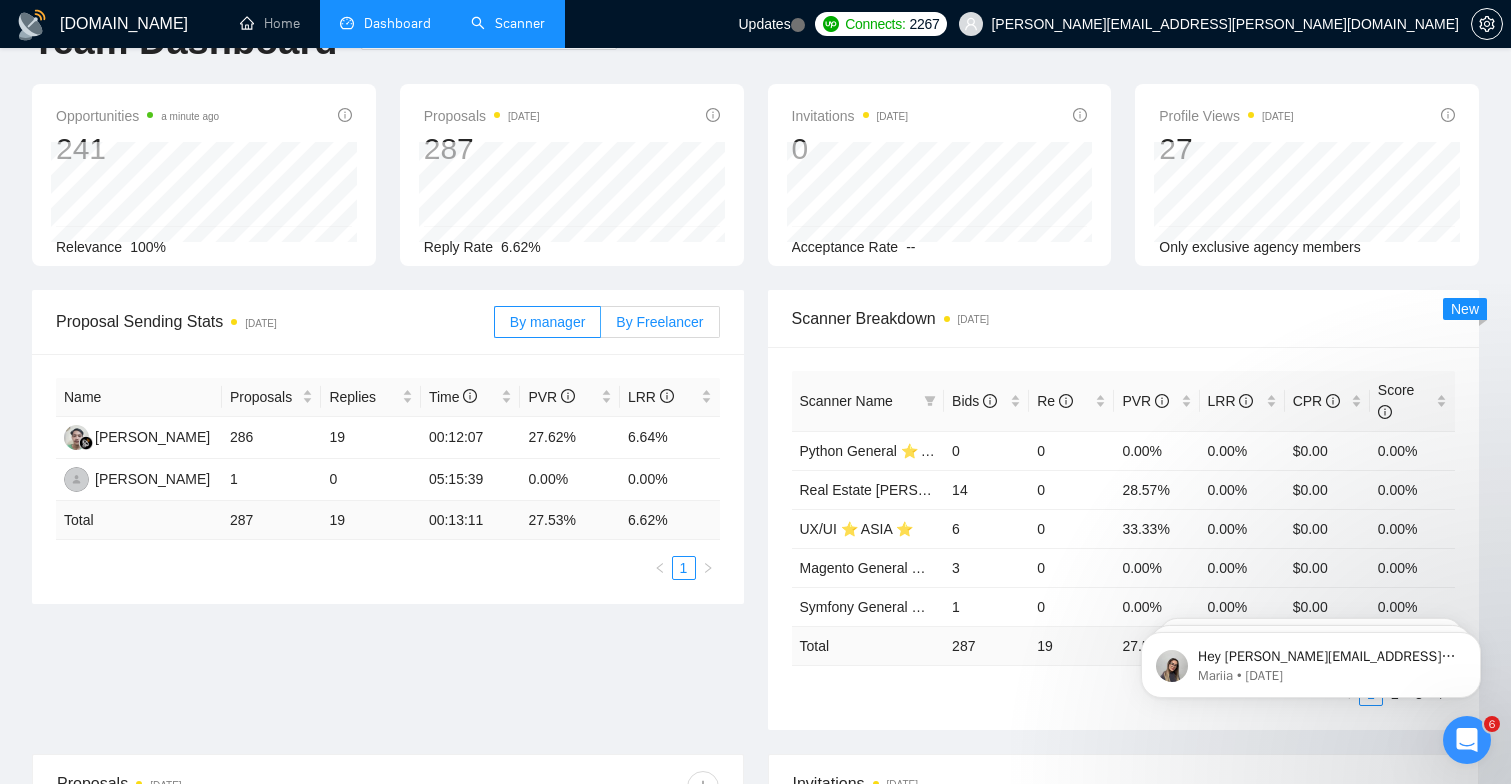 click on "By Freelancer" at bounding box center [659, 322] 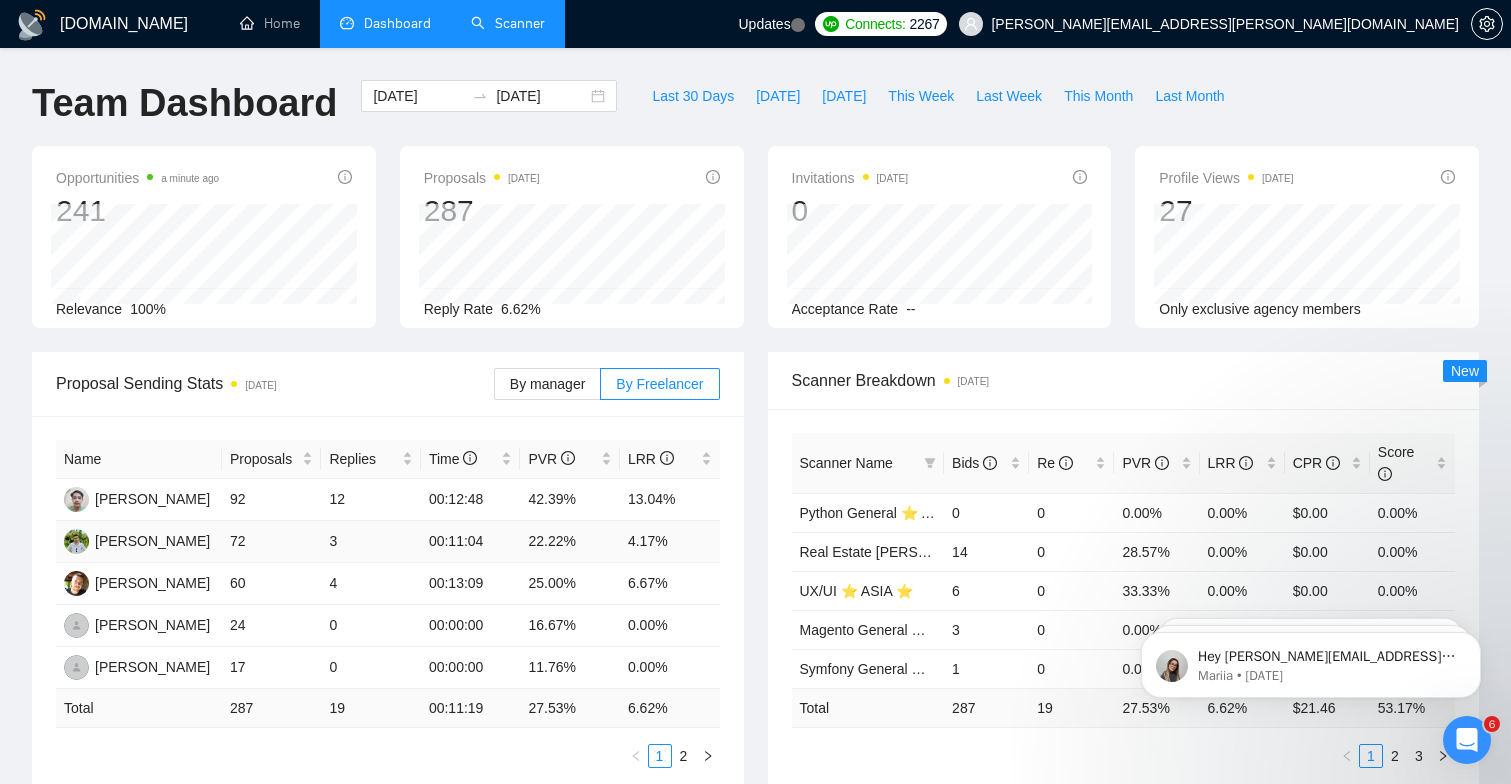 scroll, scrollTop: 0, scrollLeft: 0, axis: both 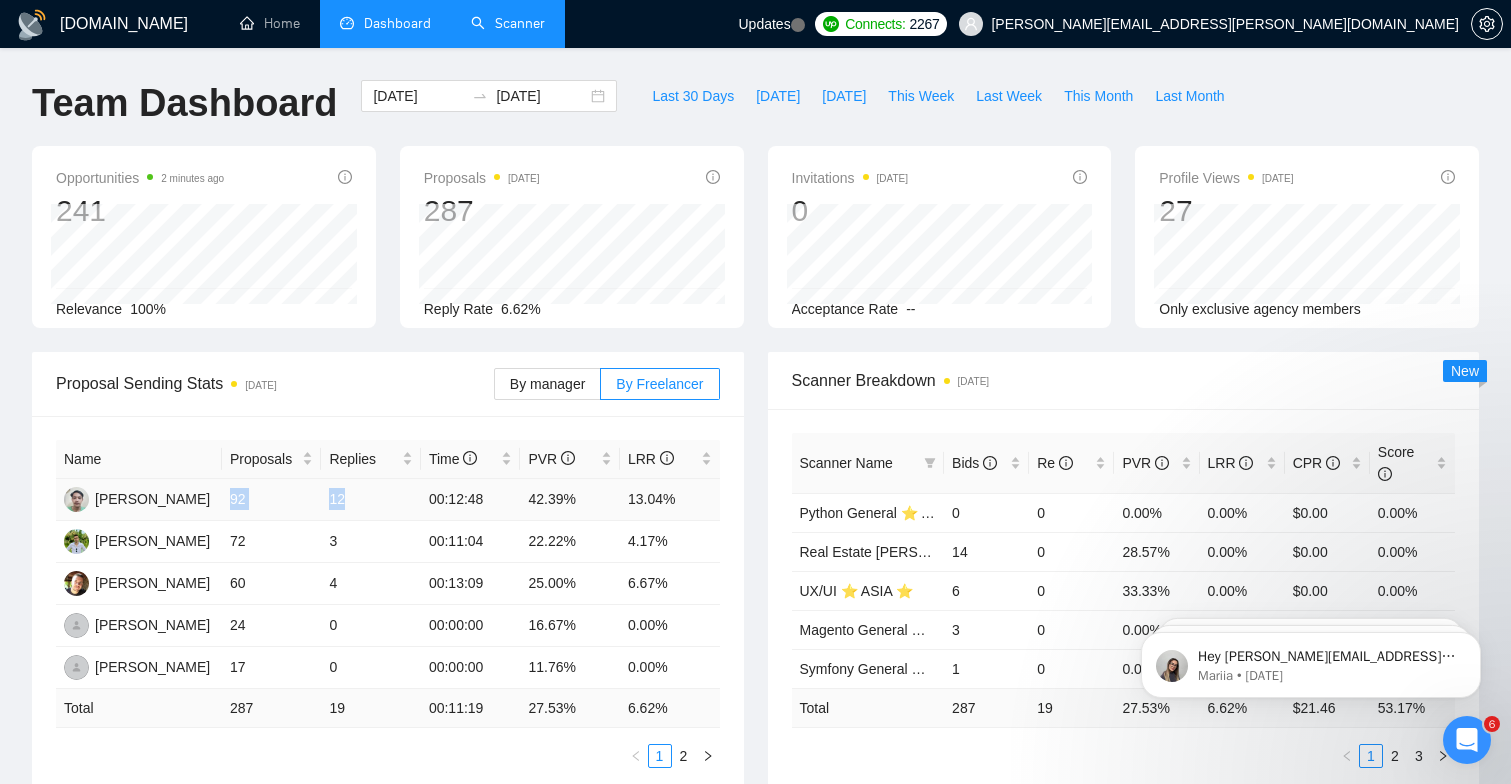 drag, startPoint x: 229, startPoint y: 499, endPoint x: 348, endPoint y: 509, distance: 119.419426 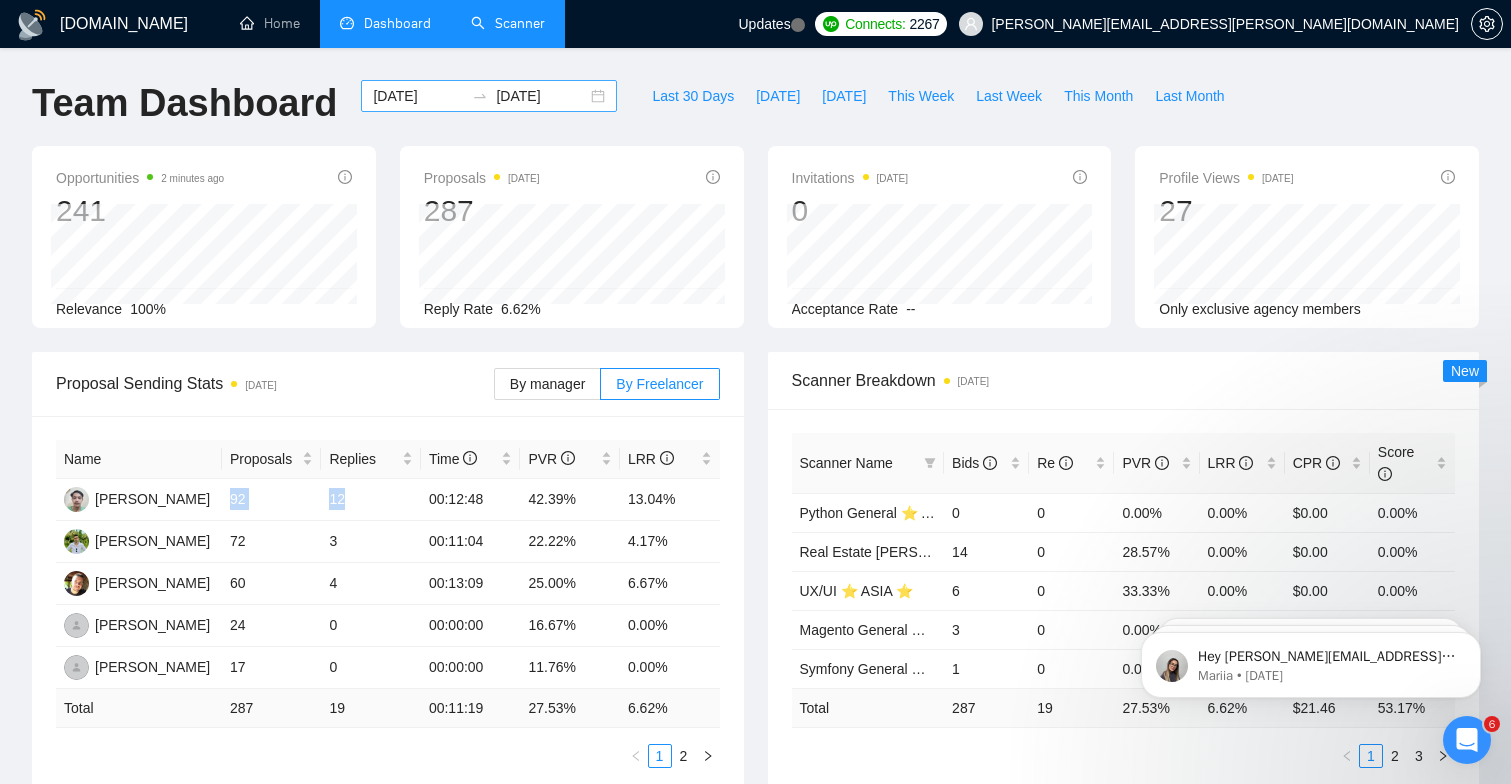 click on "[DATE]" at bounding box center (418, 96) 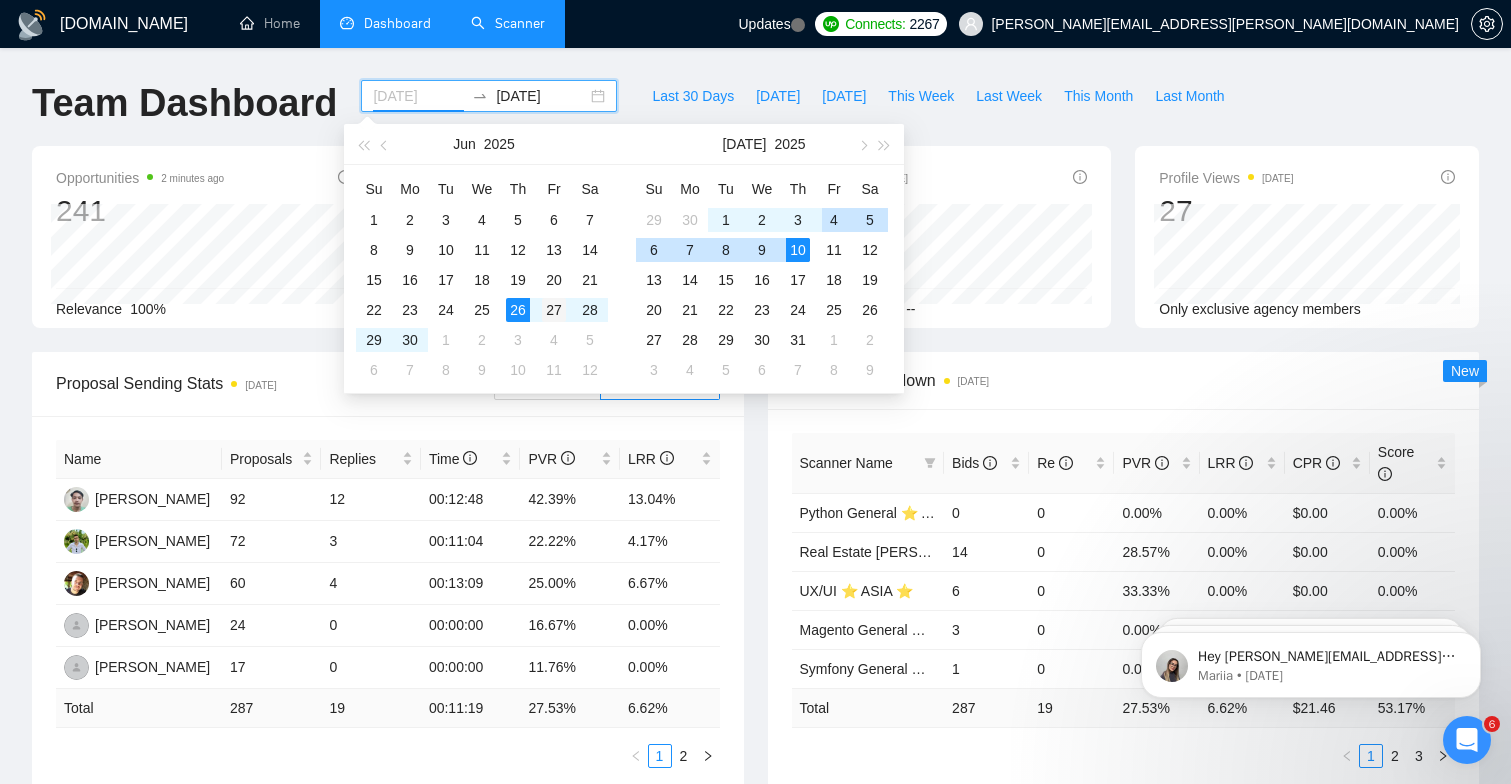 type on "[DATE]" 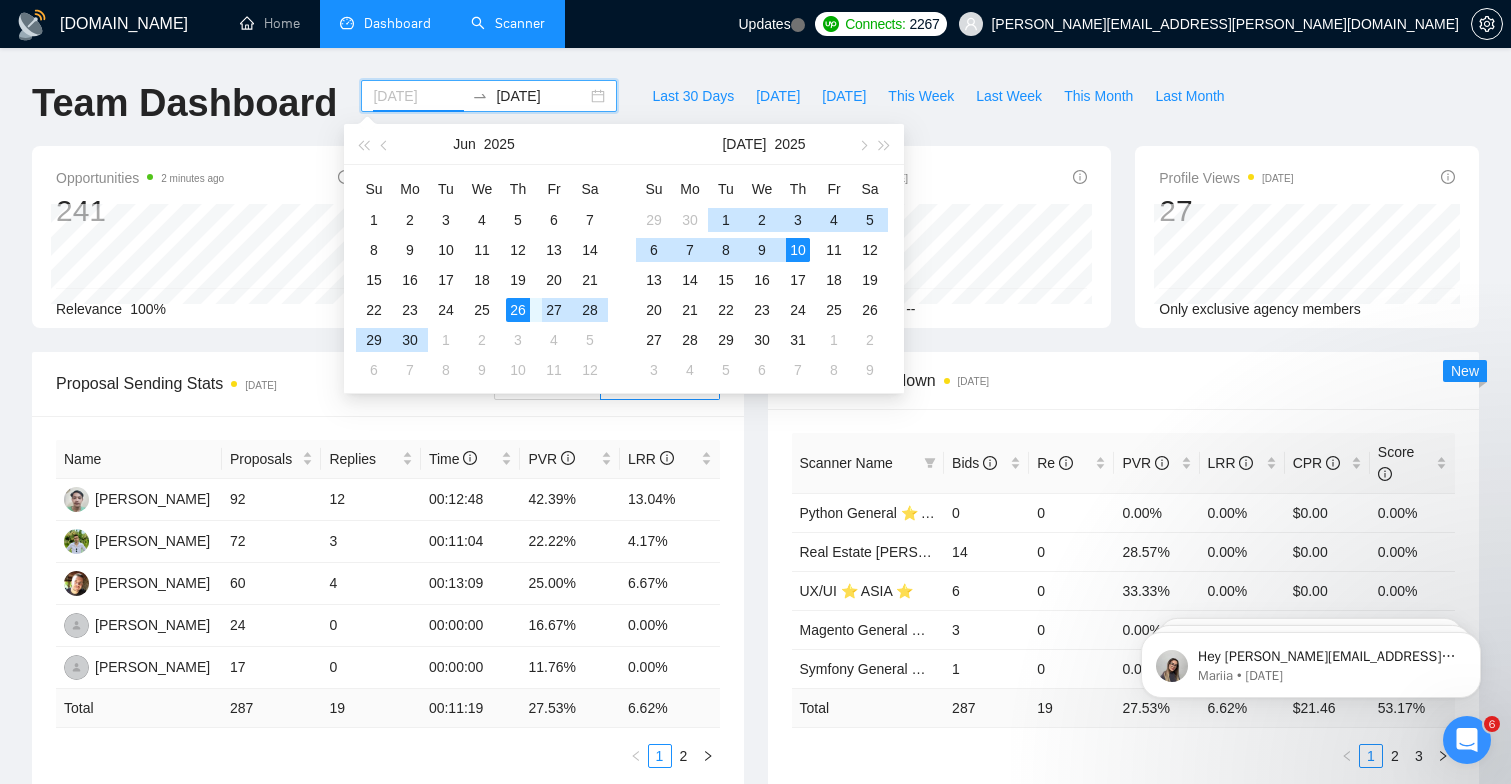 click on "27" at bounding box center (554, 310) 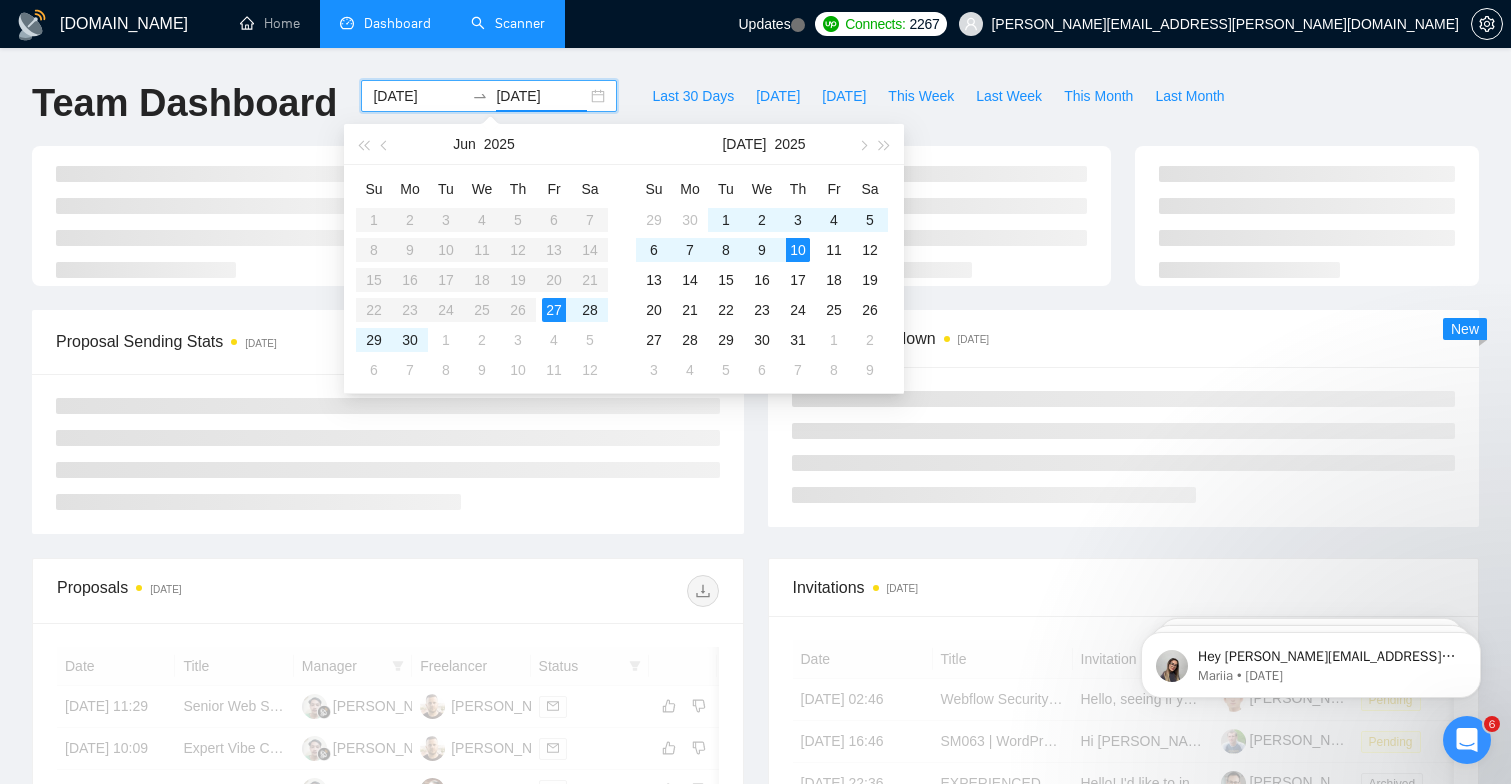 type on "[DATE]" 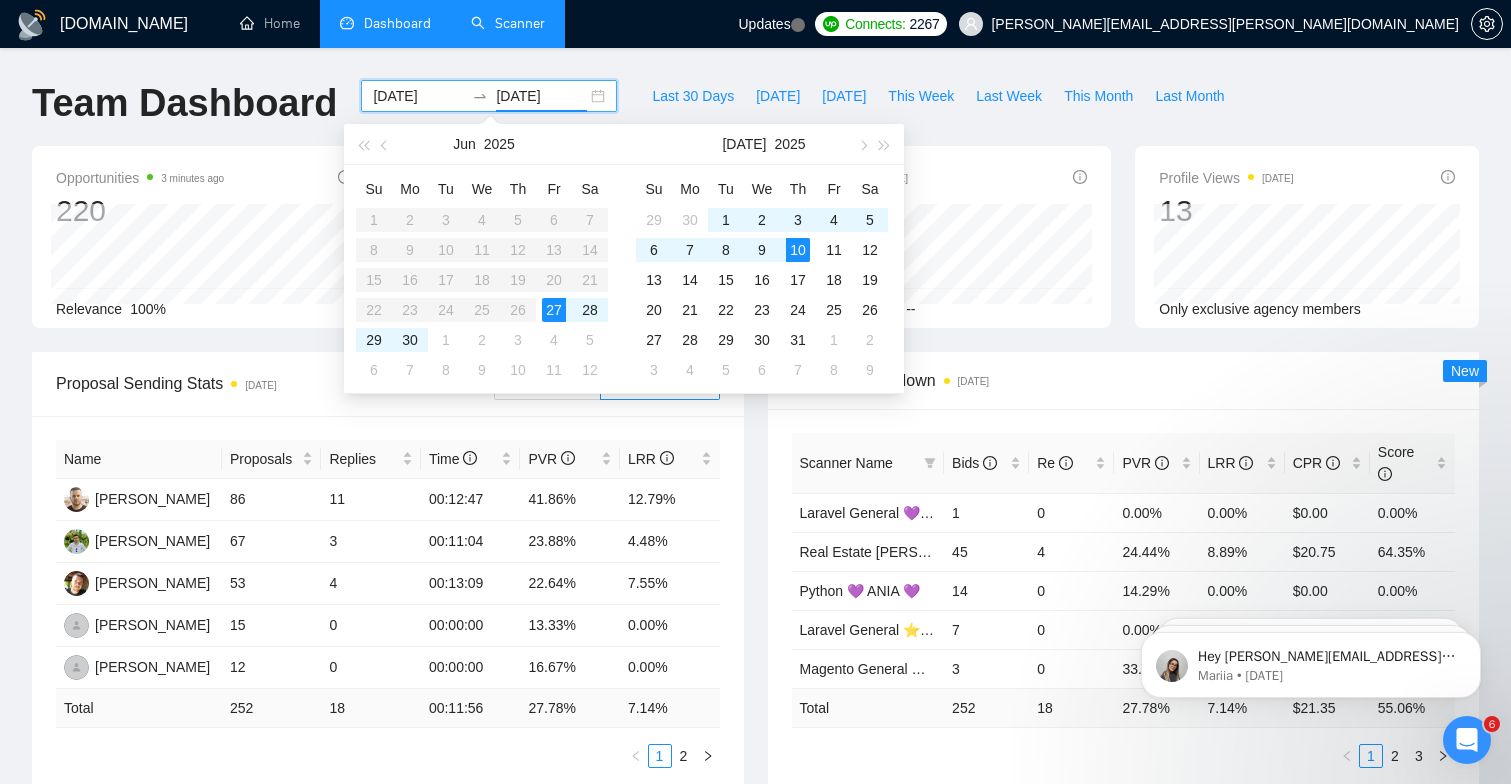 click on "Name Proposals Replies Time   PVR   LRR   [PERSON_NAME] 86 11 00:12:47 41.86% 12.79% [PERSON_NAME] 67 3 00:11:04 23.88% 4.48% [PERSON_NAME] 53 4 00:13:09 22.64% 7.55% [PERSON_NAME] 15 0 00:00:00 13.33% 0.00% [PERSON_NAME] 12 0 00:00:00 16.67% 0.00% Total 252 18 00:11:56 27.78 % 7.14 % 1 2" at bounding box center [388, 604] 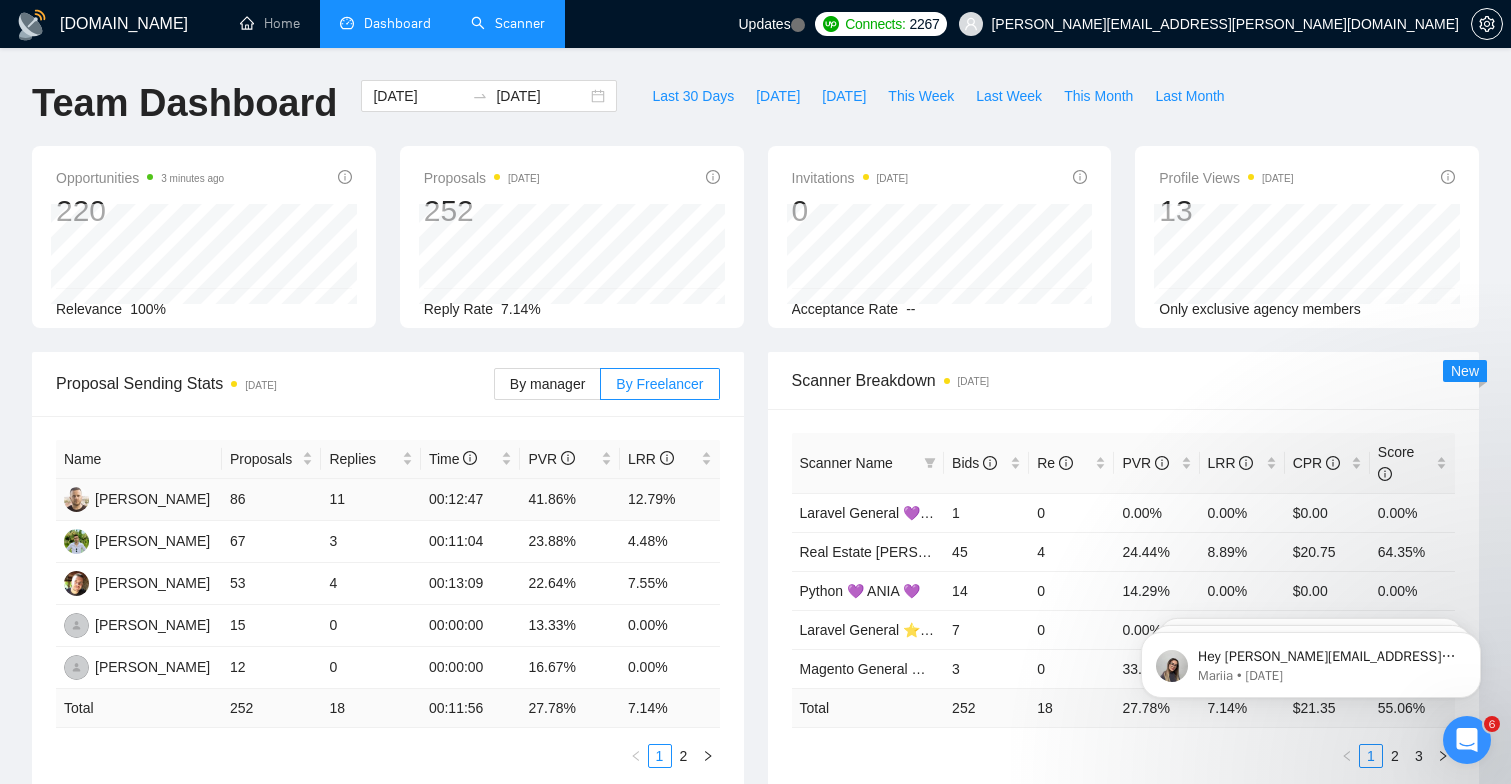 click on "86" at bounding box center [272, 500] 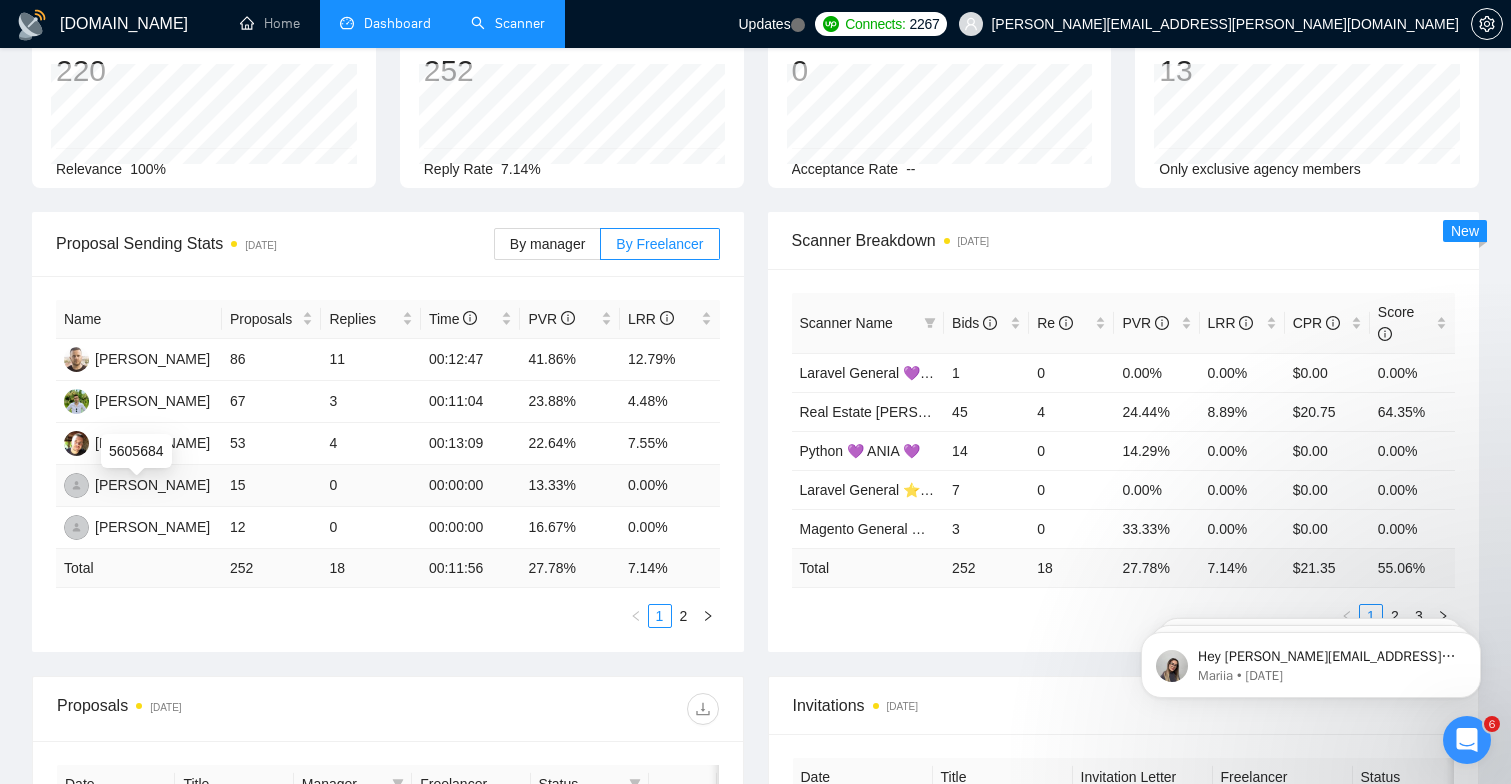 scroll, scrollTop: 144, scrollLeft: 0, axis: vertical 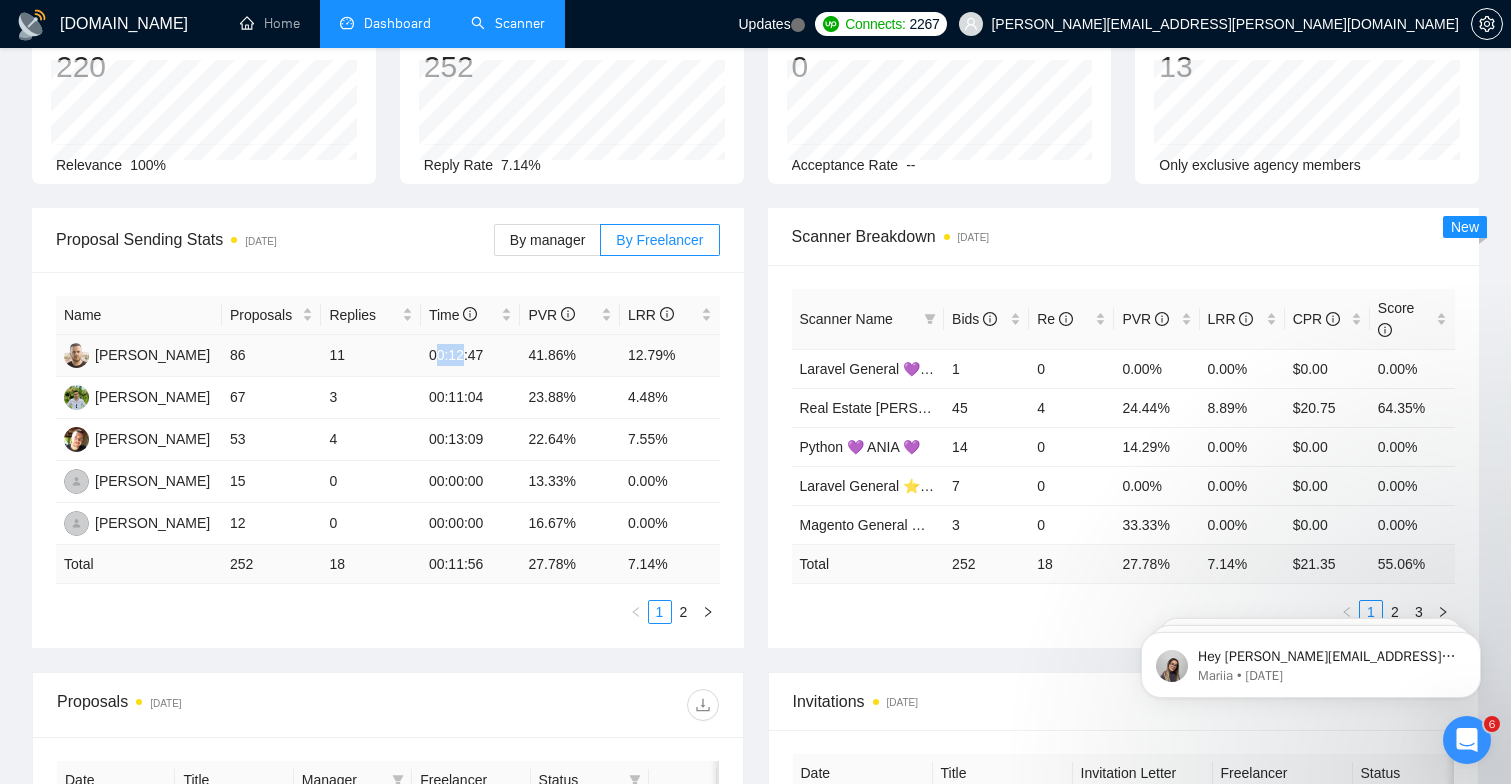drag, startPoint x: 437, startPoint y: 358, endPoint x: 464, endPoint y: 352, distance: 27.658634 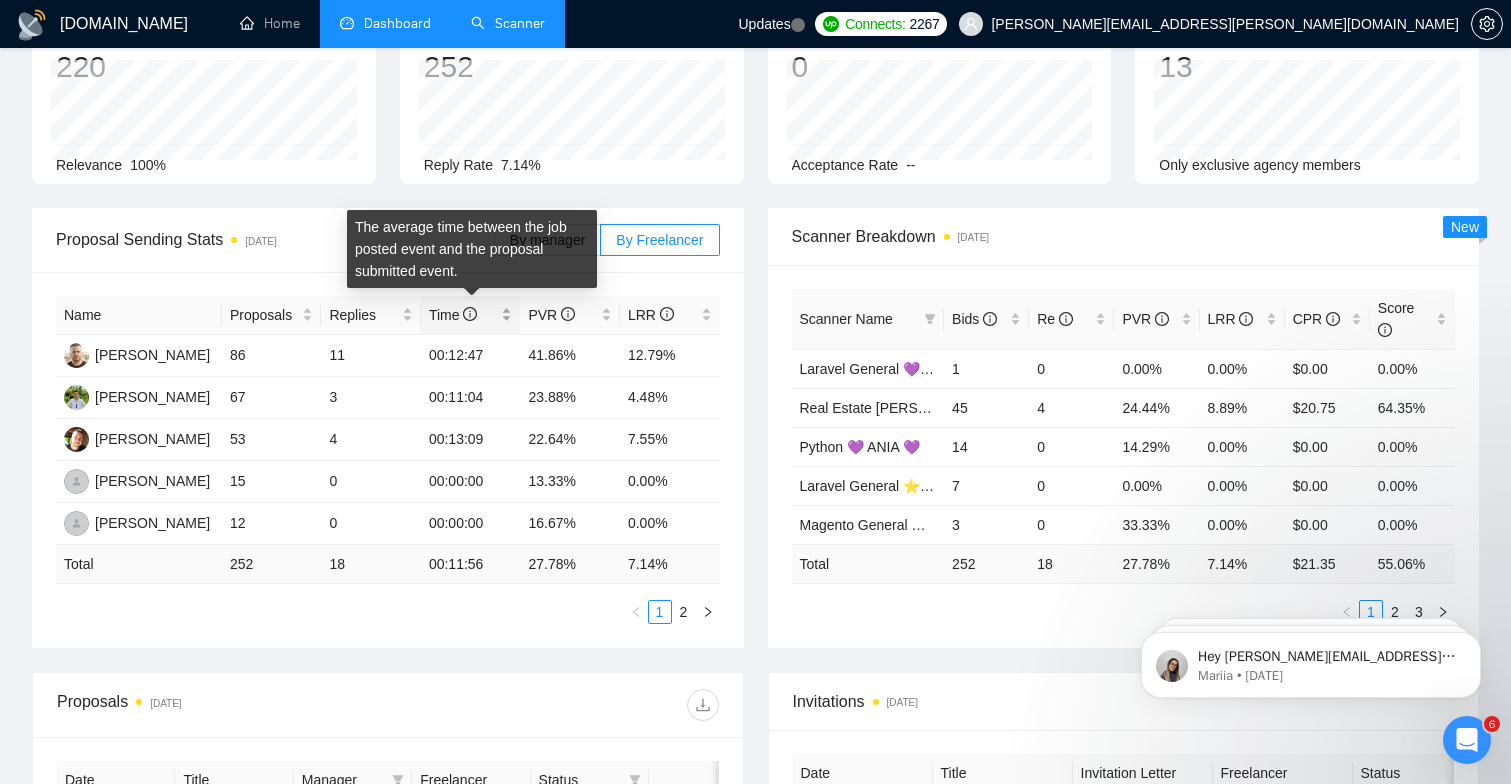 click 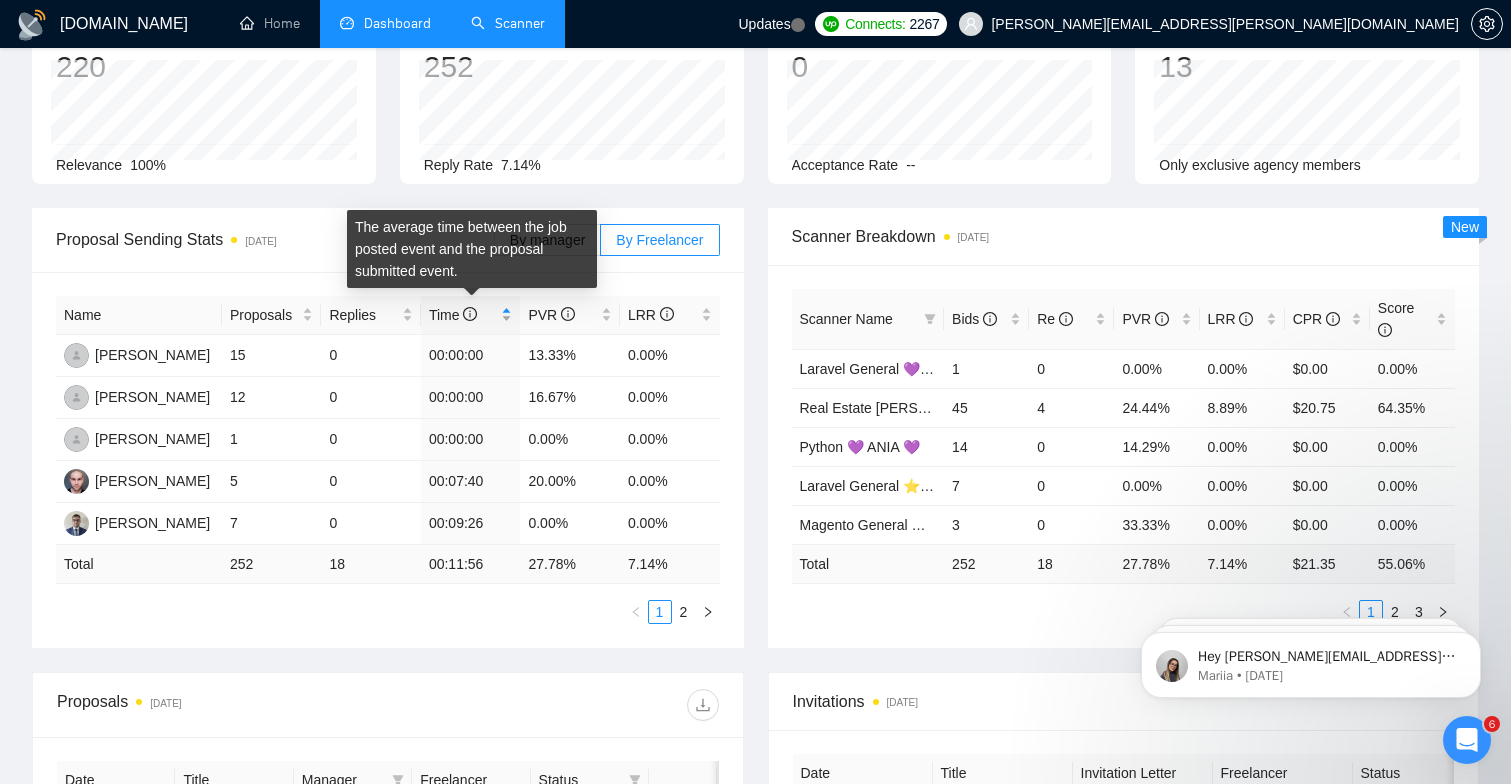 click 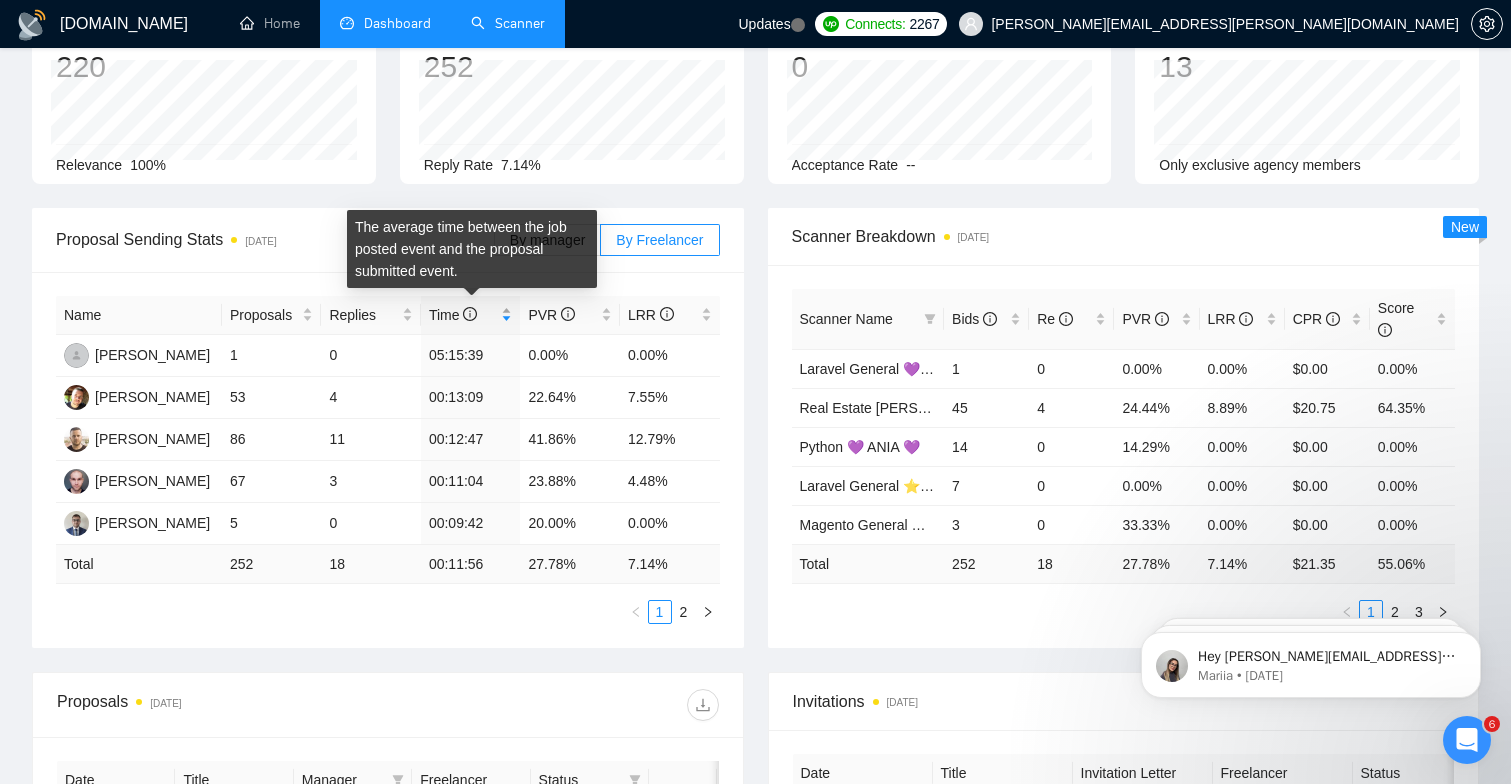 click 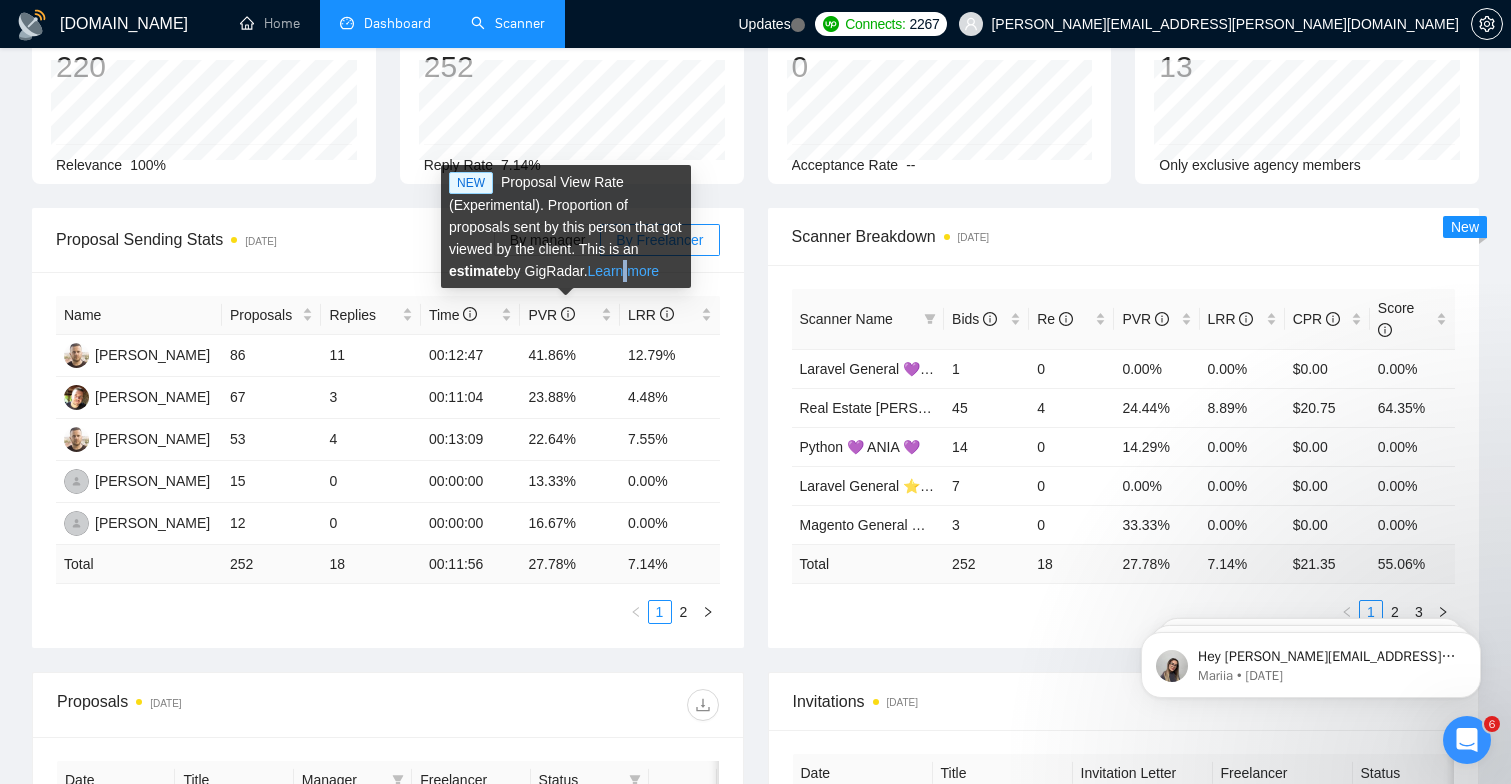 copy 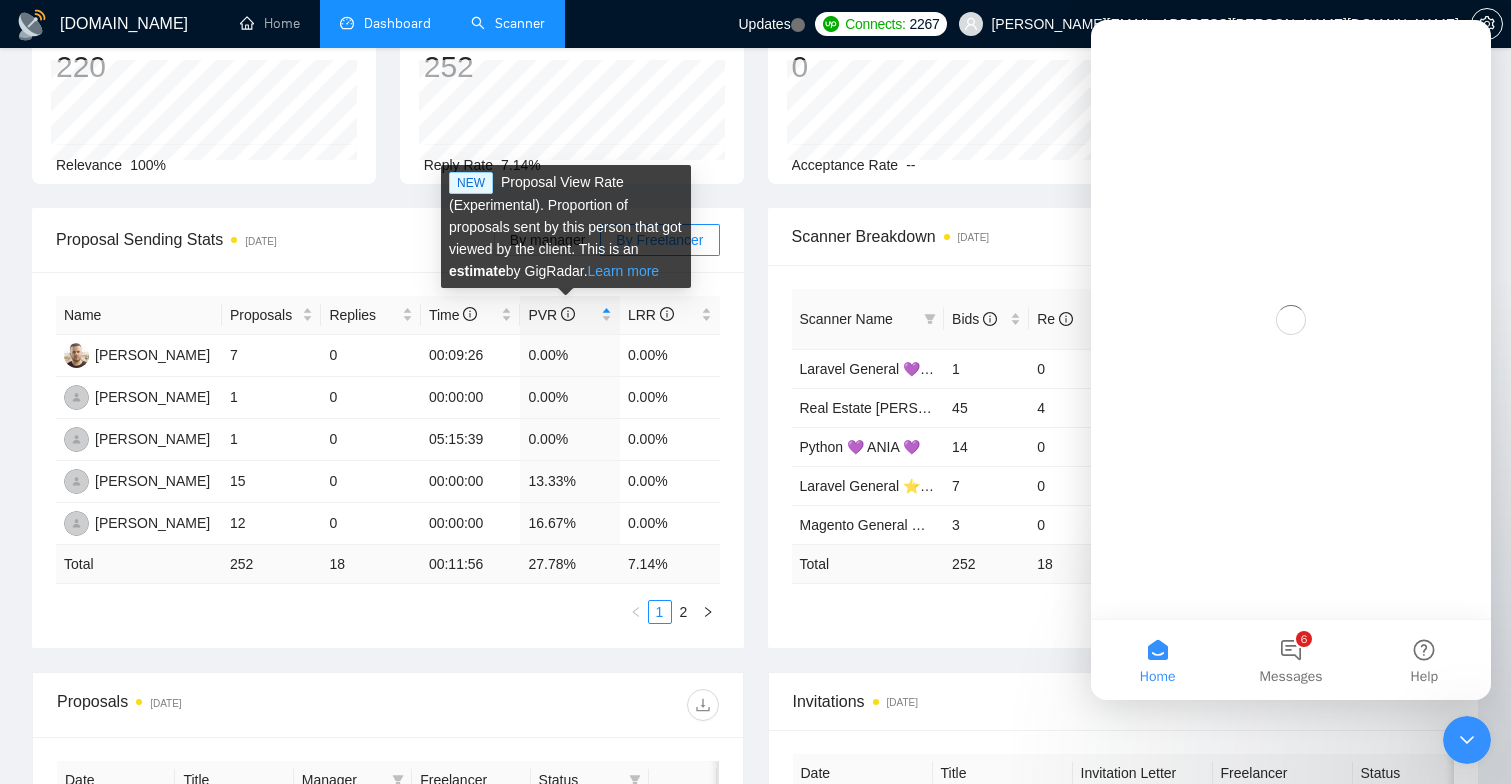 scroll, scrollTop: 0, scrollLeft: 0, axis: both 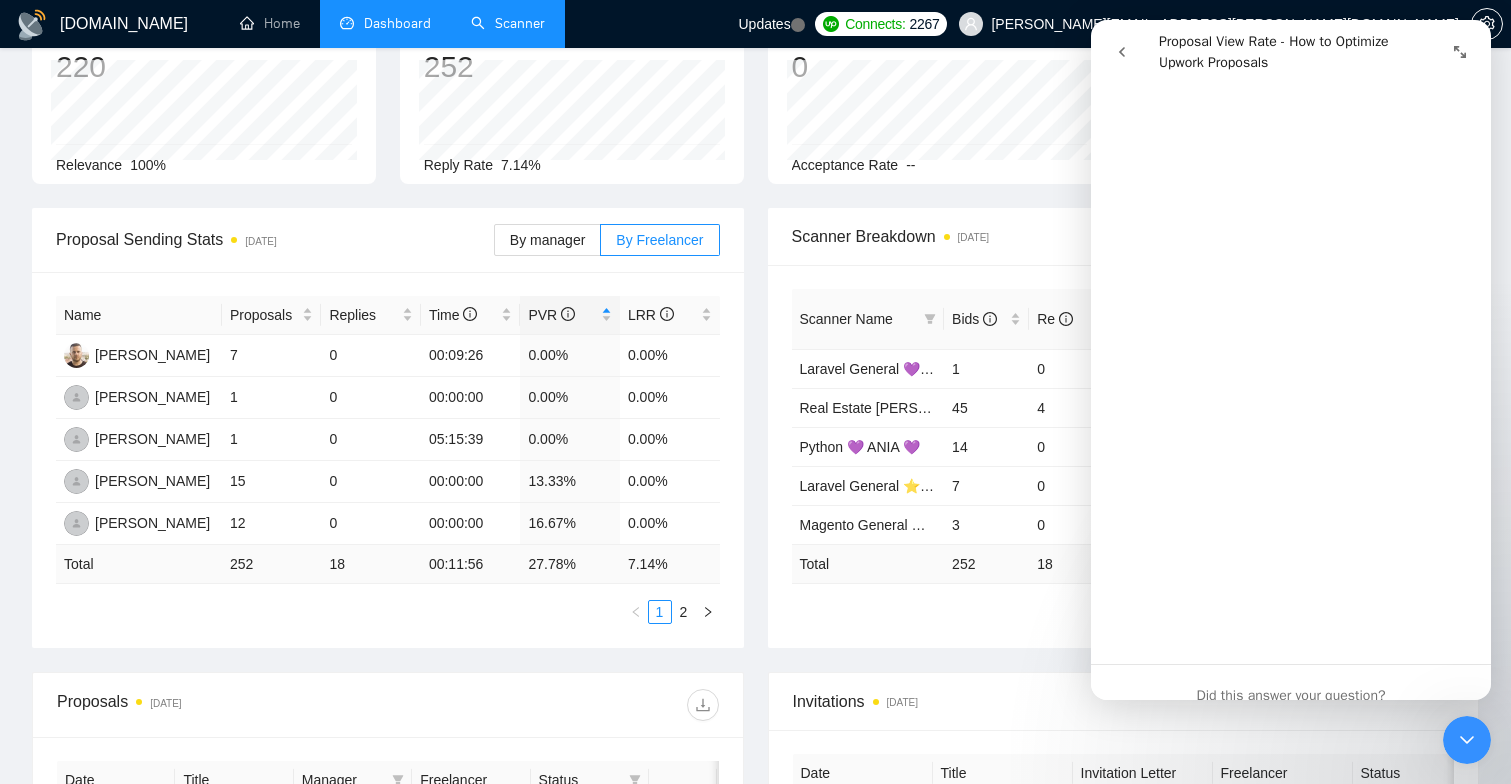 click on "Opportunities 4 minutes ago 220   Relevance 100% Proposals [DATE] 252   Reply Rate 7.14% Invitations [DATE] 0   [DATE]
[DATE] 0 Acceptance Rate -- Profile Views [DATE] 13   Only exclusive agency members" at bounding box center (755, 105) 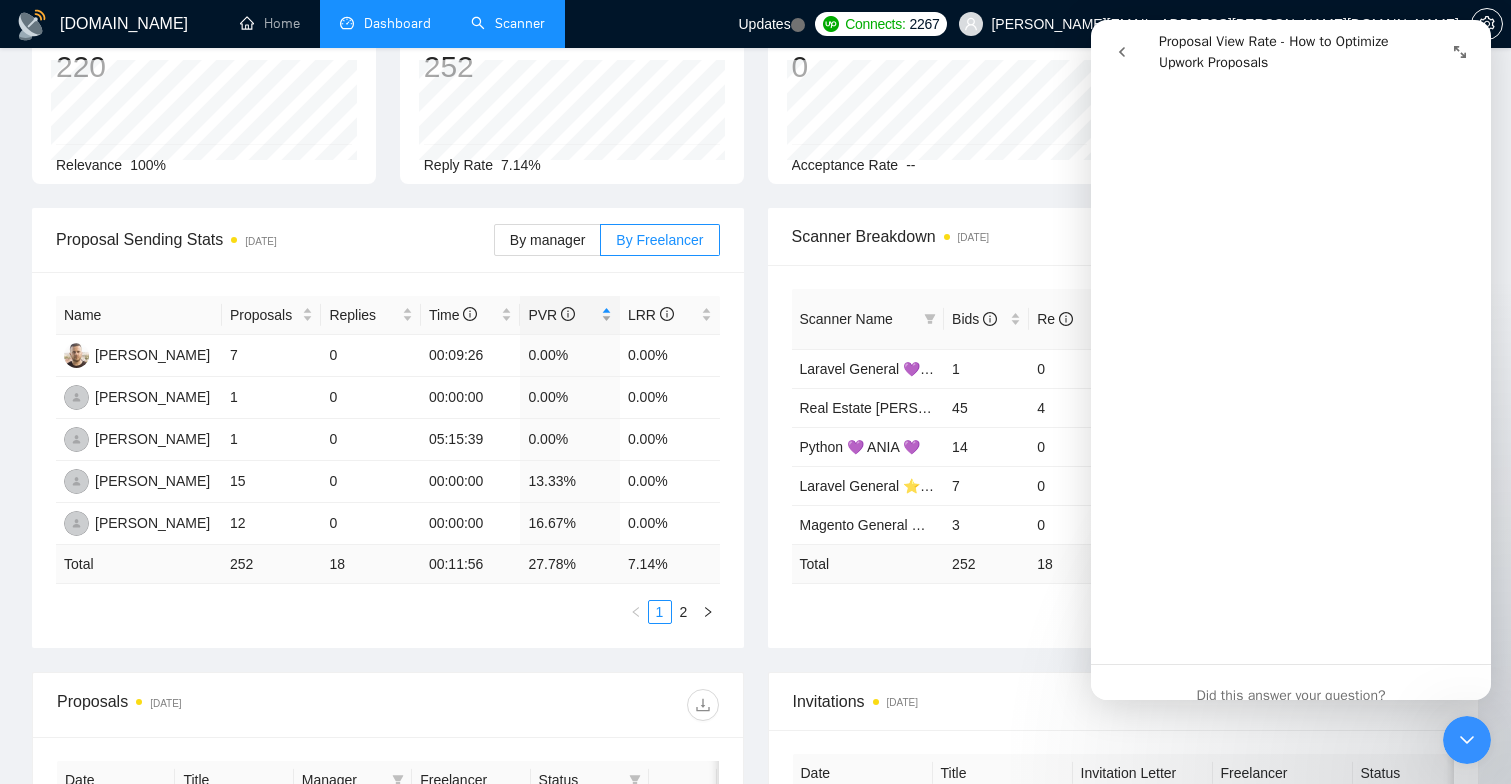 click 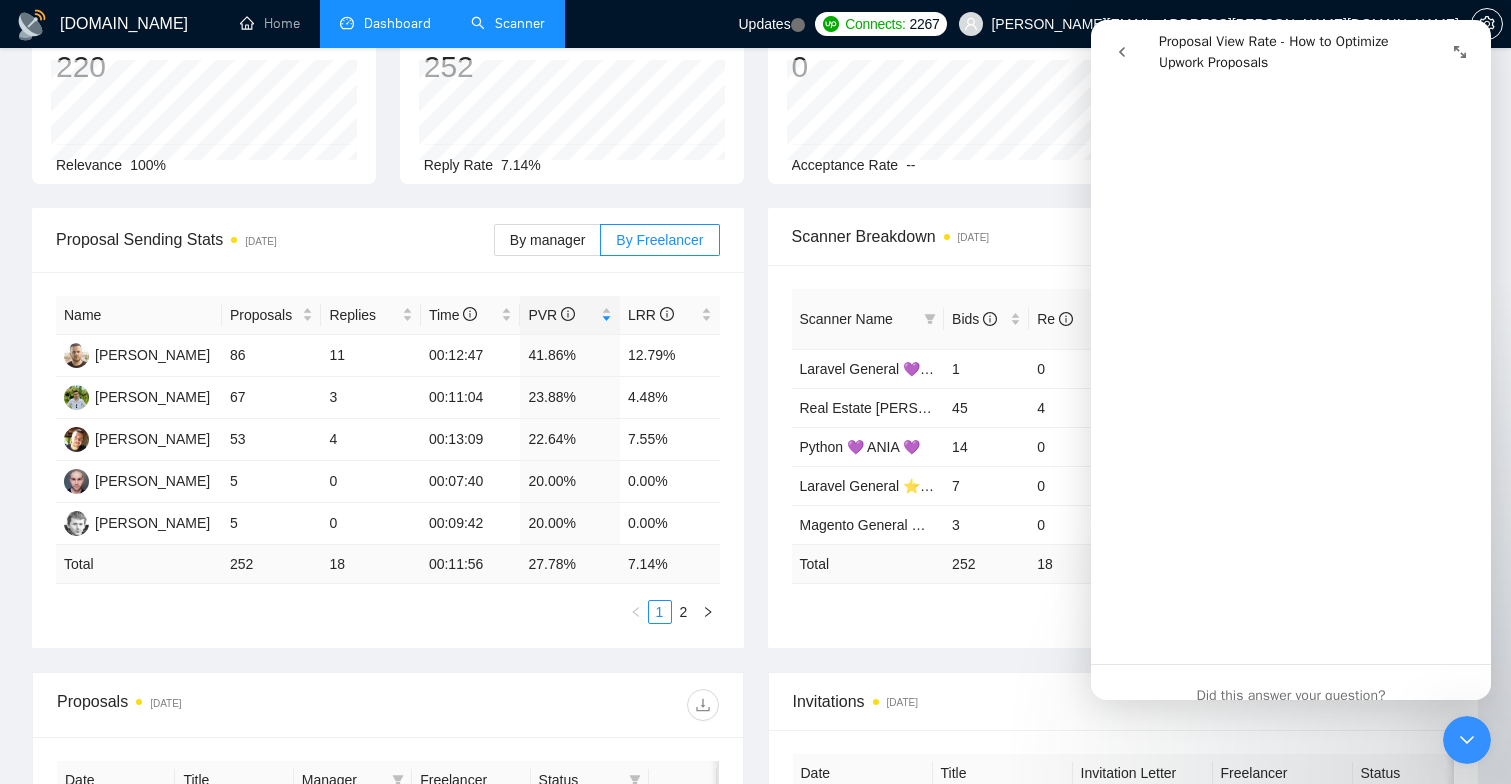 click on "Scanner Breakdown [DATE] Scanner Name Bids   Re   PVR   LRR   CPR   Score   Laravel General 💜 ANIA 💜  1 0 0.00% 0.00% $0.00 0.00% Real Estate [PERSON_NAME] General ⭐️ [GEOGRAPHIC_DATA] ⭐️  45 4 24.44% 8.89% $20.75 64.35% Python 💜 ANIA 💜   14 0 14.29% 0.00% $0.00 0.00% Laravel General ⭐️ ASIA ⭐️   7 0 0.00% 0.00% $0.00 0.00% Magento General ⭐️  ASIA ⭐️  3 0 33.33% 0.00% $0.00 0.00% Total 252 18 27.78 % 7.14 % $ 21.35 55.06 % 1 2 3 New" at bounding box center [1124, 428] 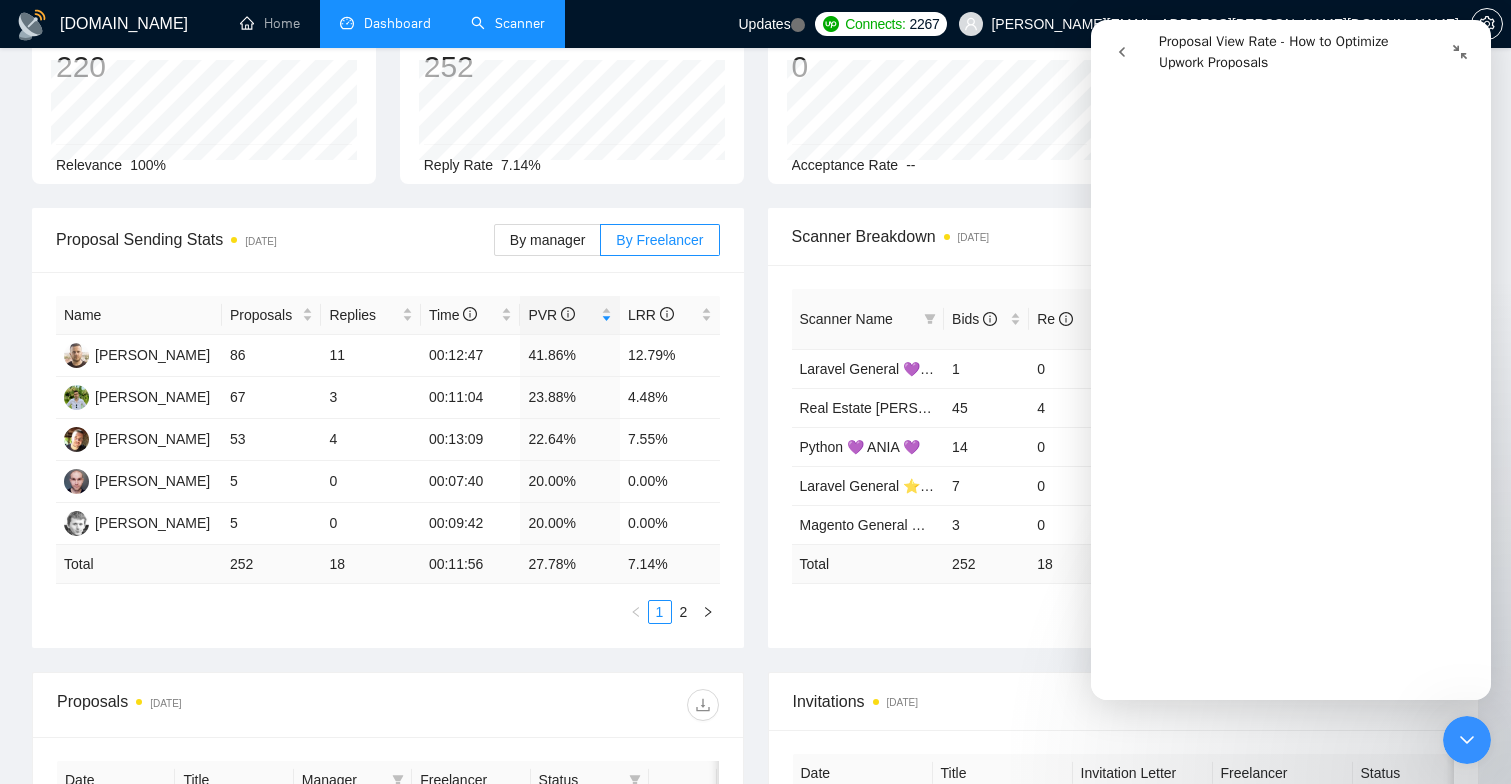 scroll, scrollTop: 2404, scrollLeft: 0, axis: vertical 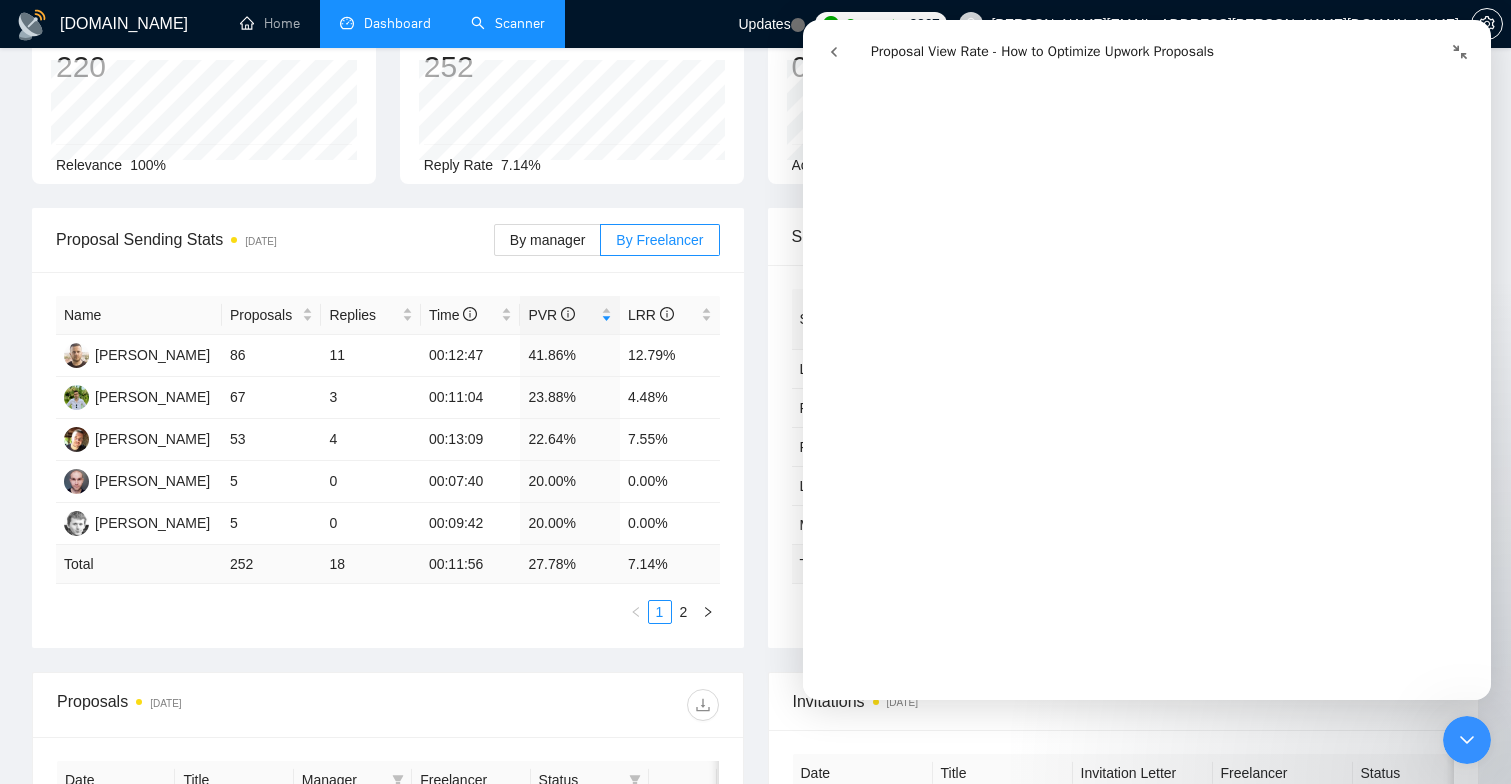 click 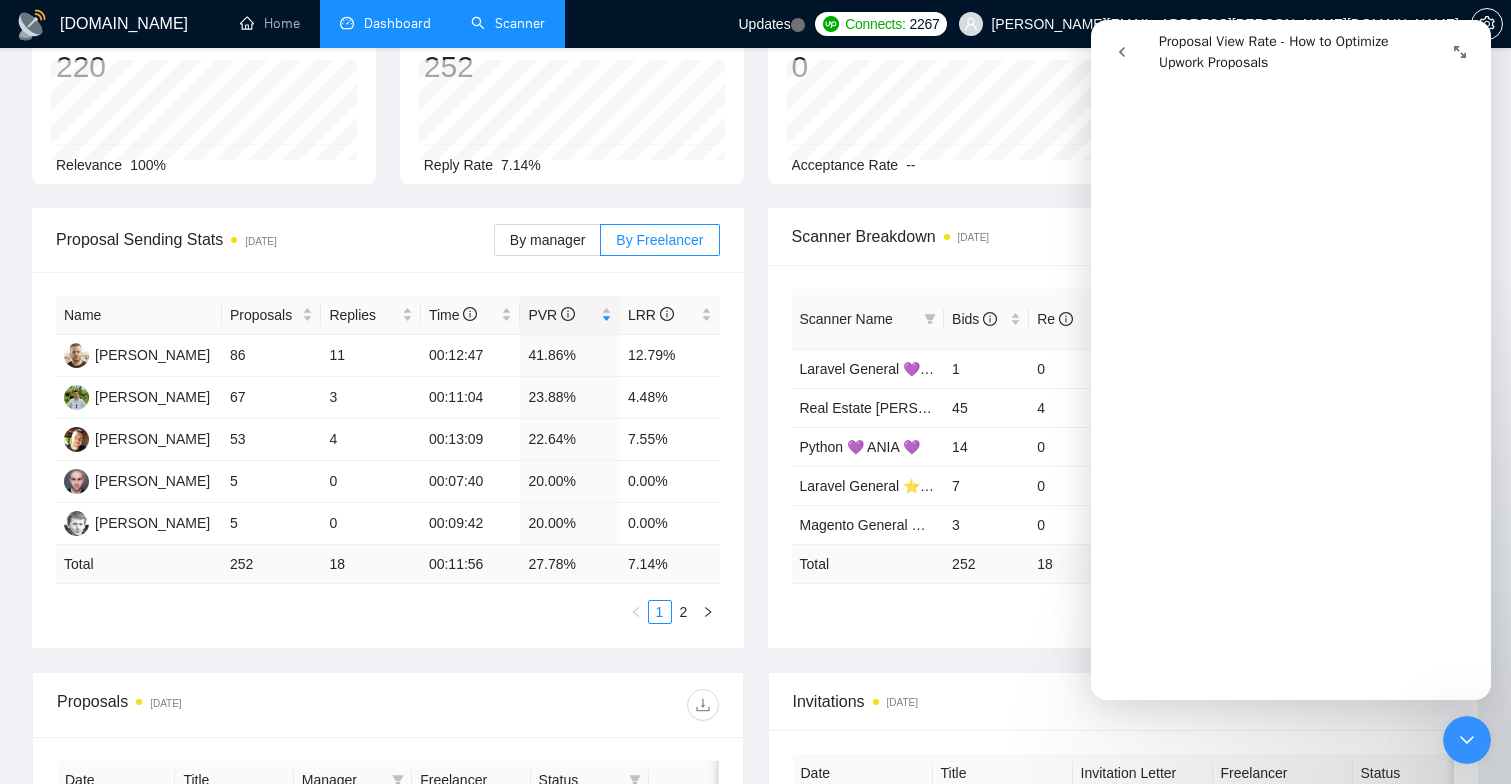 click 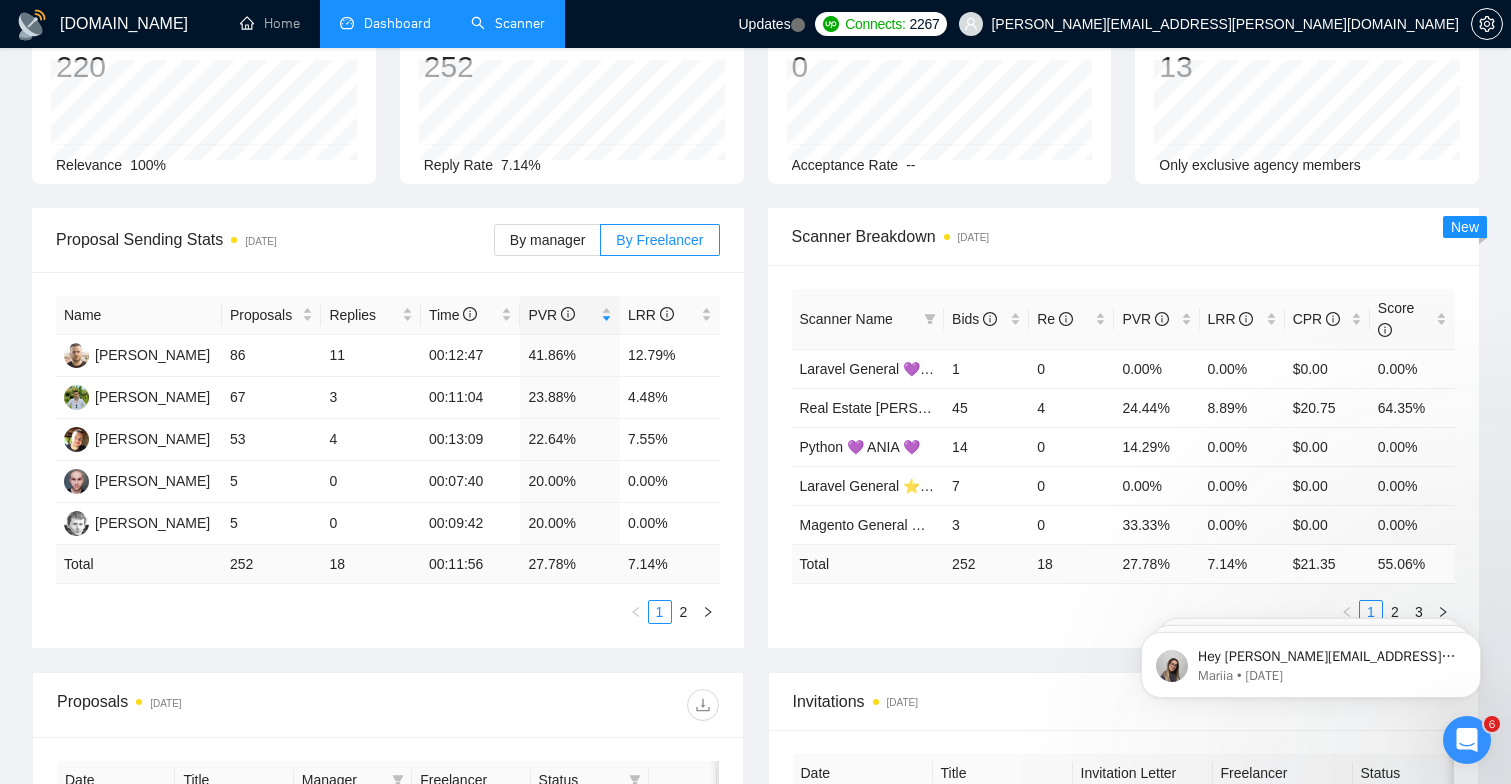 scroll, scrollTop: 0, scrollLeft: 0, axis: both 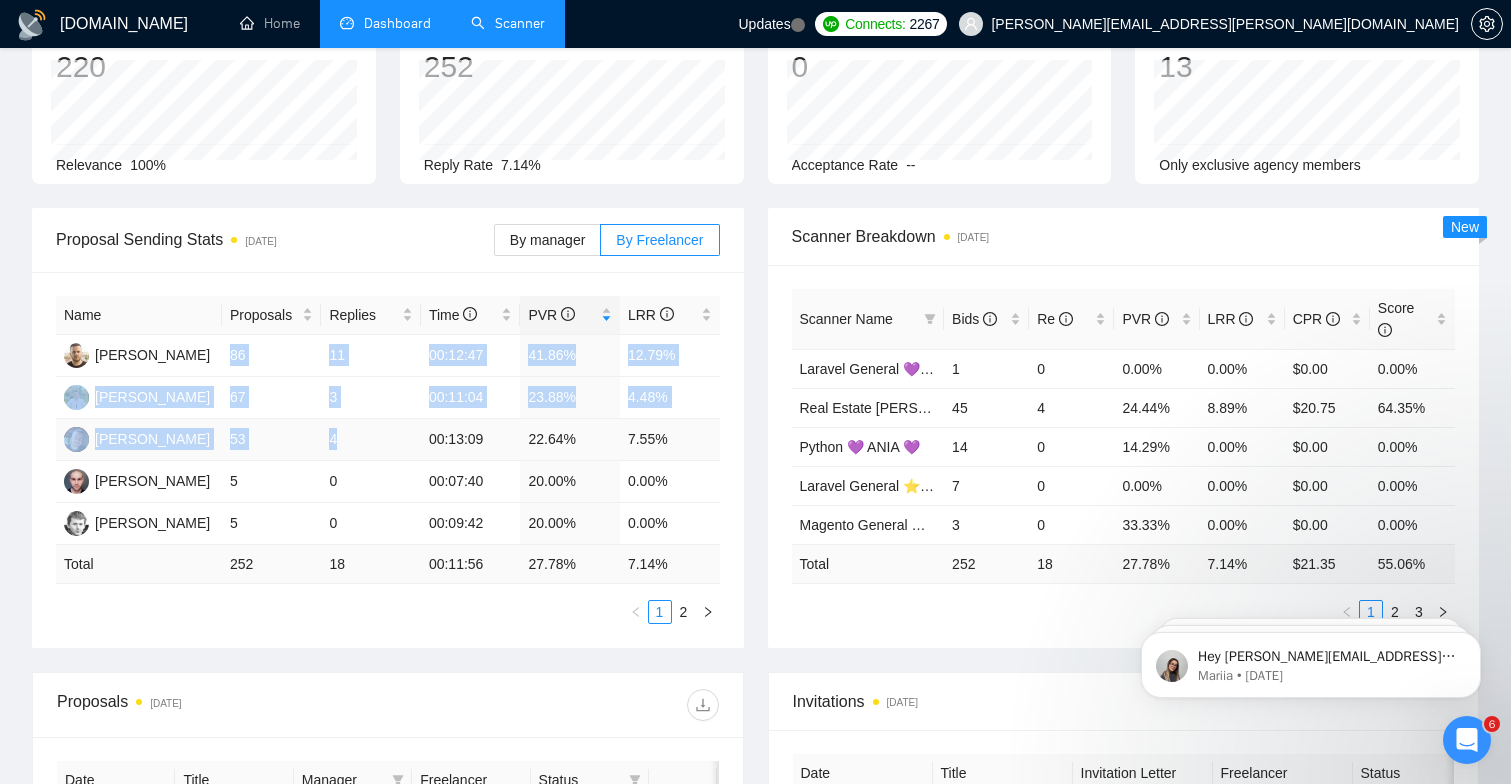 drag, startPoint x: 308, startPoint y: 341, endPoint x: 335, endPoint y: 446, distance: 108.41586 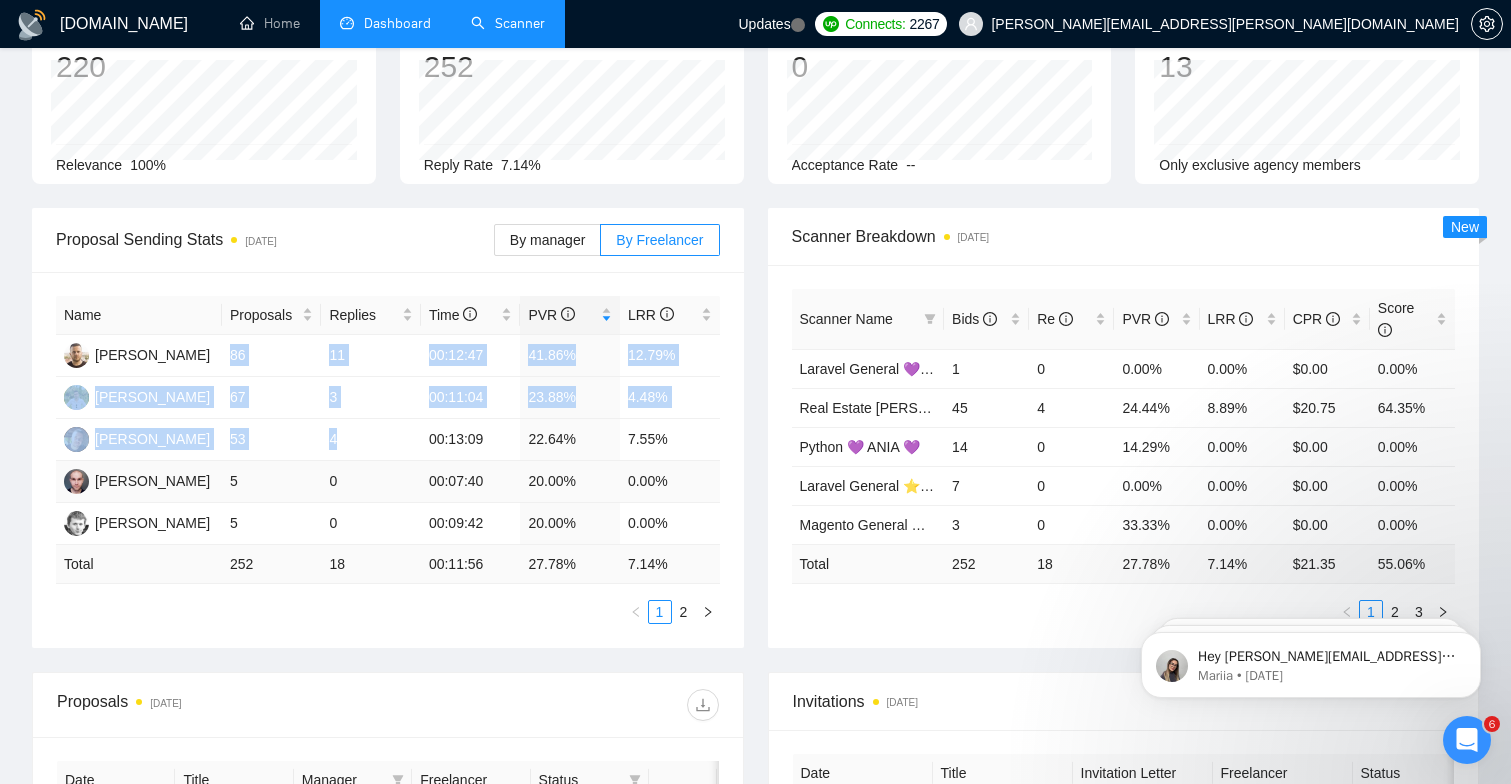 click on "5" at bounding box center [272, 482] 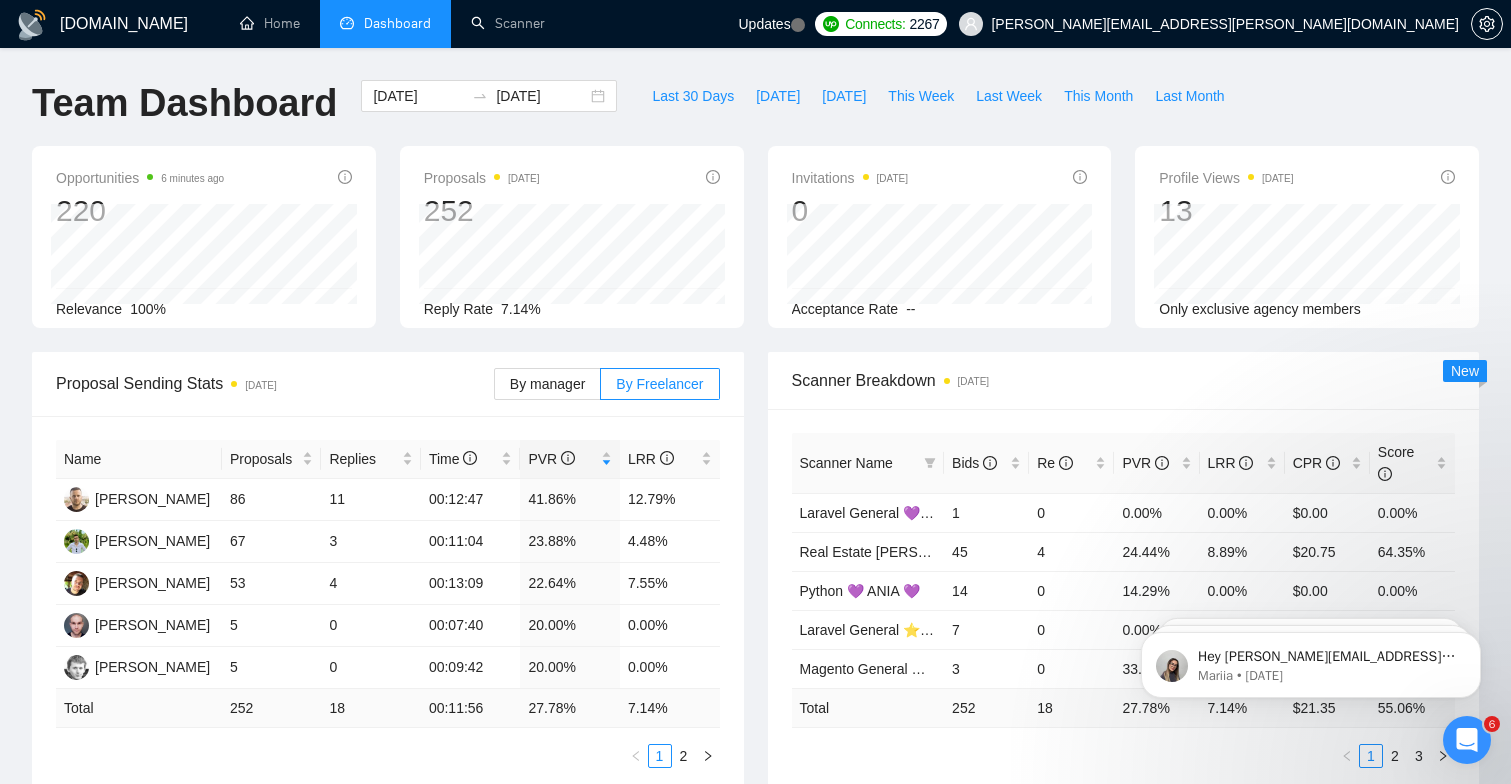 scroll, scrollTop: 0, scrollLeft: 0, axis: both 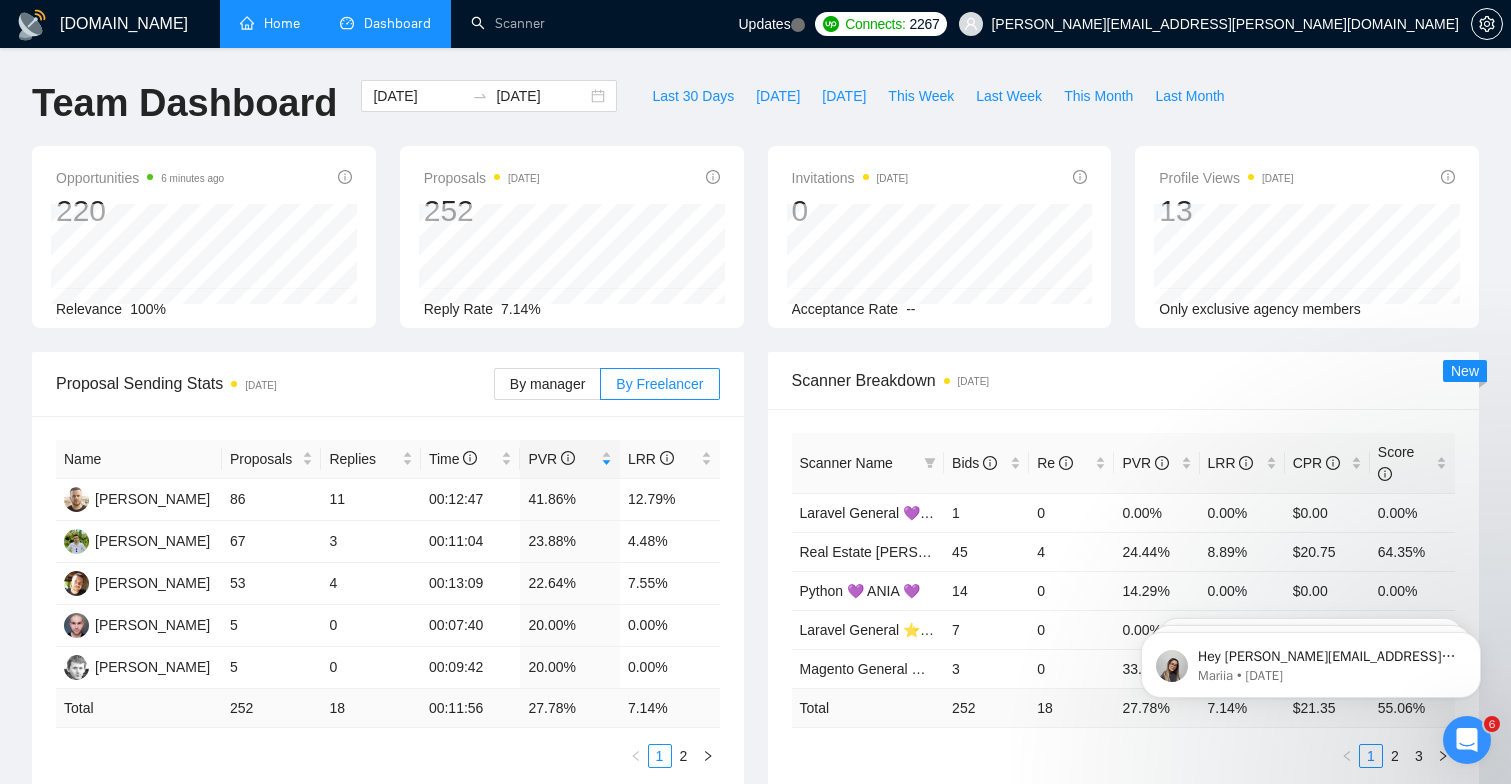 click on "Home" at bounding box center [270, 23] 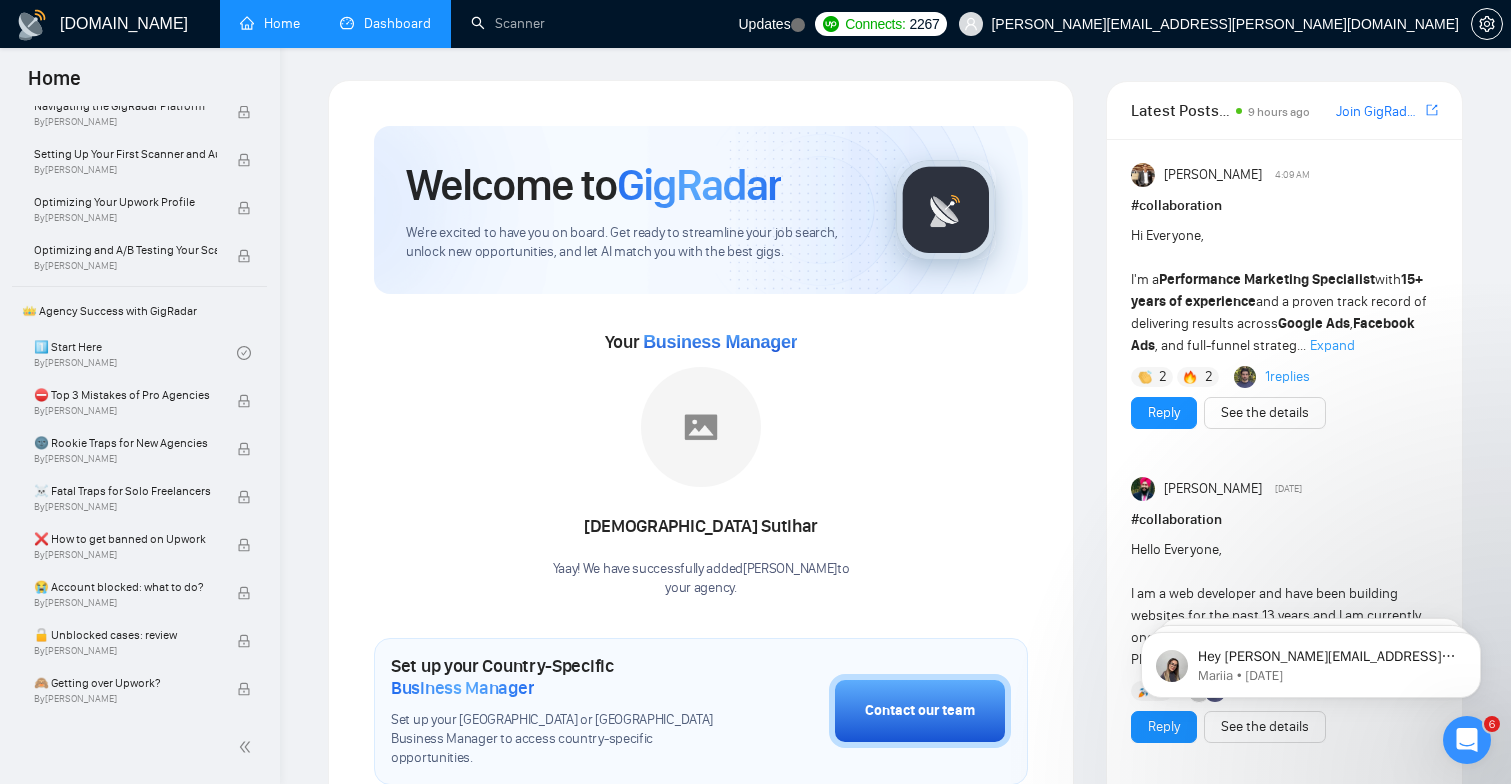 scroll, scrollTop: 261, scrollLeft: 0, axis: vertical 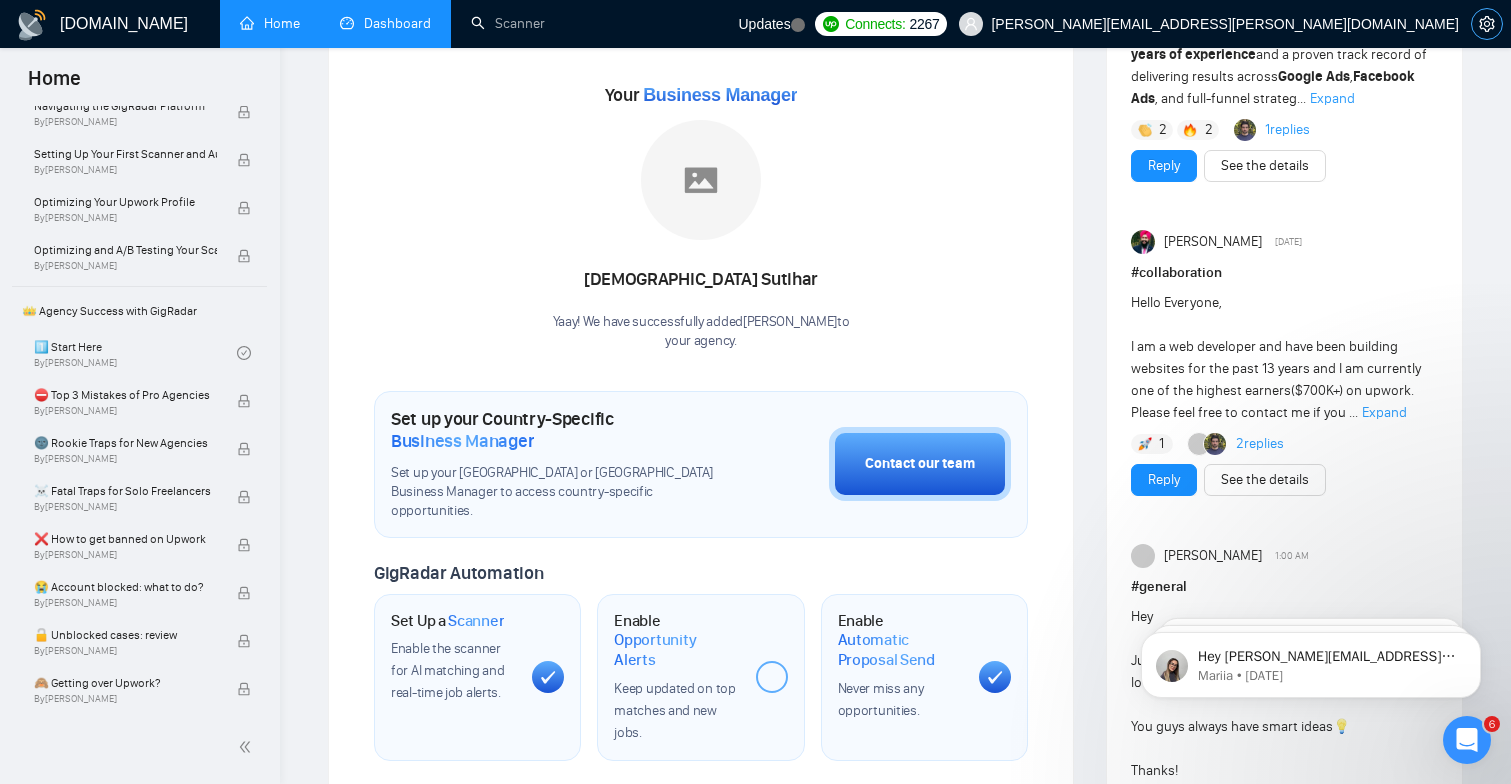 click 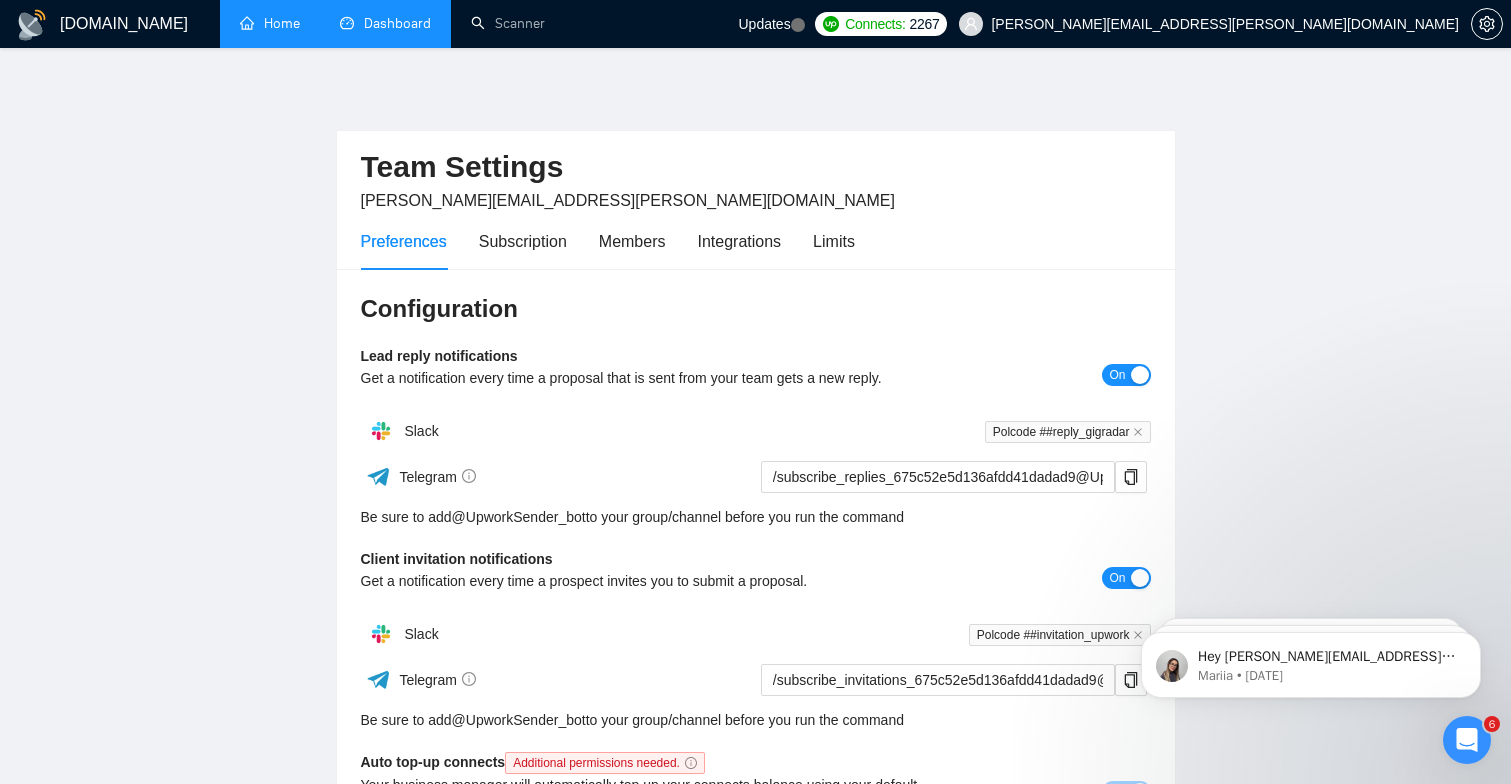 scroll, scrollTop: 32, scrollLeft: 0, axis: vertical 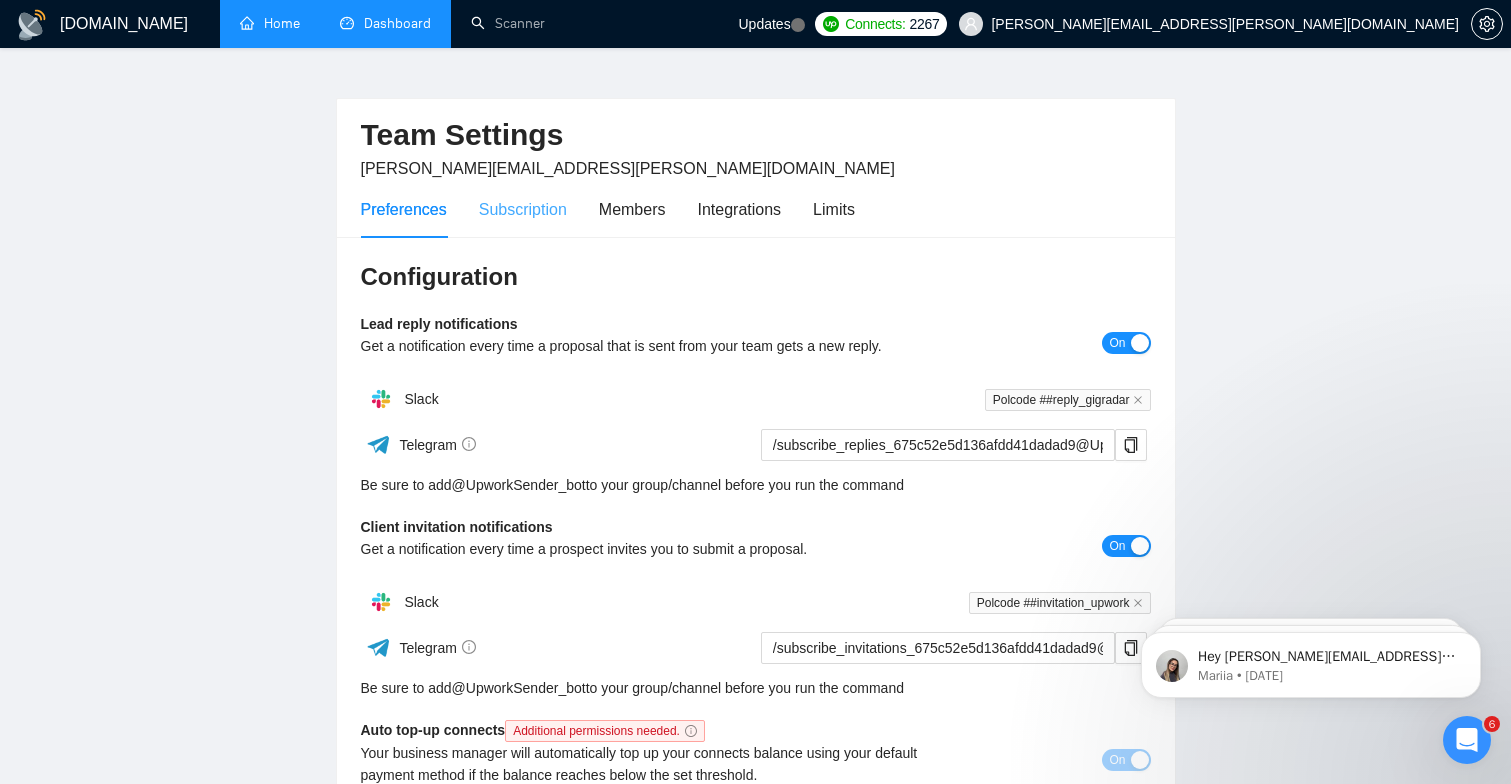 click on "Subscription" at bounding box center (523, 209) 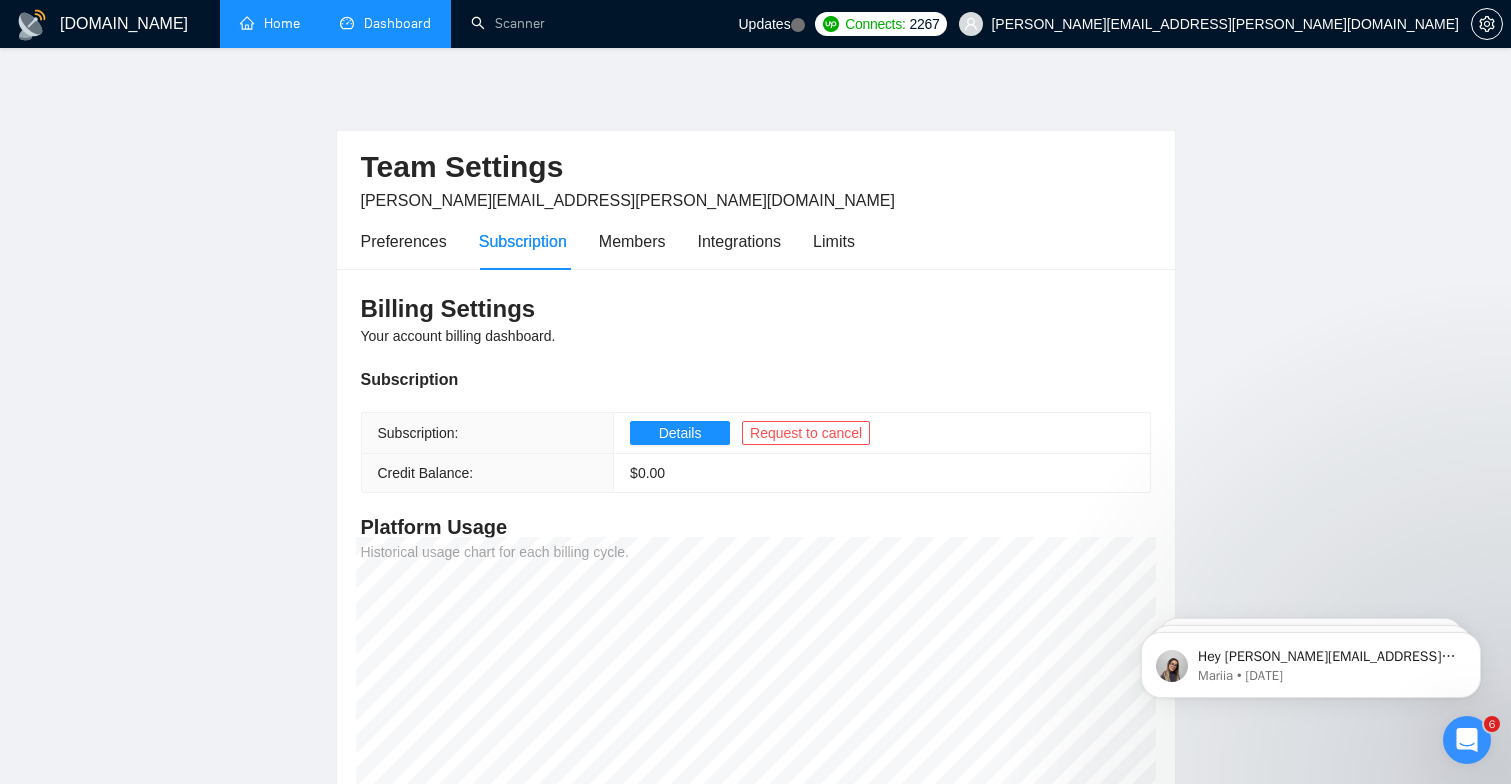 scroll, scrollTop: 0, scrollLeft: 0, axis: both 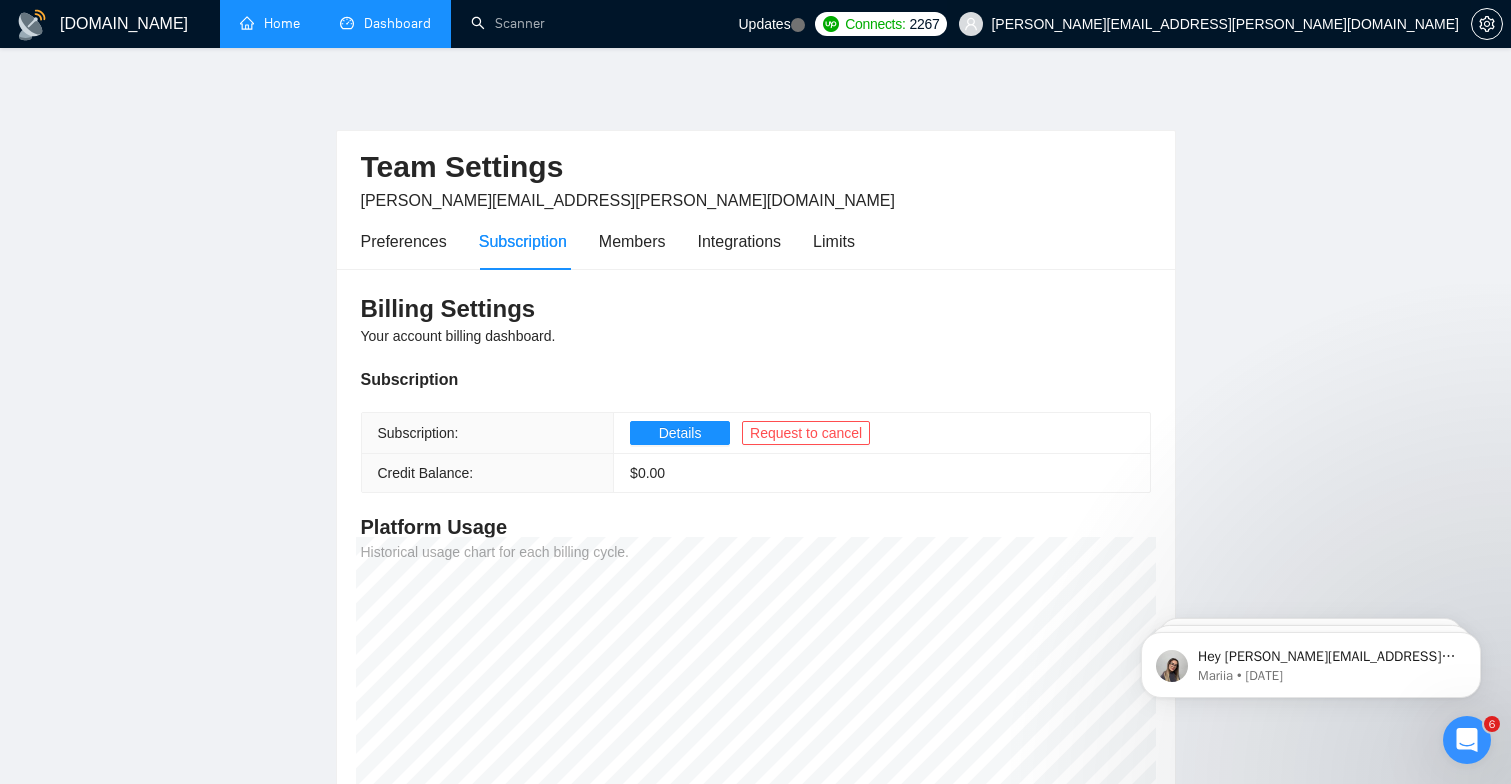 click on "[PERSON_NAME][EMAIL_ADDRESS][PERSON_NAME][DOMAIN_NAME]" at bounding box center [1225, 24] 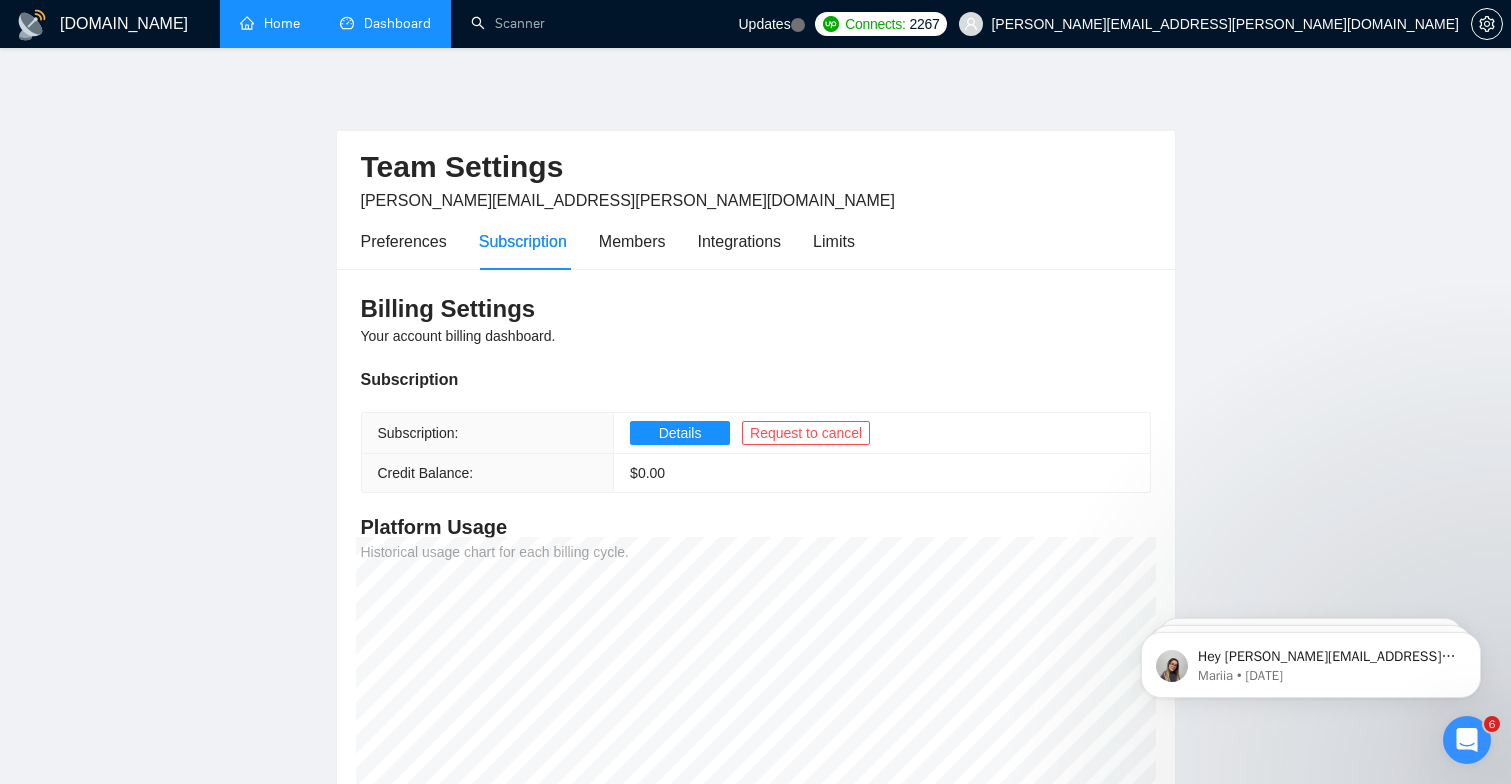 click on "Connects:" at bounding box center [875, 24] 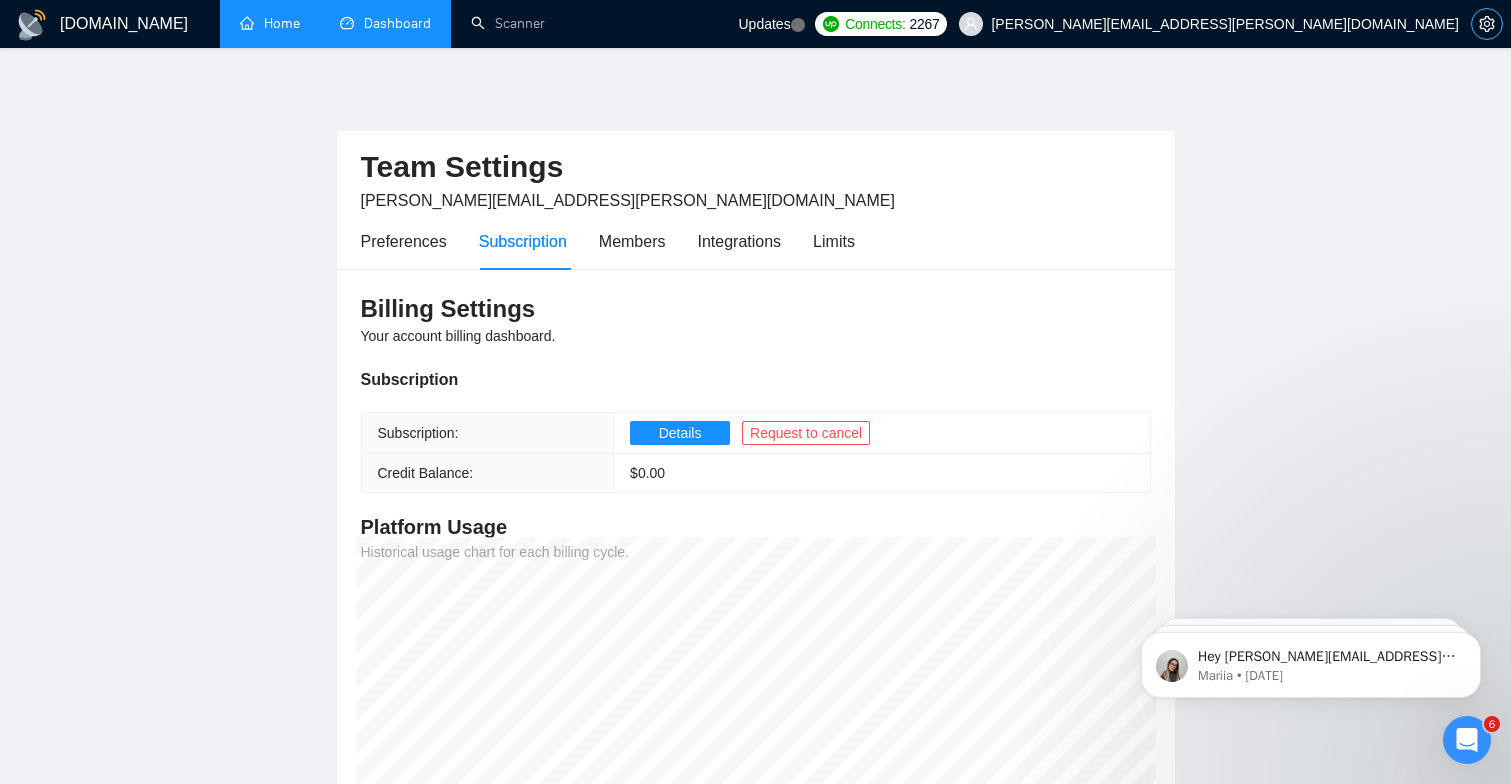 click at bounding box center (1487, 24) 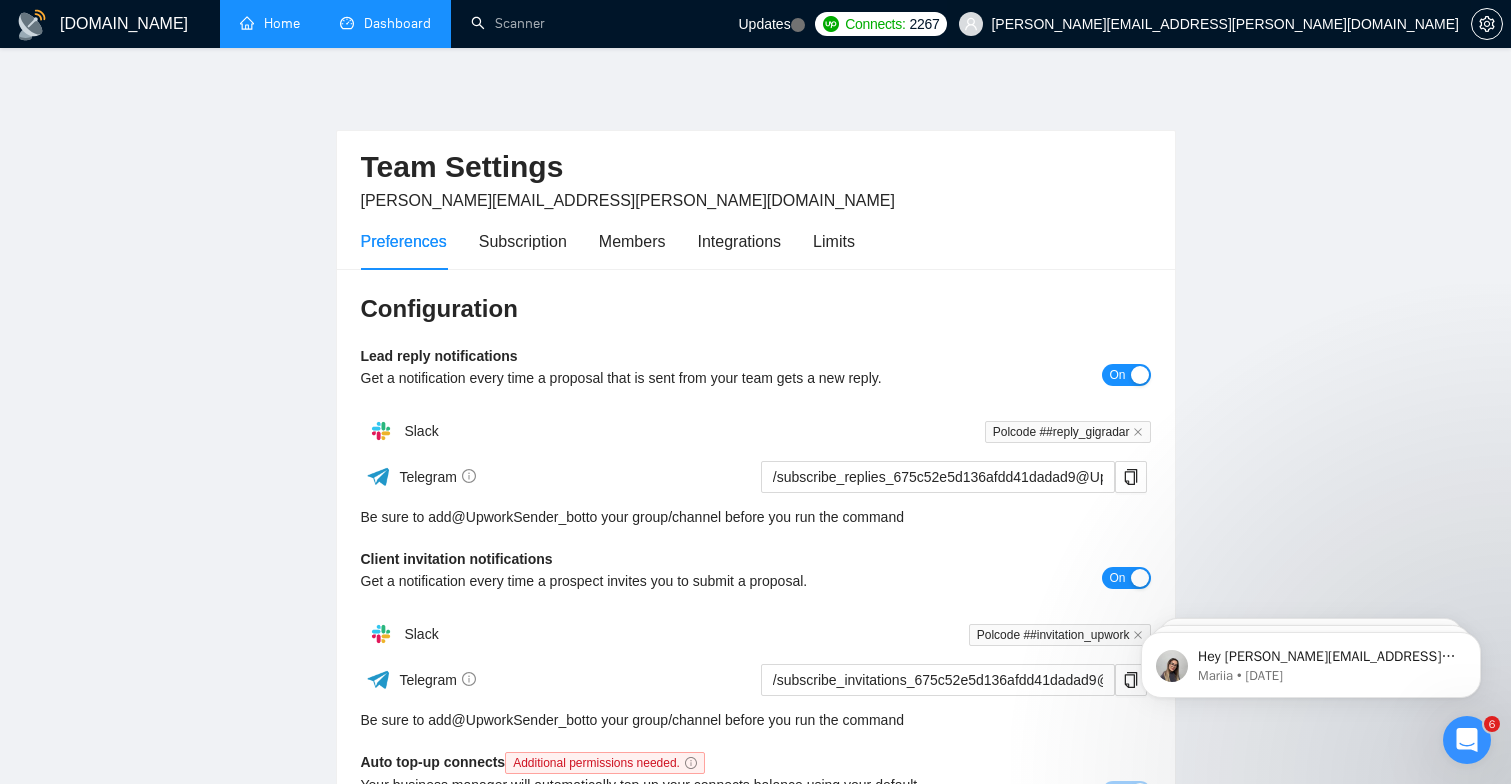 click on "[PERSON_NAME][EMAIL_ADDRESS][PERSON_NAME][DOMAIN_NAME]" at bounding box center (1209, 24) 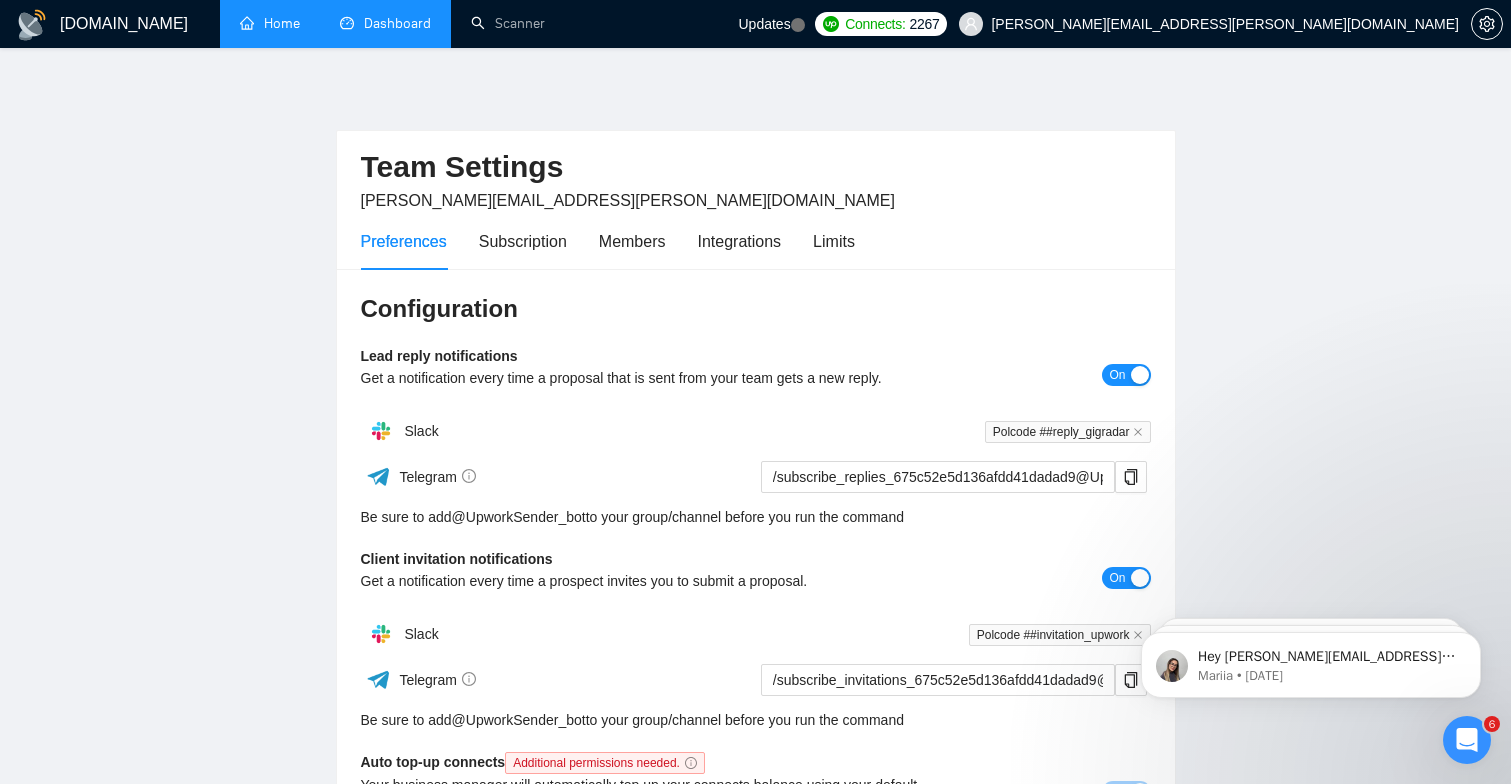 click on "[DOMAIN_NAME]" at bounding box center [124, 24] 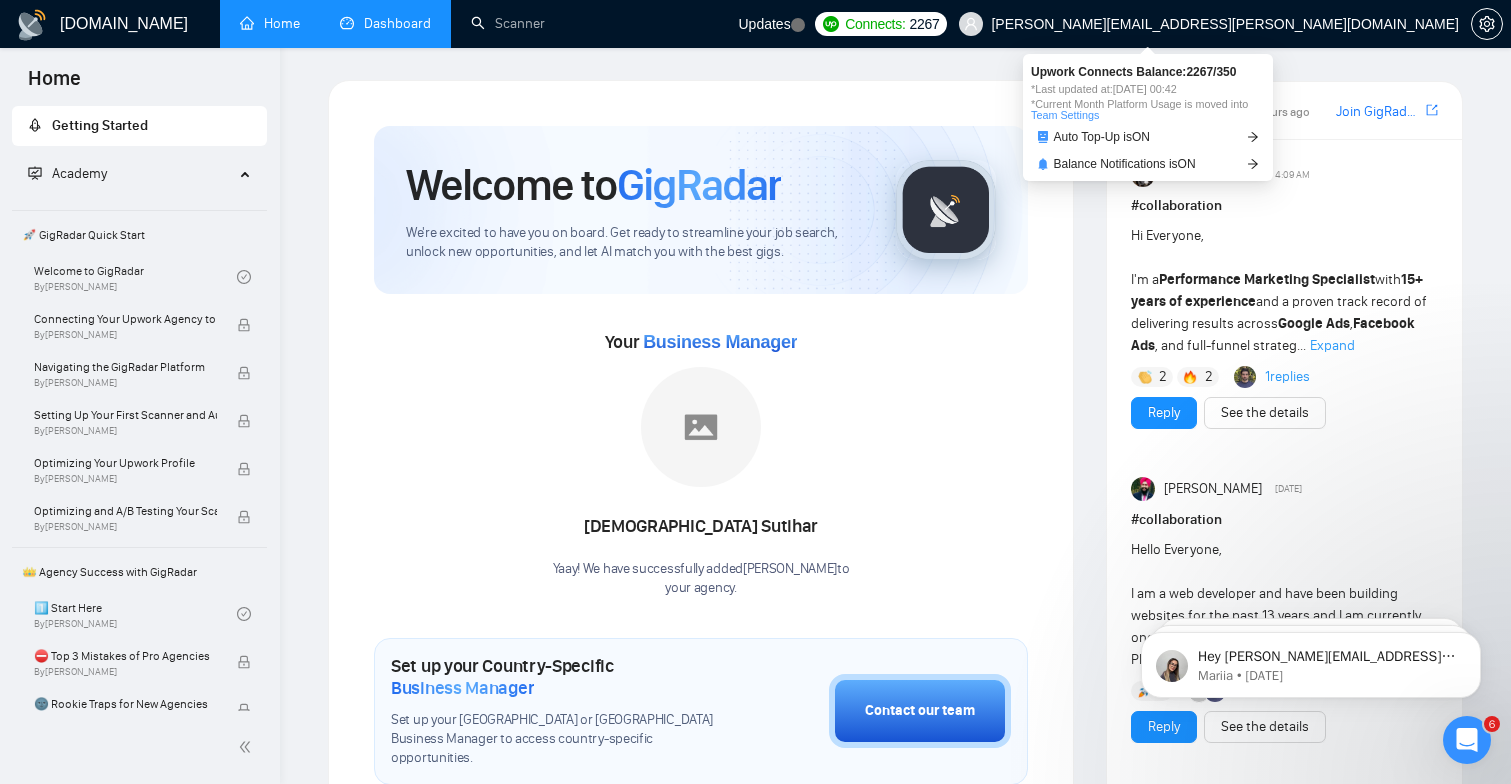 click on "Connects: 2267" at bounding box center [892, 24] 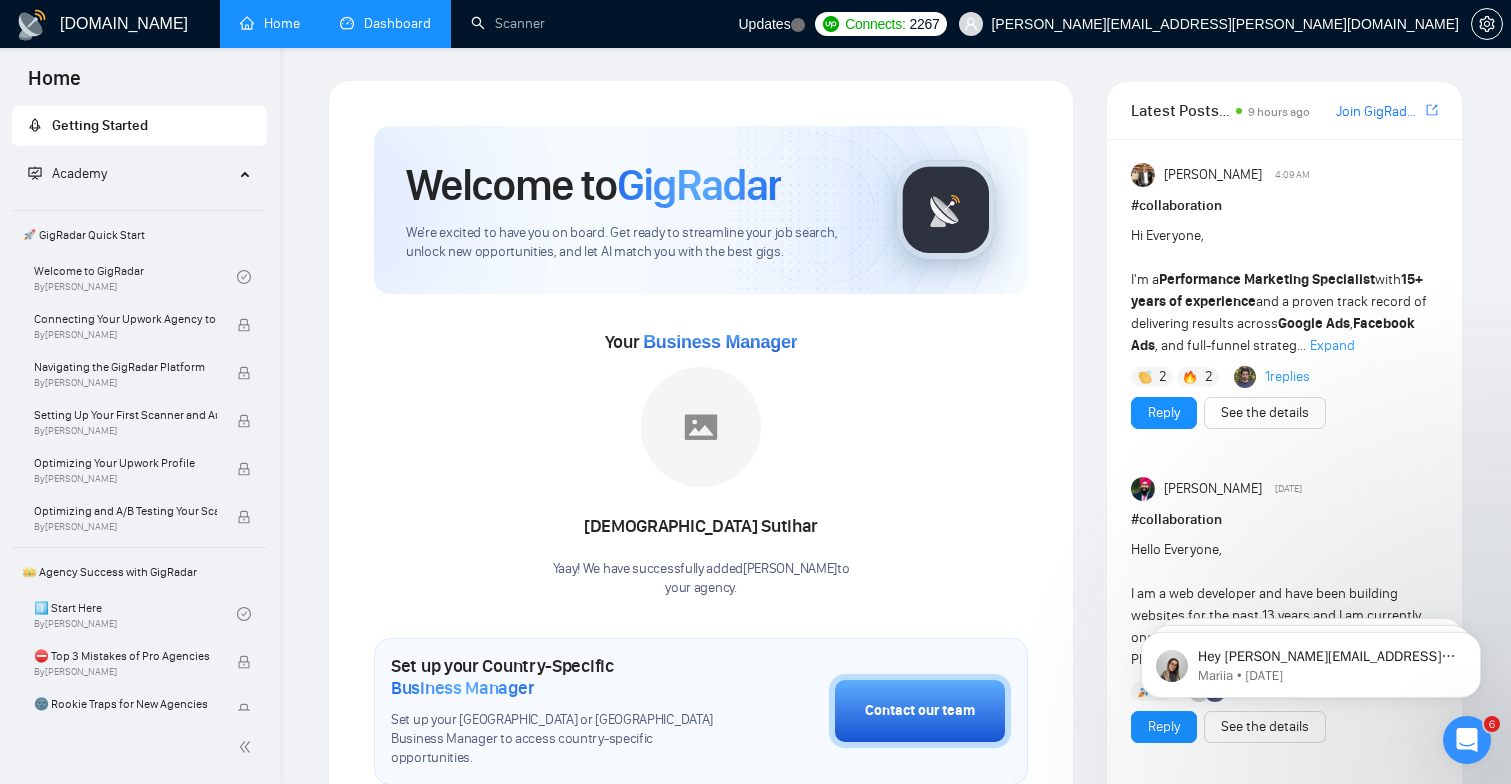 click on "Getting Started Academy 🚀 GigRadar Quick Start Welcome to GigRadar By  [PERSON_NAME] Connecting Your Upwork Agency to GigRadar By  [PERSON_NAME] Navigating the GigRadar Platform By  [PERSON_NAME] Setting Up Your First Scanner and Auto-Bidder By  [PERSON_NAME] Optimizing Your Upwork Profile By  [PERSON_NAME] Optimizing and A/B Testing Your Scanner for Better Results By  [PERSON_NAME] 👑 Agency Success with GigRadar 1️⃣ Start Here By  [PERSON_NAME] ⛔ Top 3 Mistakes of Pro Agencies By  [PERSON_NAME] 🌚 Rookie Traps for New Agencies By  [PERSON_NAME] ☠️ Fatal Traps for Solo Freelancers By  [PERSON_NAME] ❌ How to get banned on Upwork By  [PERSON_NAME] 😭 Account blocked: what to do? By  [PERSON_NAME] 🔓 Unblocked cases: review By  [PERSON_NAME] 🙈 Getting over Upwork? By  [PERSON_NAME]" at bounding box center [140, 539] 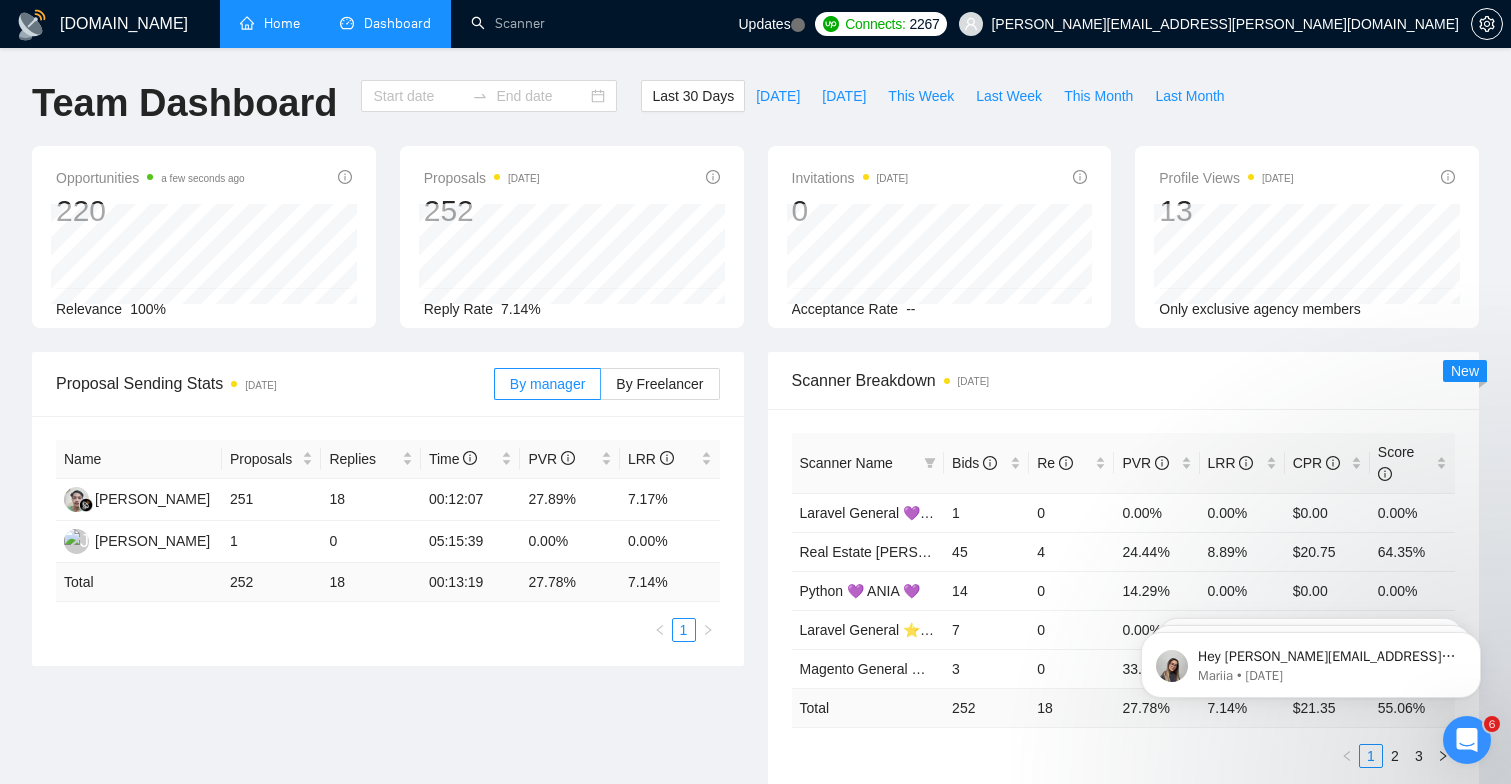 type on "[DATE]" 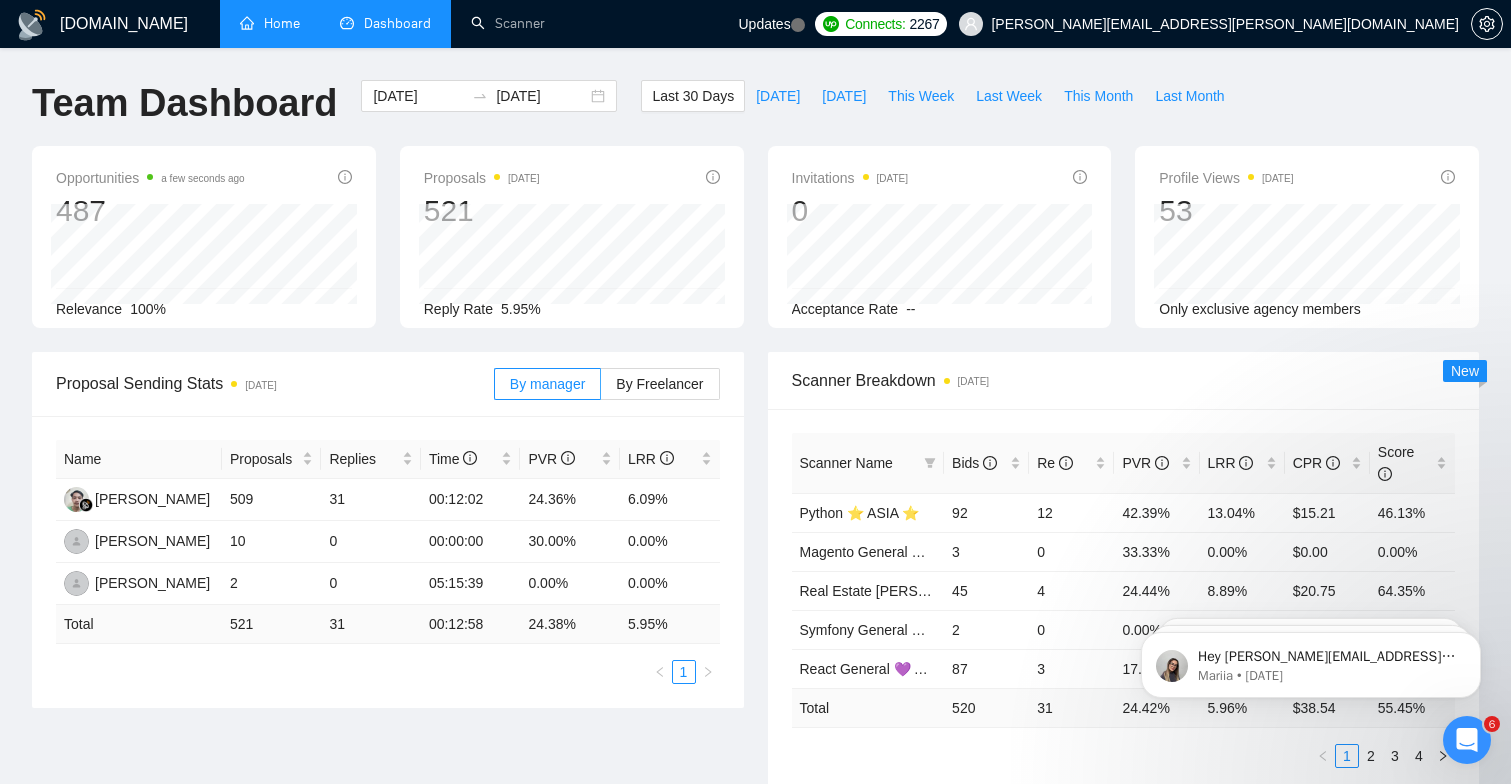 scroll, scrollTop: 0, scrollLeft: 0, axis: both 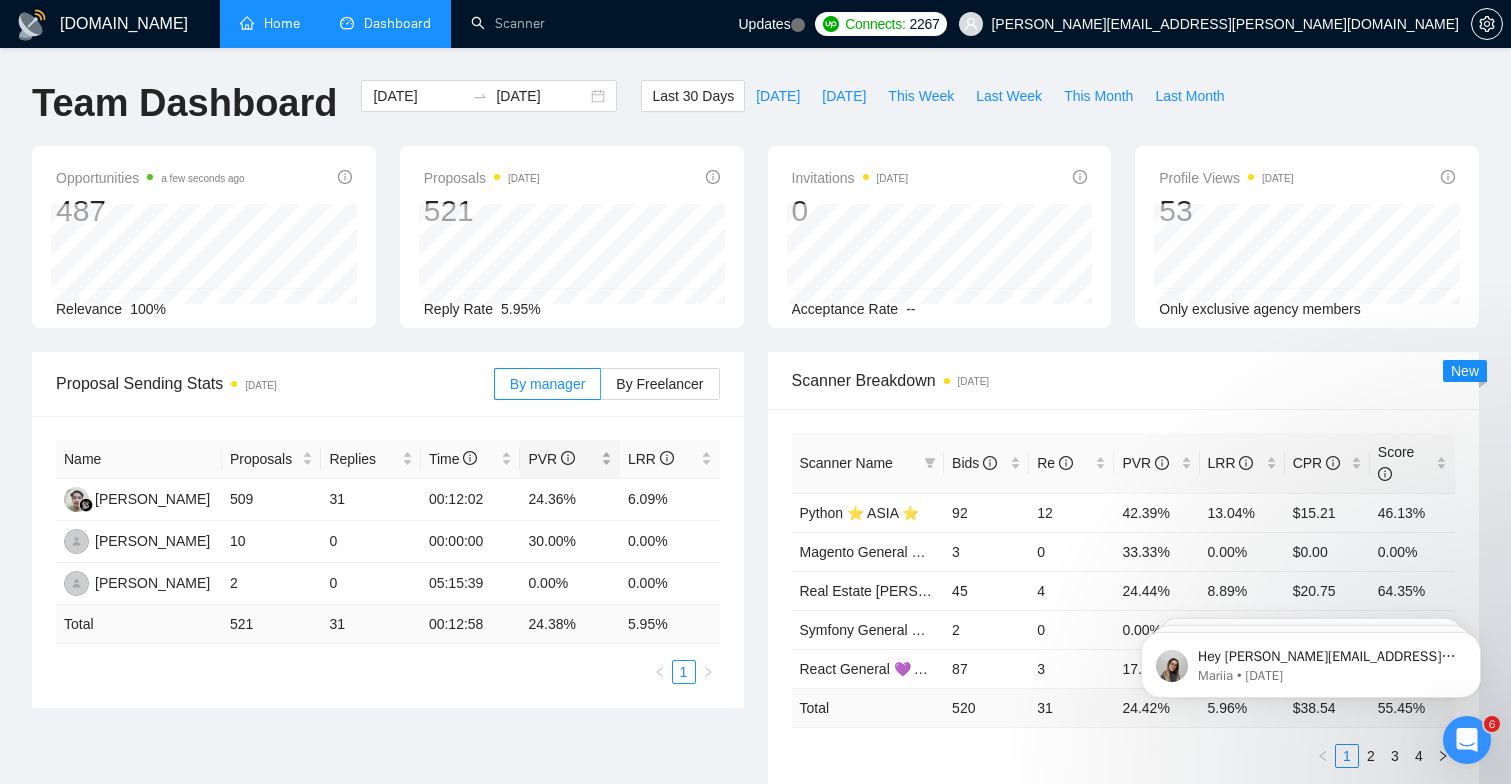 click on "PVR" at bounding box center (562, 459) 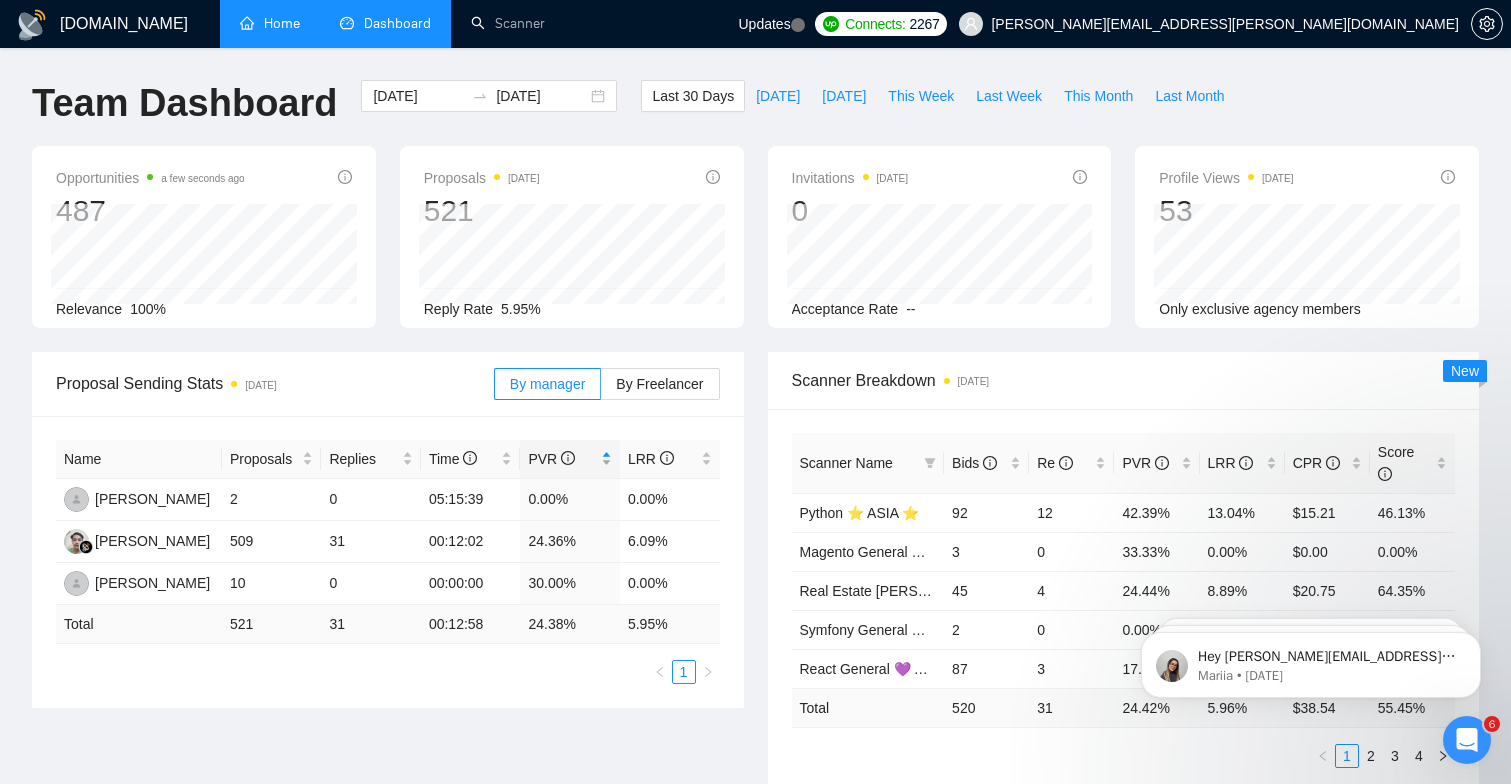 click on "PVR" at bounding box center (562, 459) 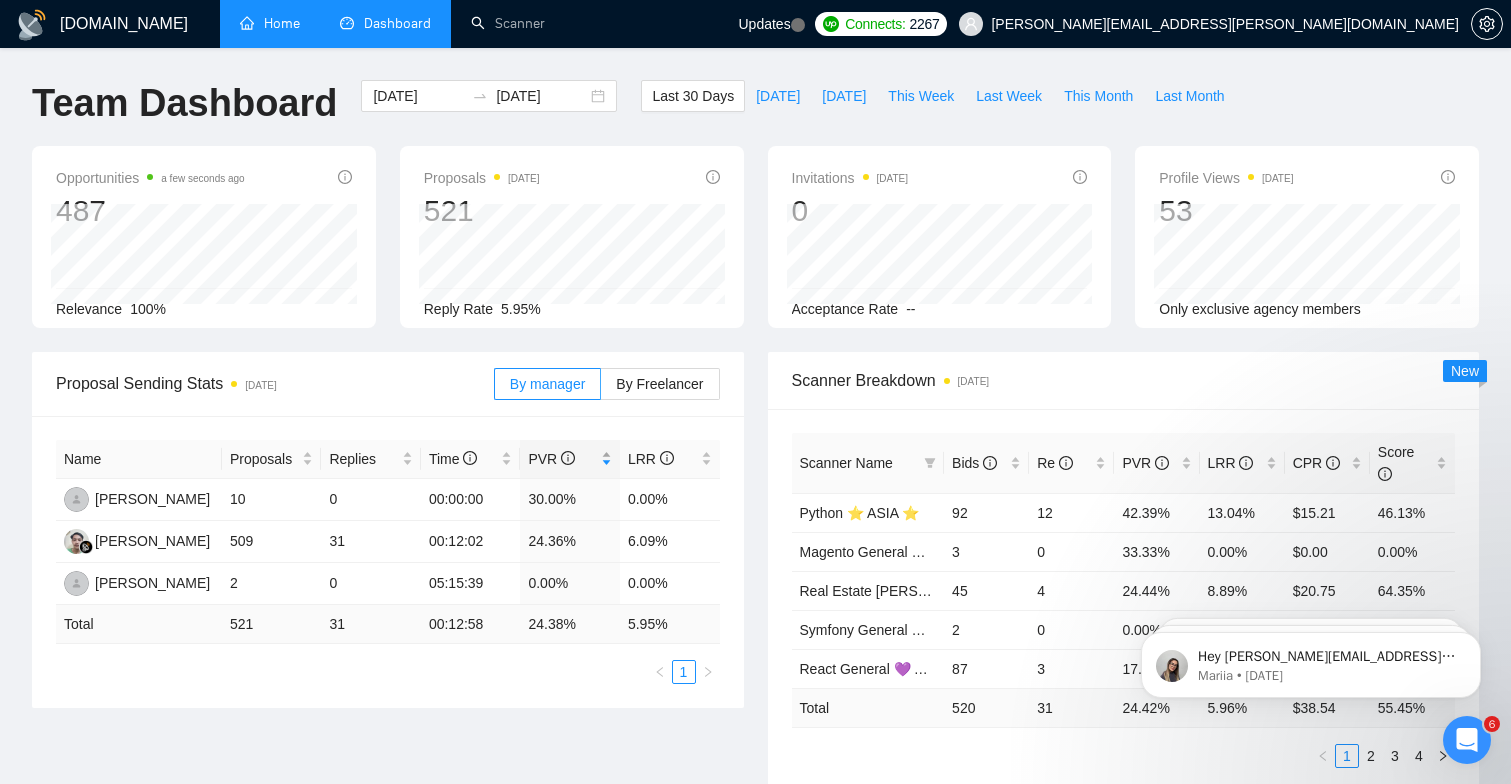 click on "PVR" at bounding box center (562, 459) 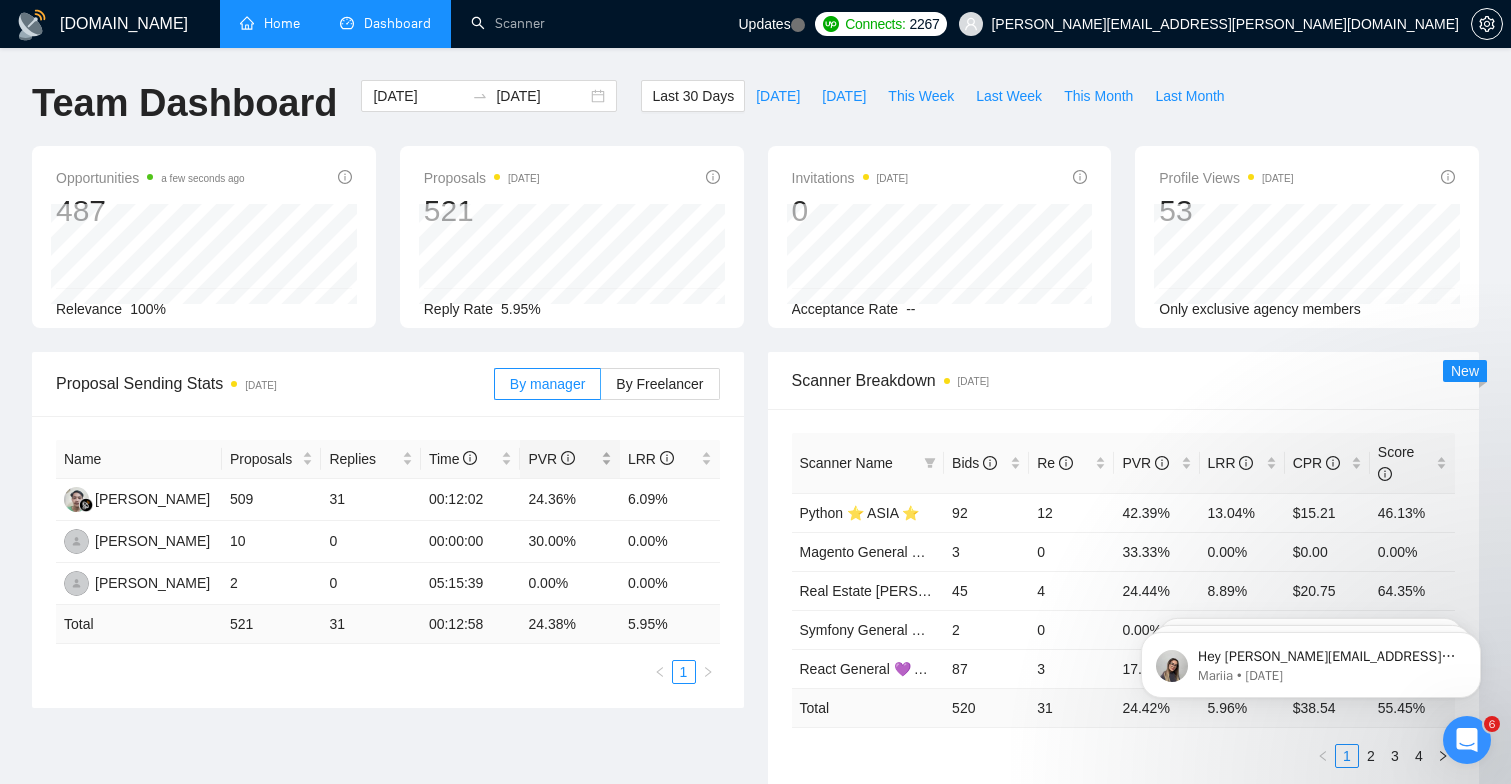 click on "PVR" at bounding box center [562, 459] 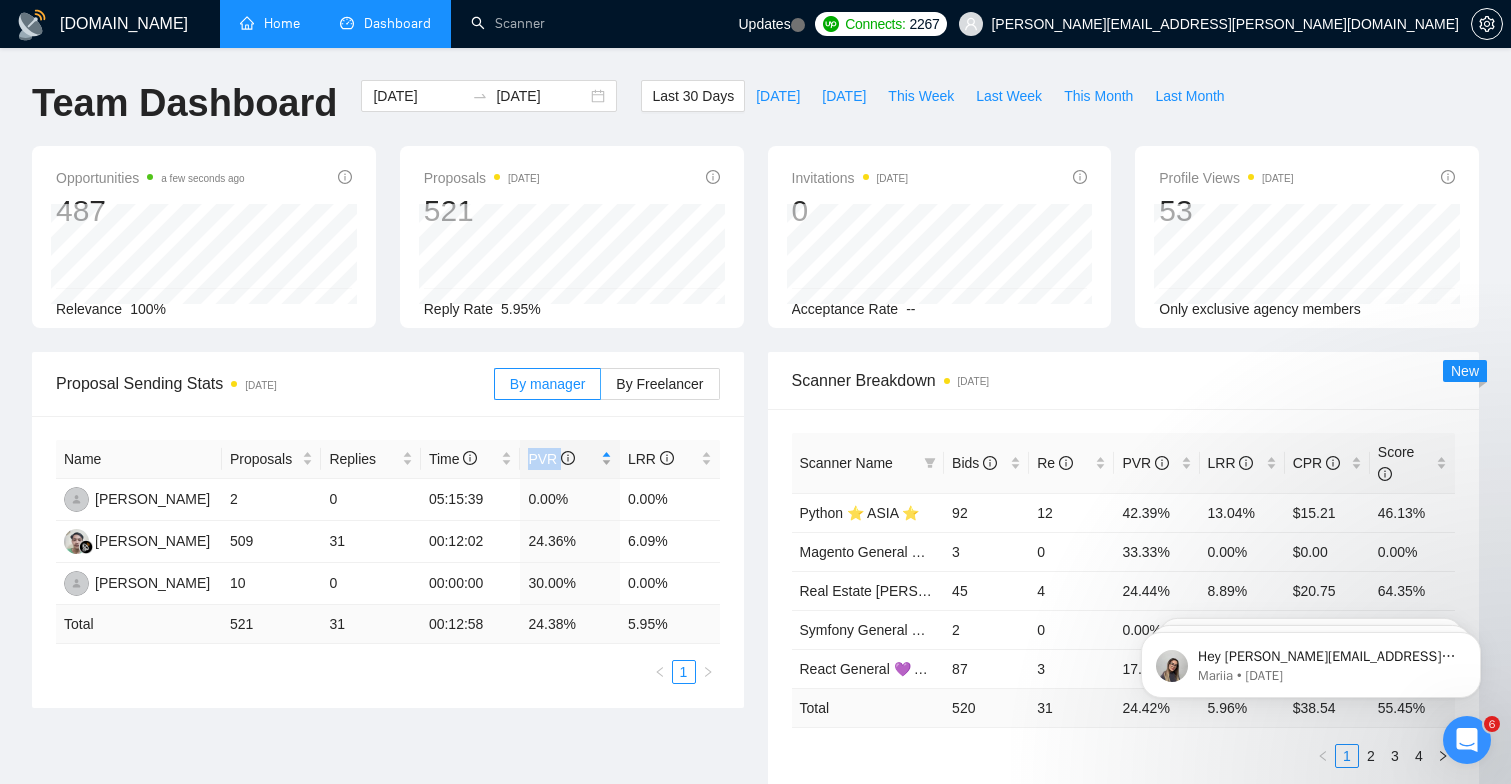 click on "PVR" at bounding box center (562, 459) 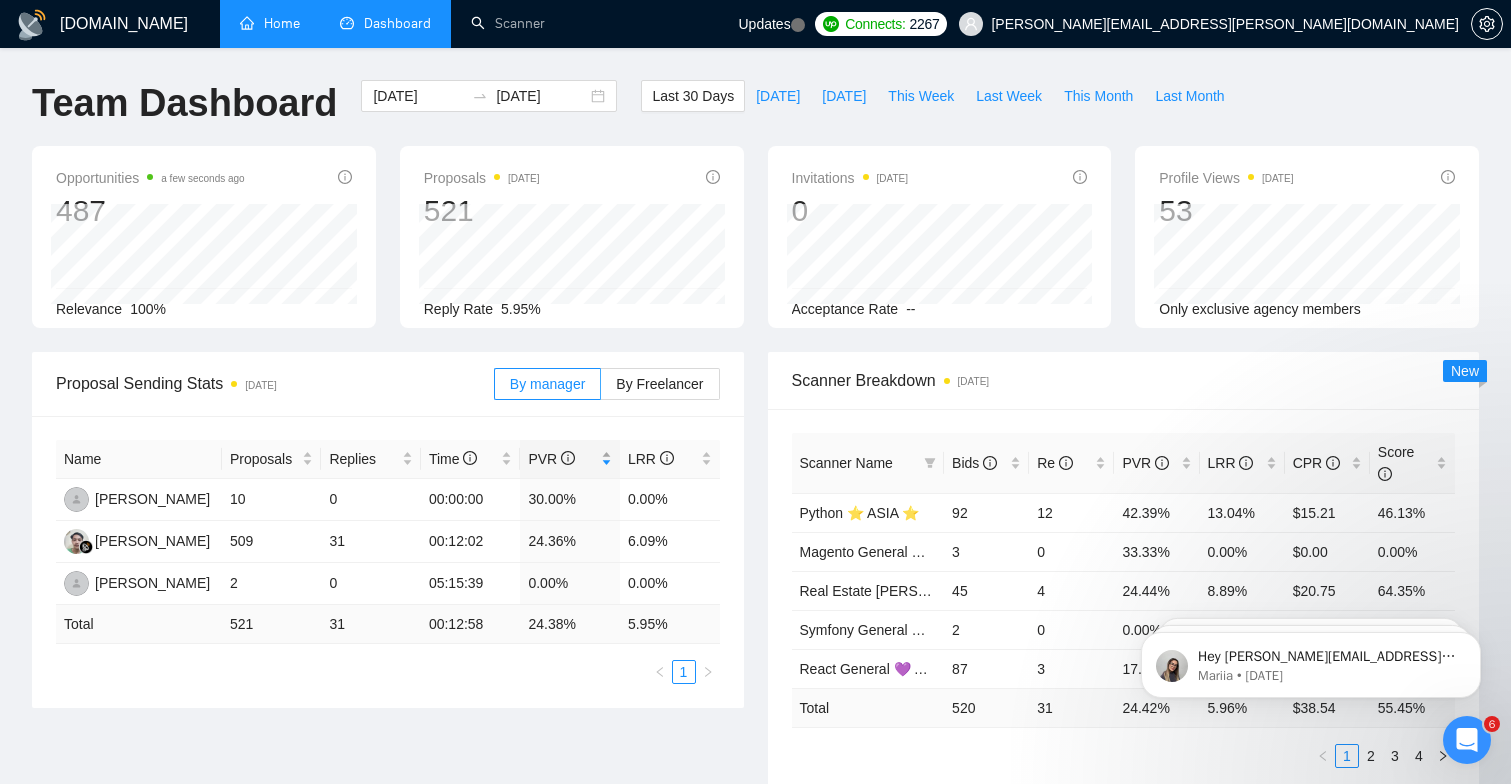 click on "PVR" at bounding box center (562, 459) 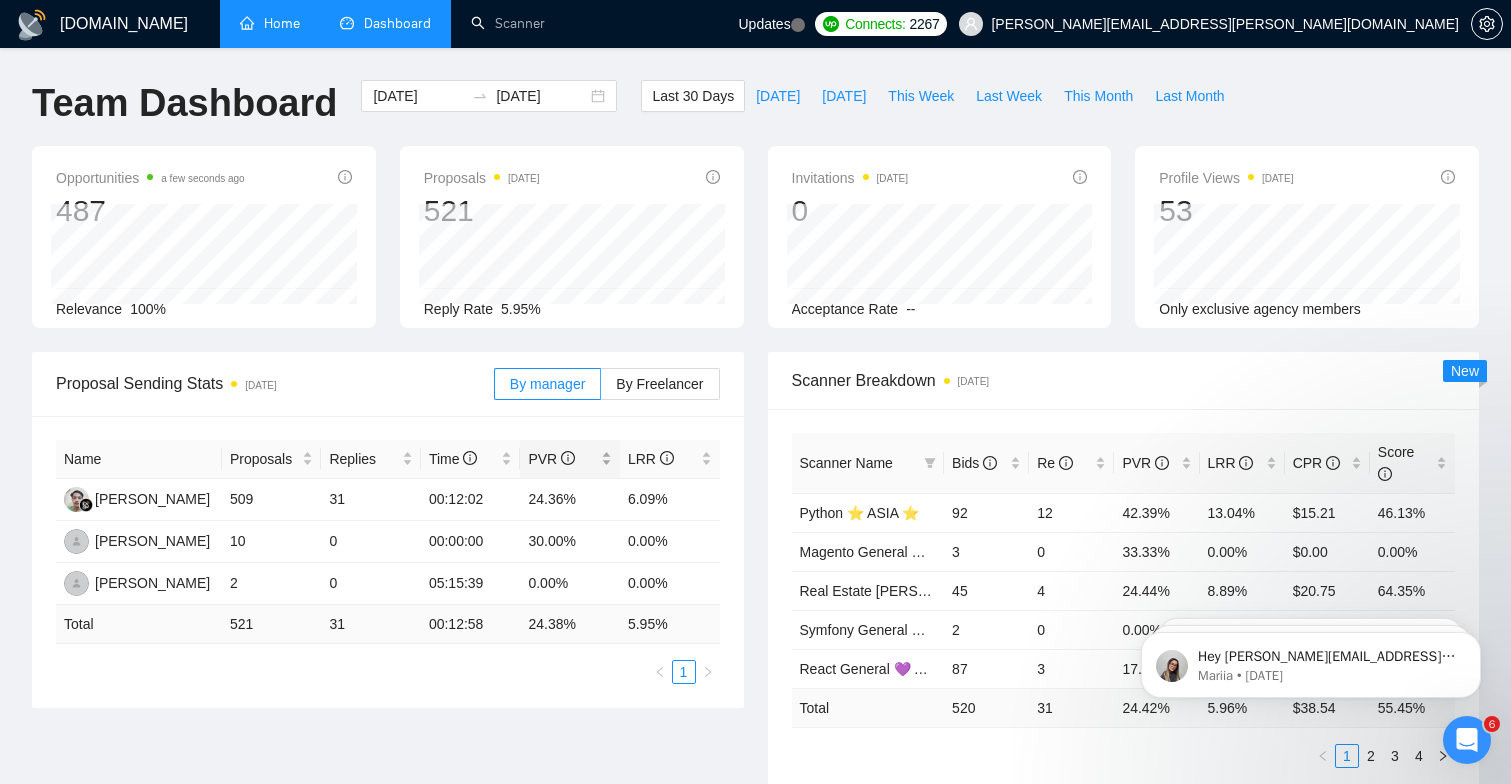 click on "PVR" at bounding box center [562, 459] 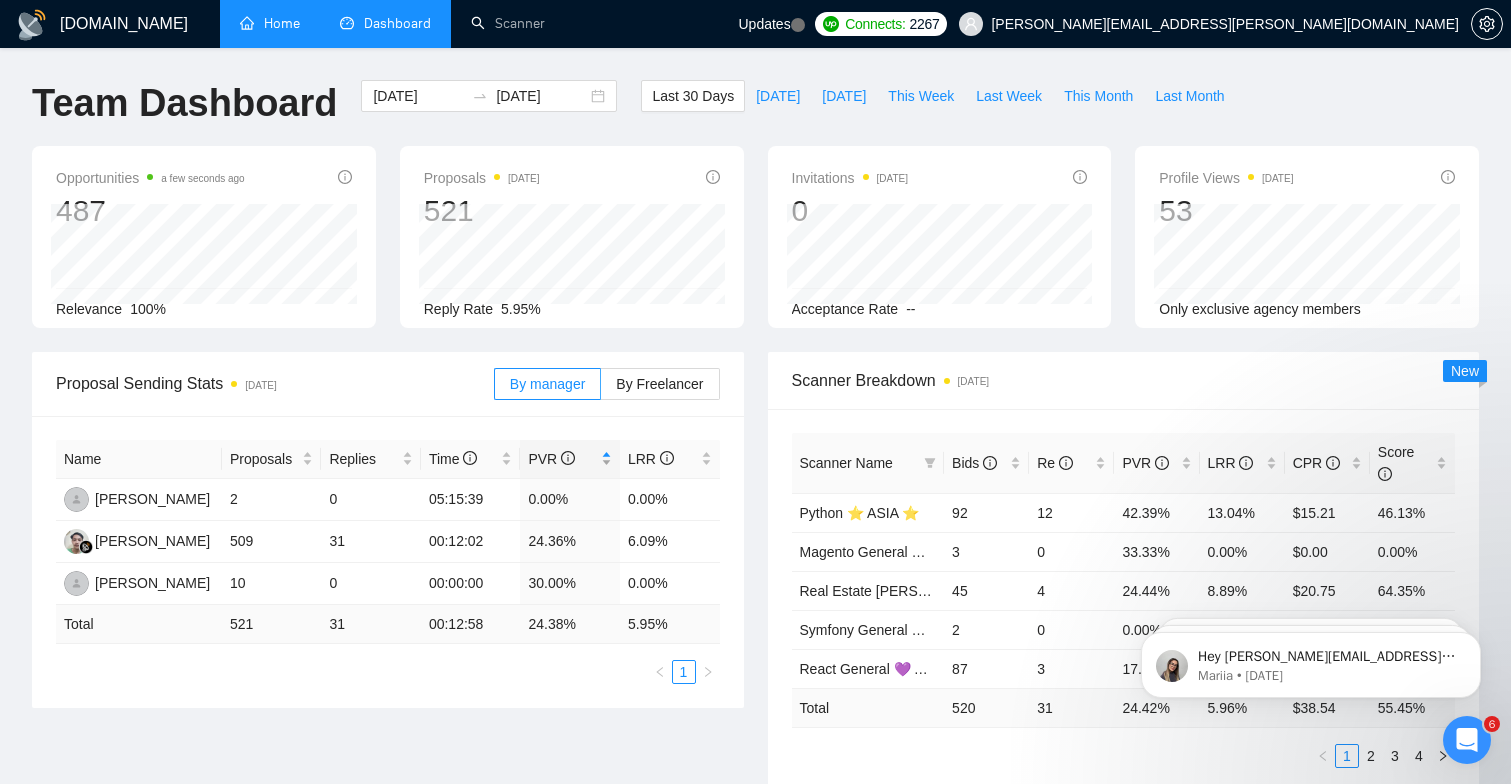 click on "PVR" at bounding box center (562, 459) 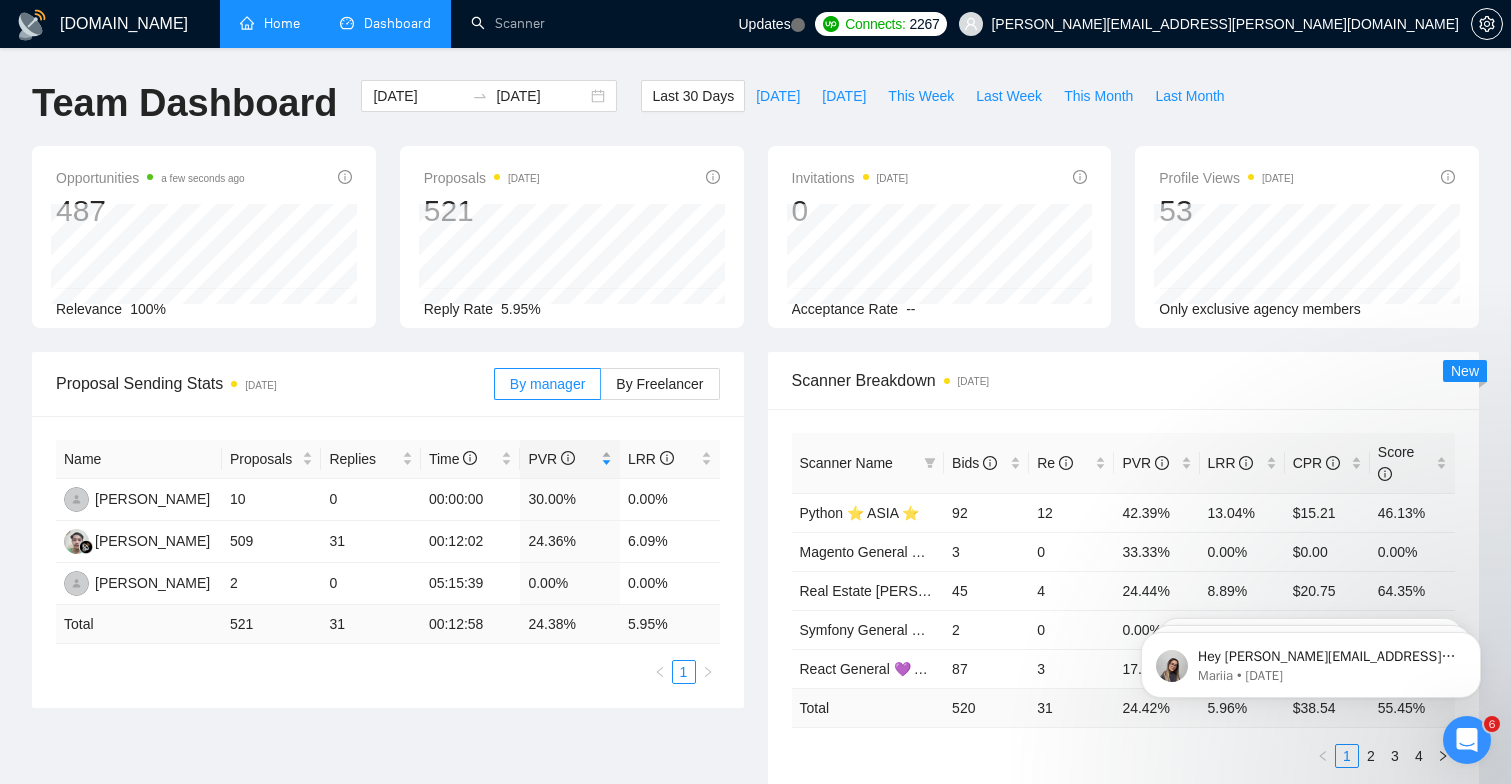click on "PVR" at bounding box center (562, 459) 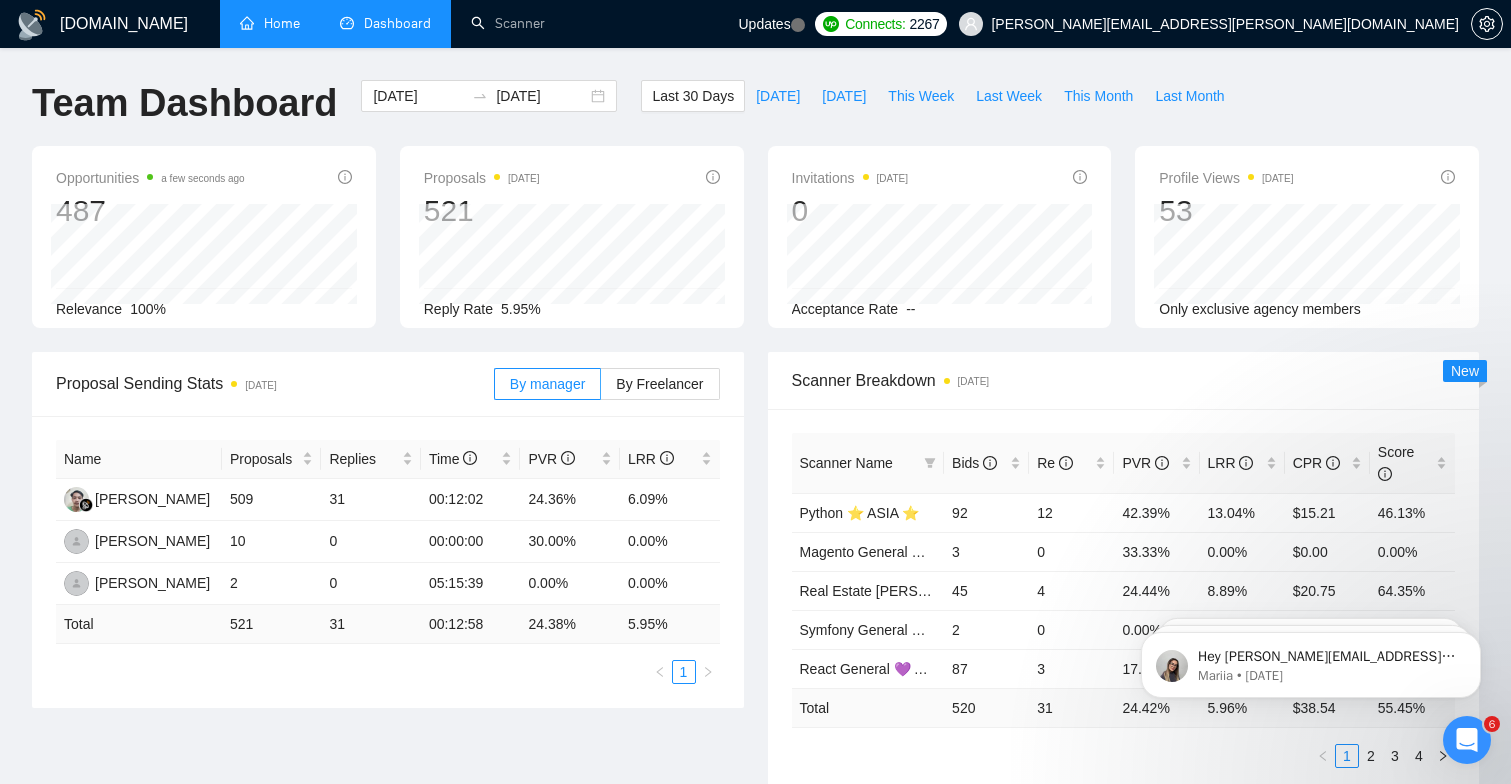 click on "Dashboard" at bounding box center (397, 23) 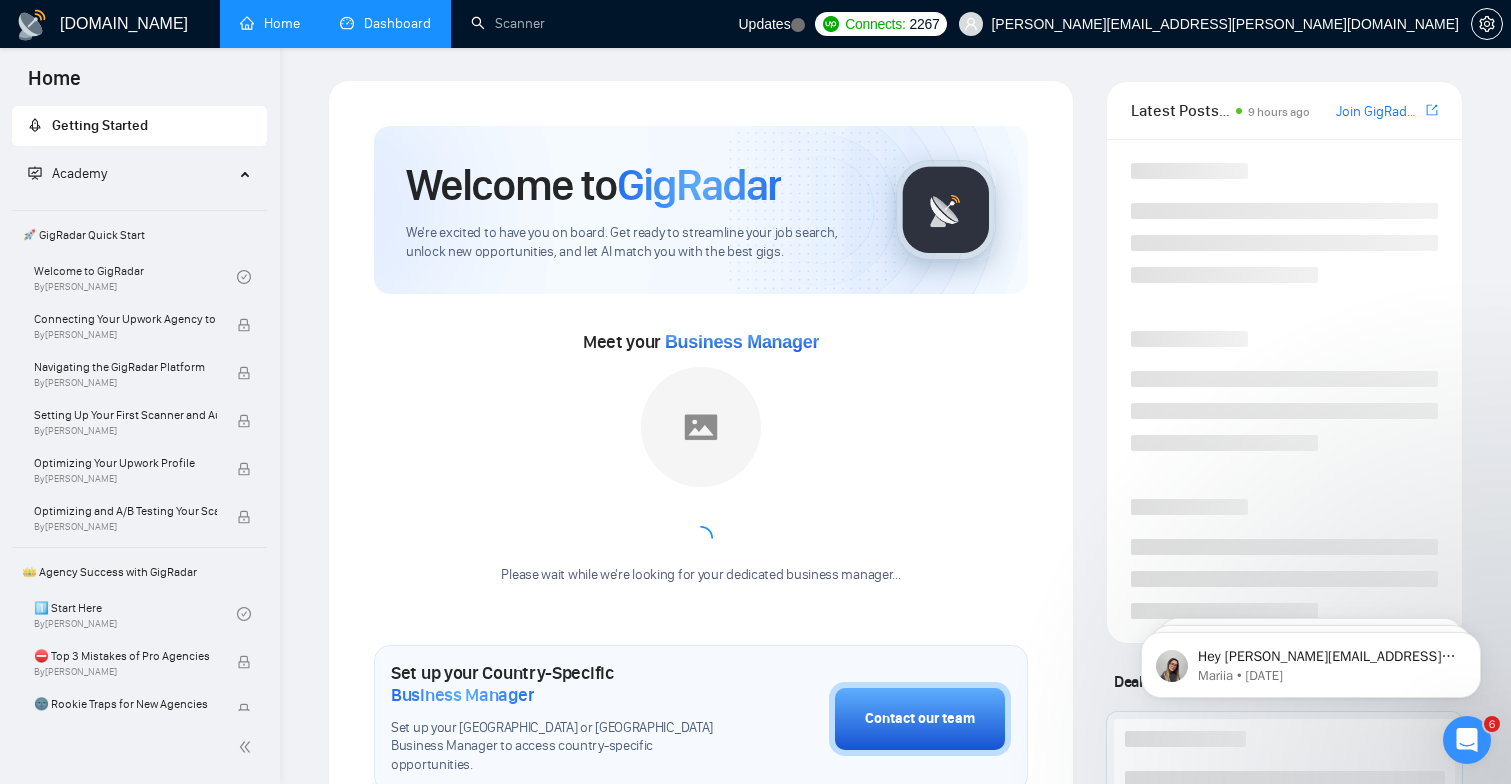 click on "Dashboard" at bounding box center (385, 23) 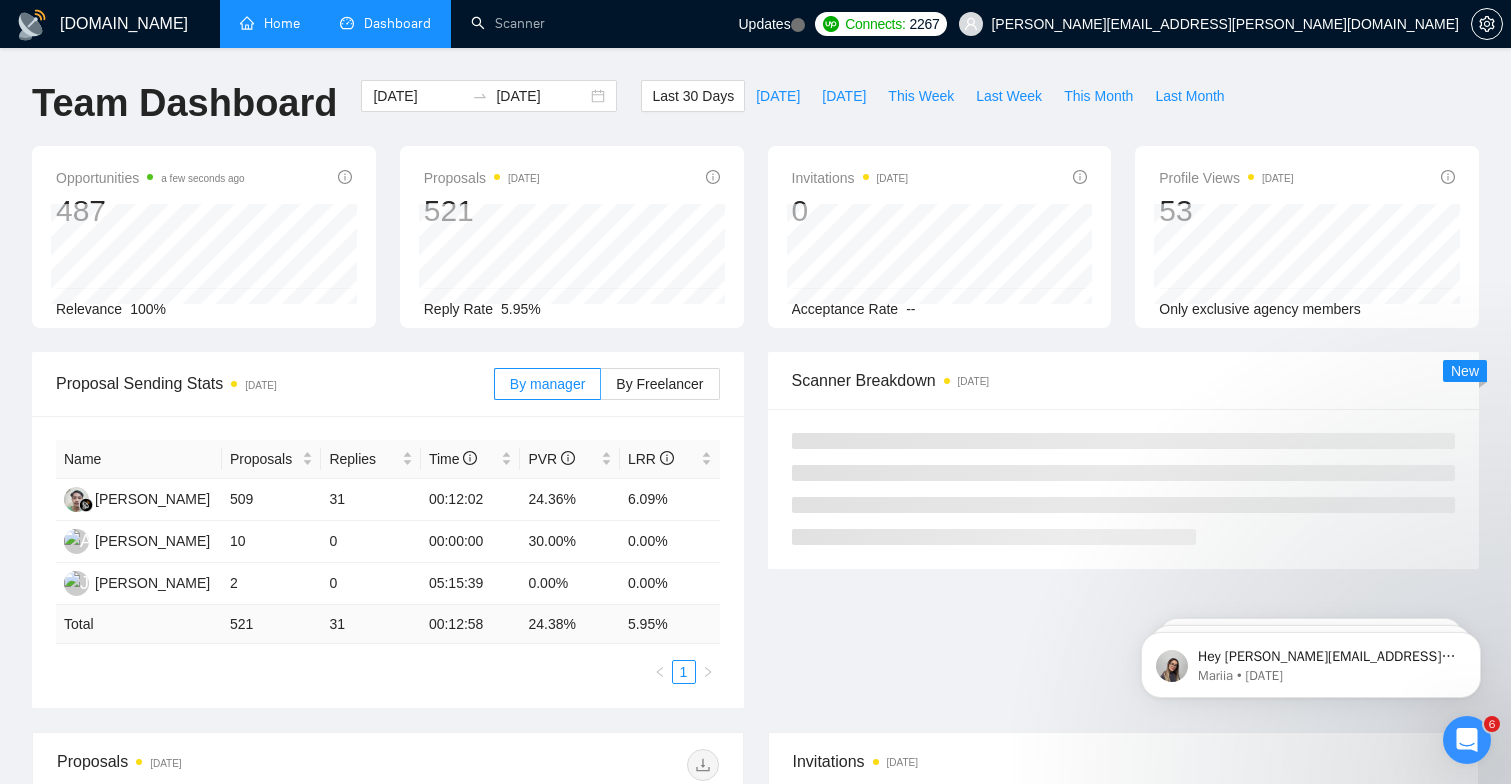scroll, scrollTop: 275, scrollLeft: 0, axis: vertical 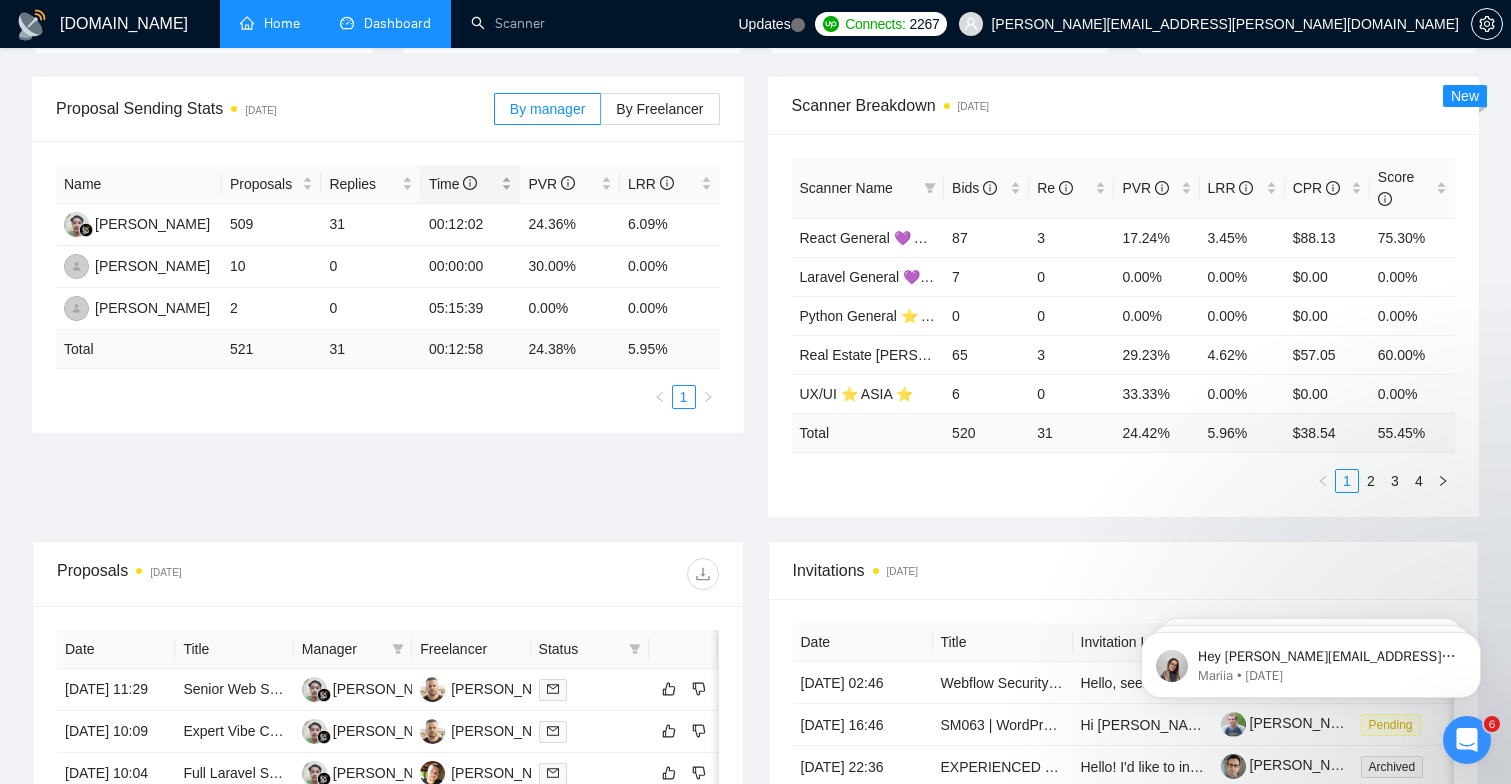 click on "Time" at bounding box center [453, 184] 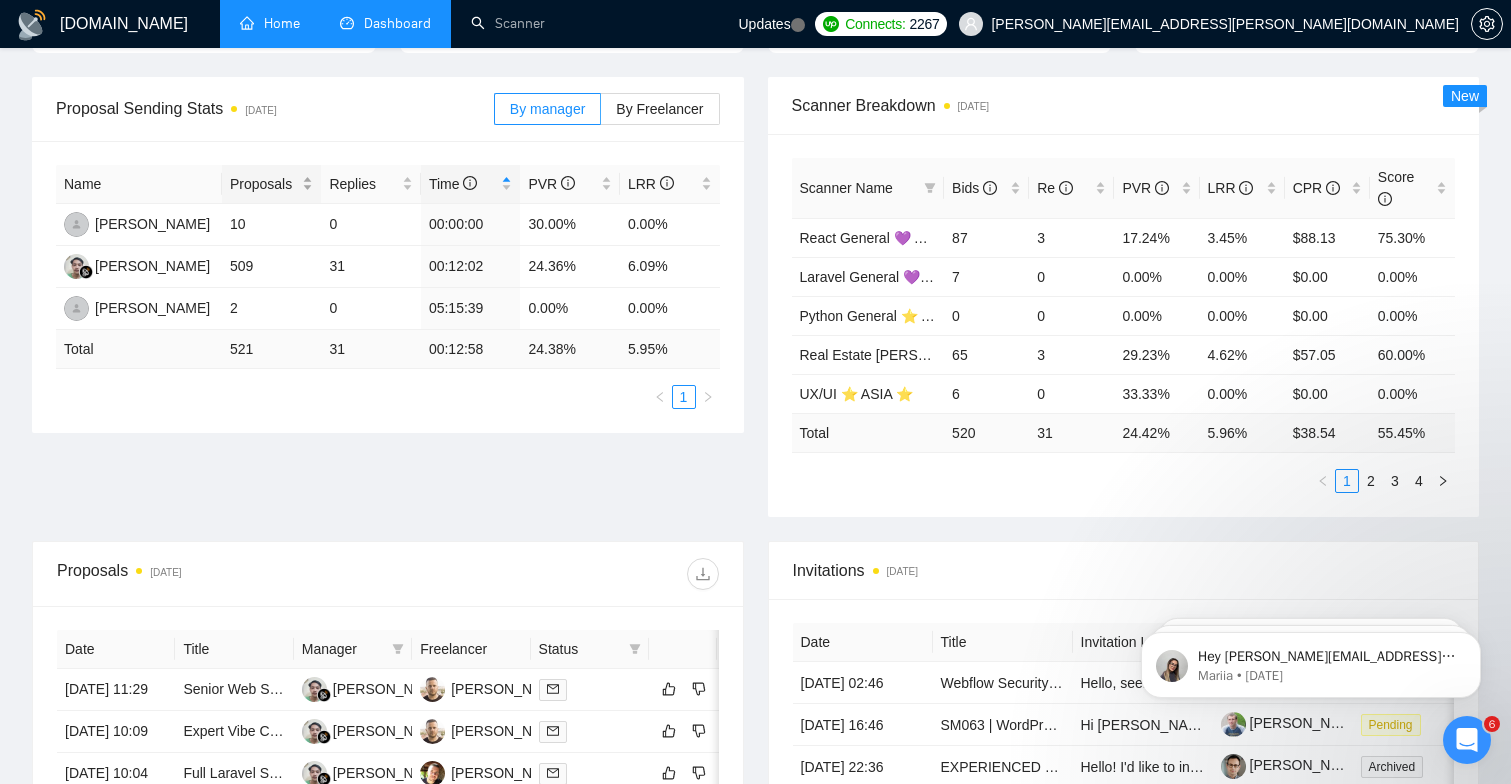 click on "Proposals" at bounding box center (264, 184) 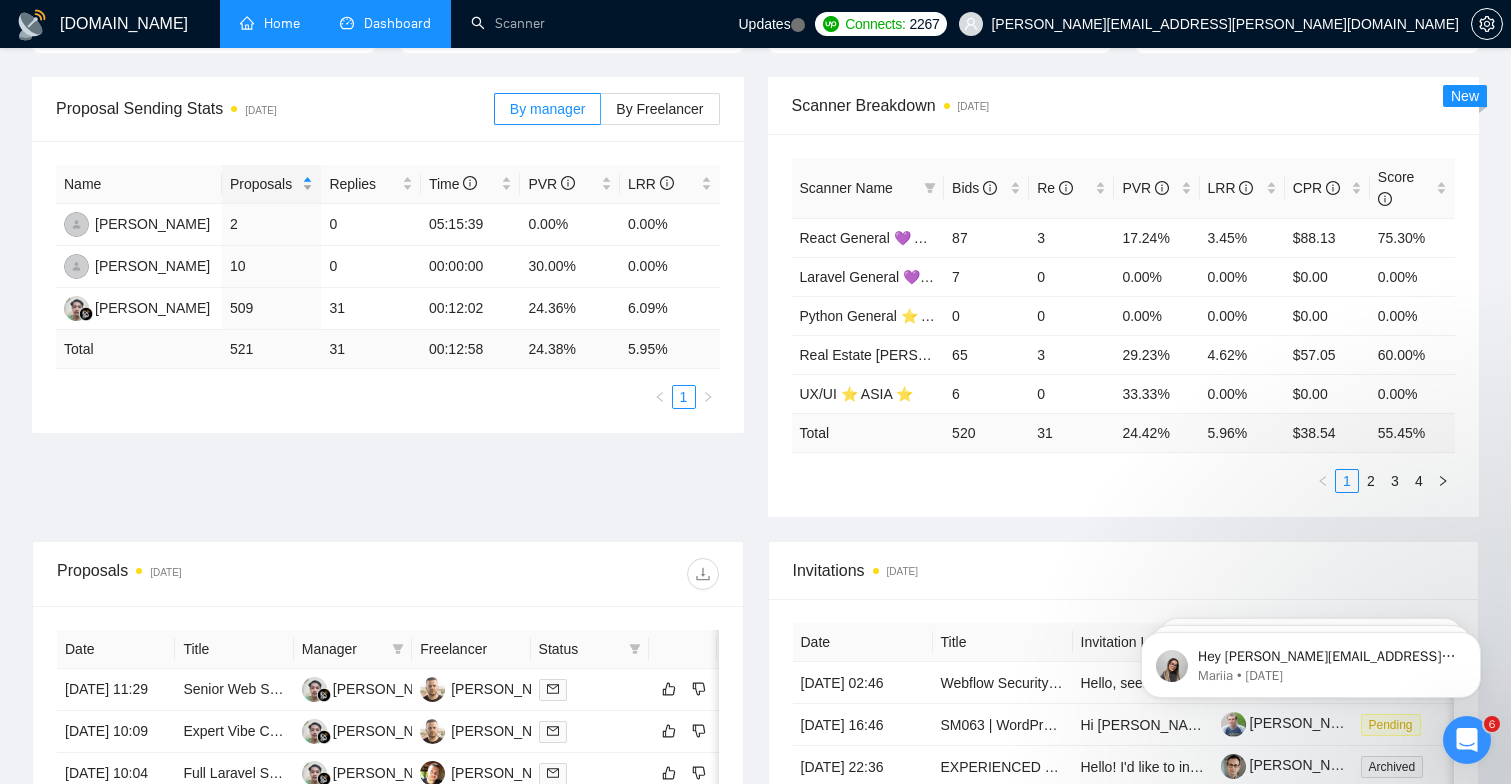 click on "Proposals" at bounding box center (264, 184) 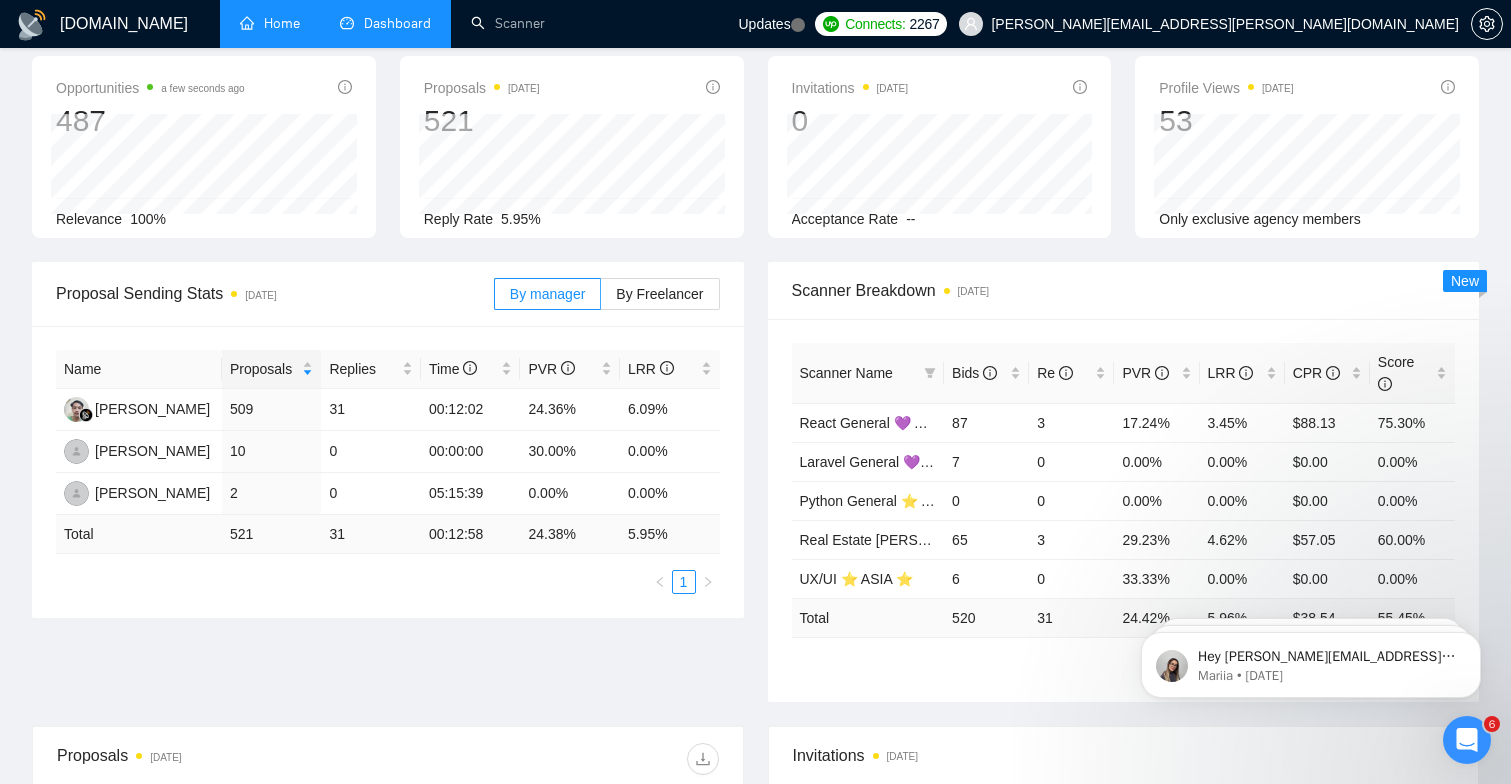 scroll, scrollTop: 127, scrollLeft: 0, axis: vertical 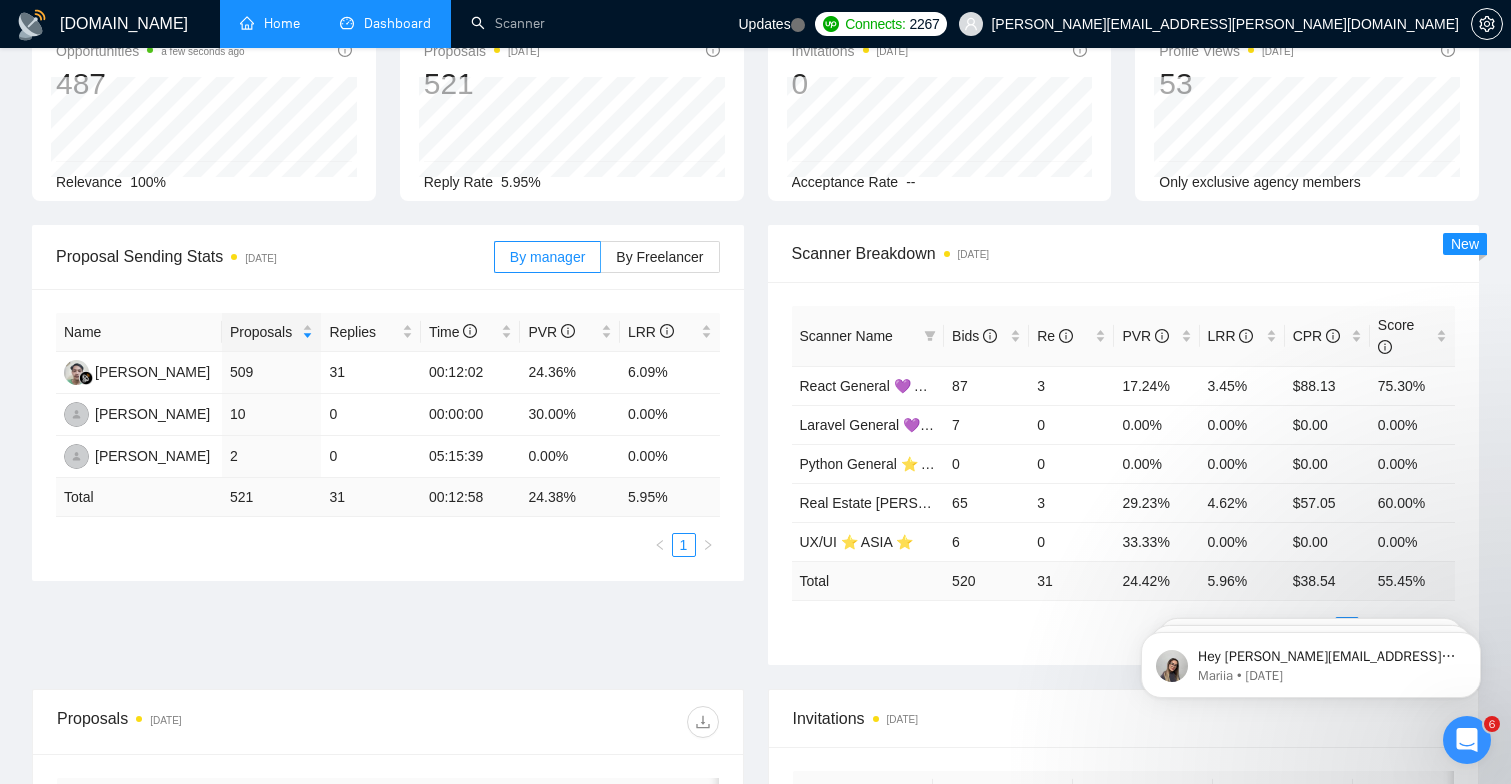 click on "Scanner Name" at bounding box center [846, 336] 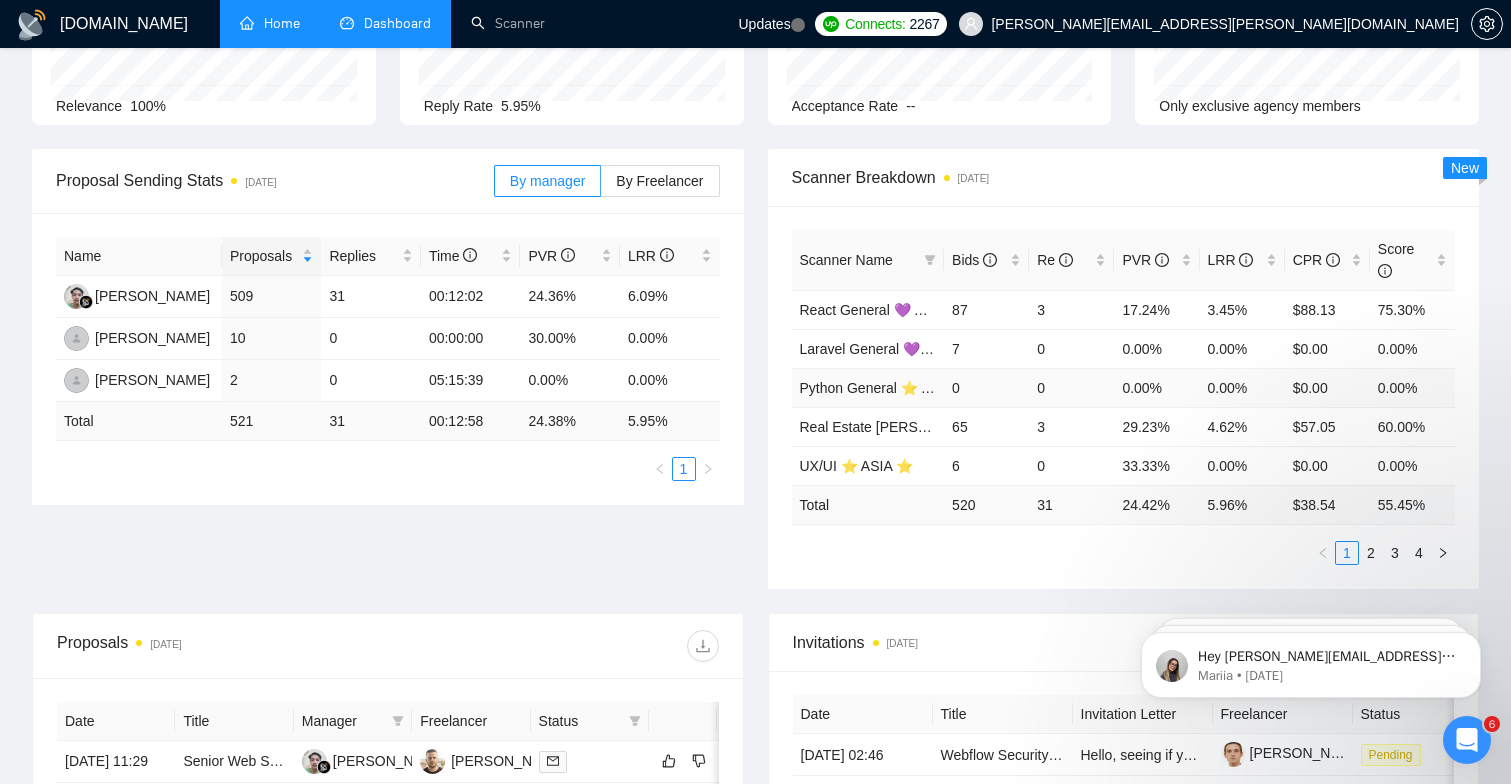 scroll, scrollTop: 208, scrollLeft: 0, axis: vertical 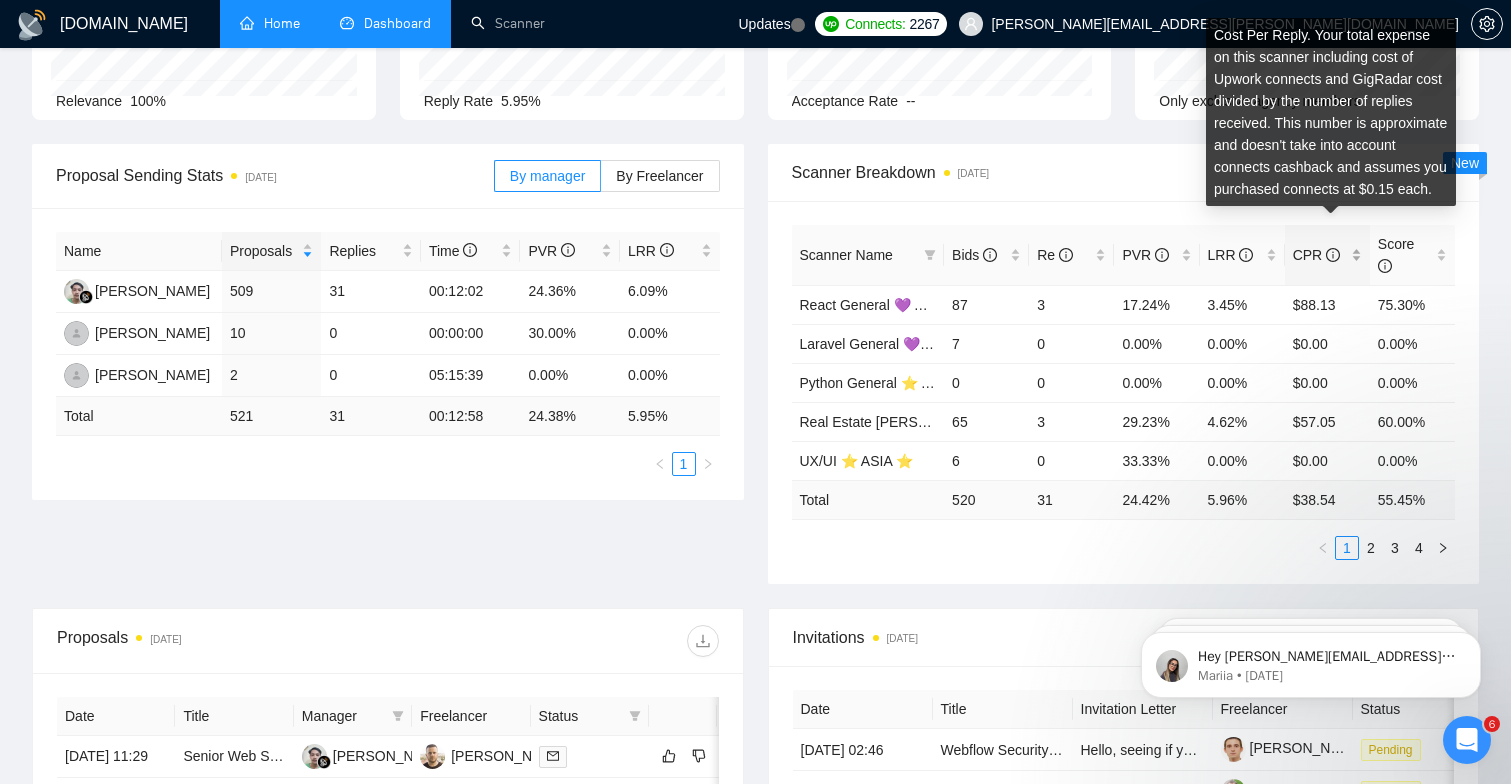 click 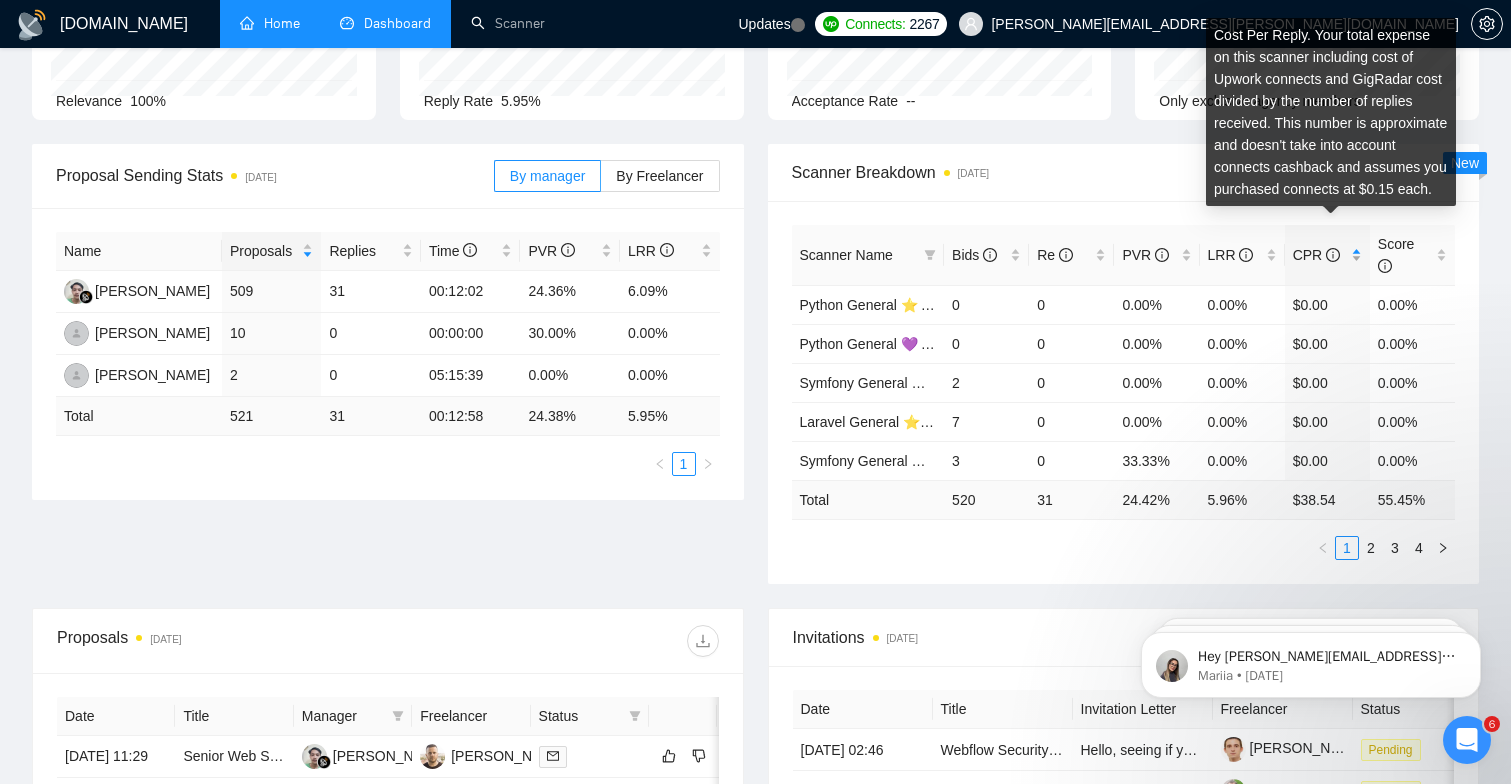 click 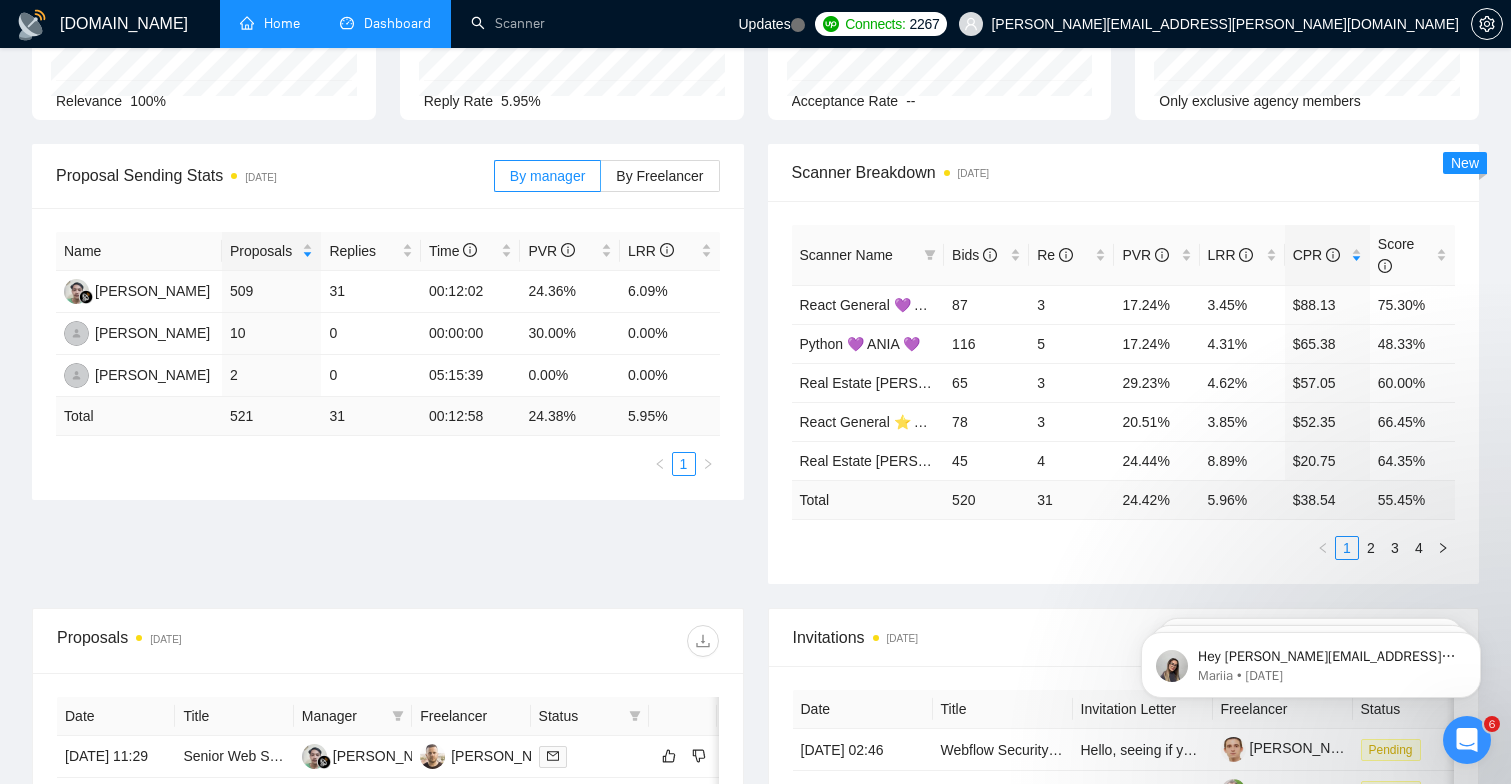 click on "Scanner Name" at bounding box center (846, 255) 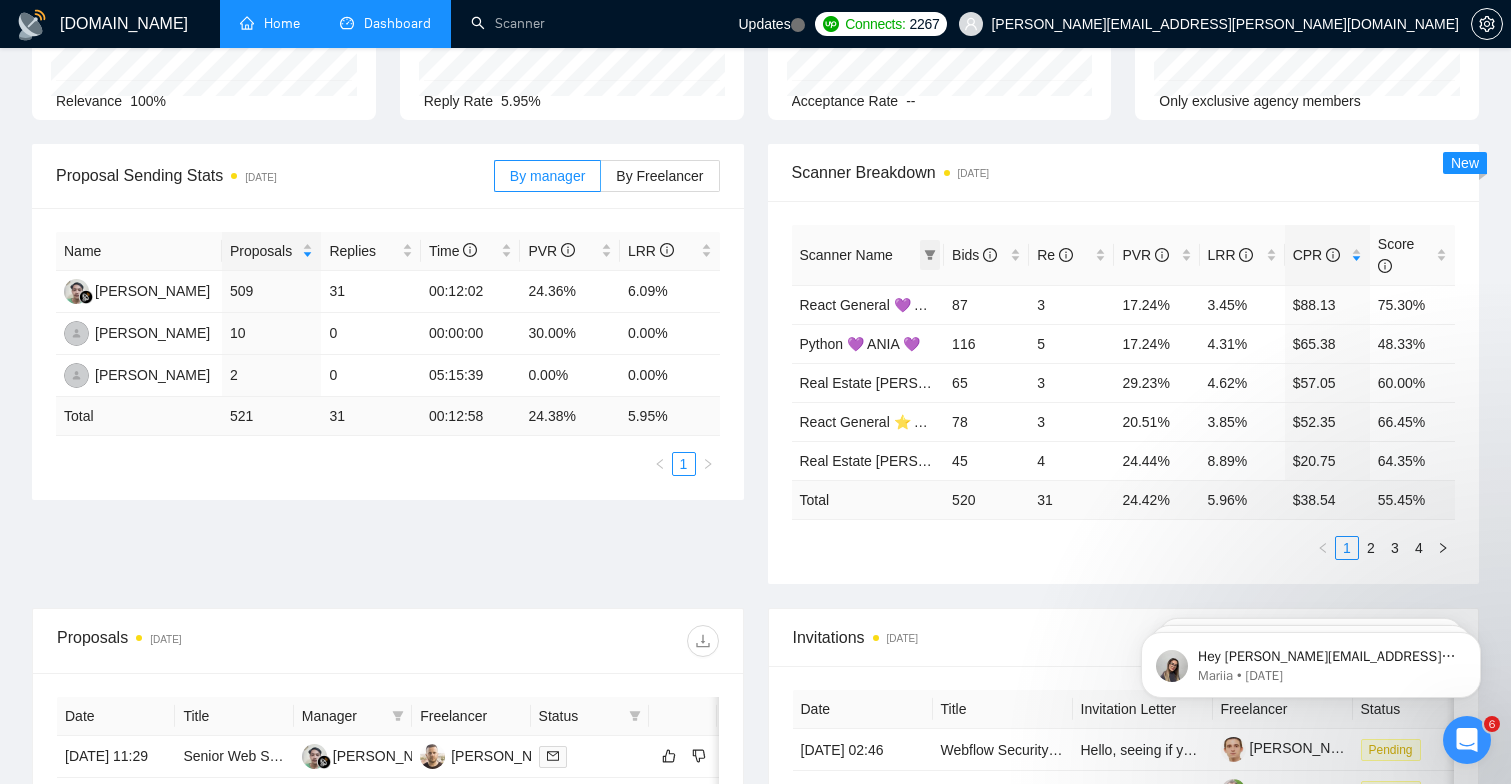 click 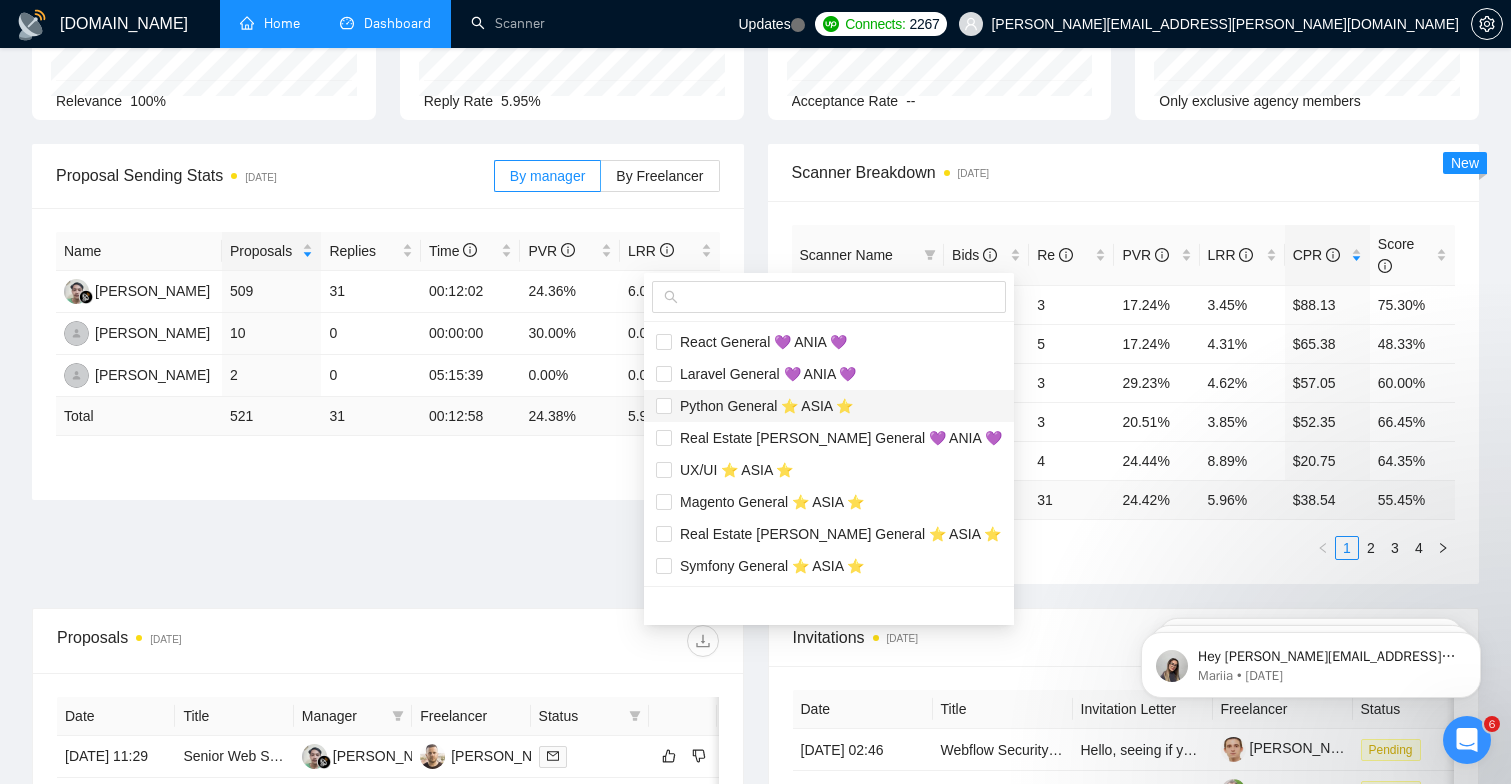 click on "Python General ⭐️ ASIA ⭐️" at bounding box center [829, 406] 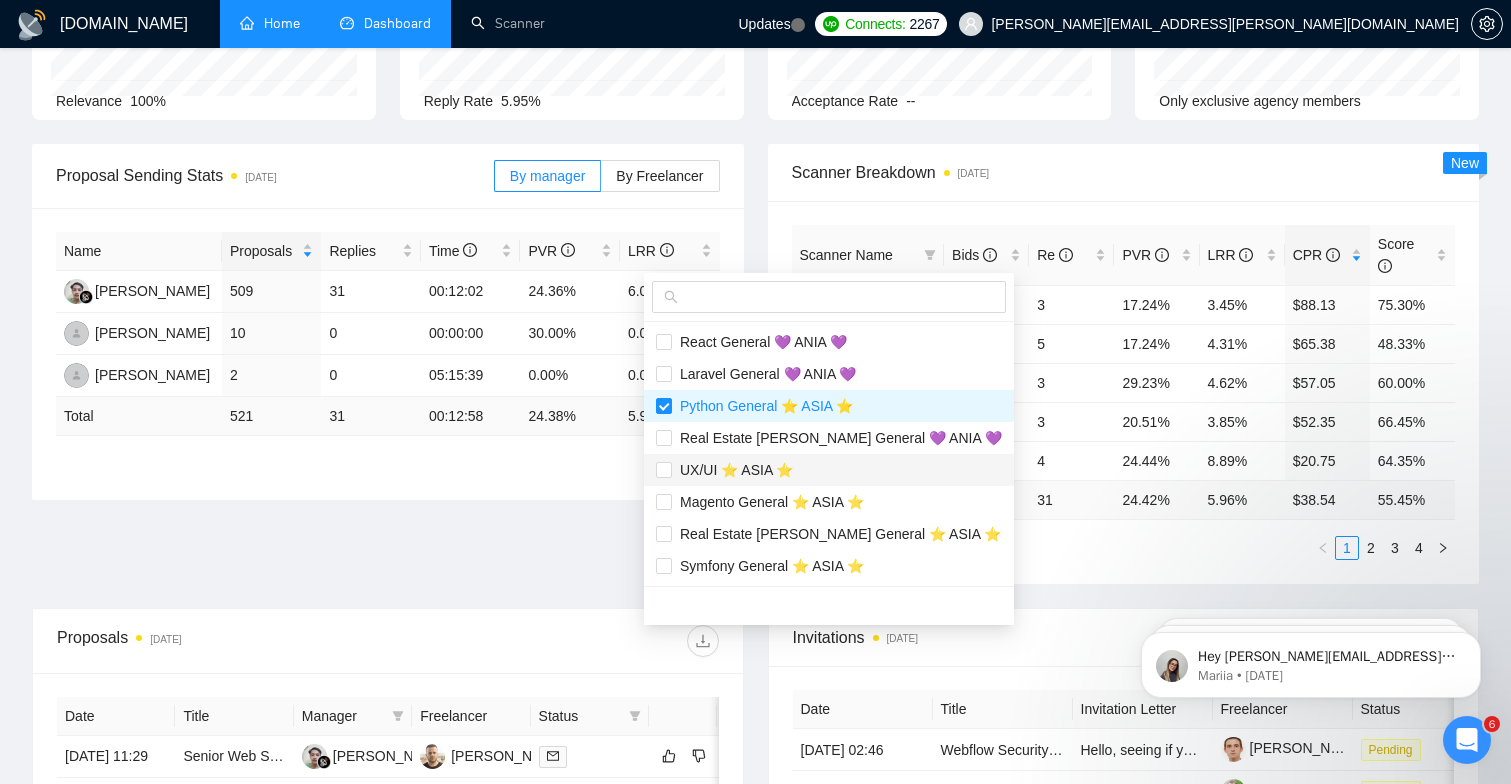 click on "UX/UI ⭐️ ASIA ⭐️" at bounding box center [732, 470] 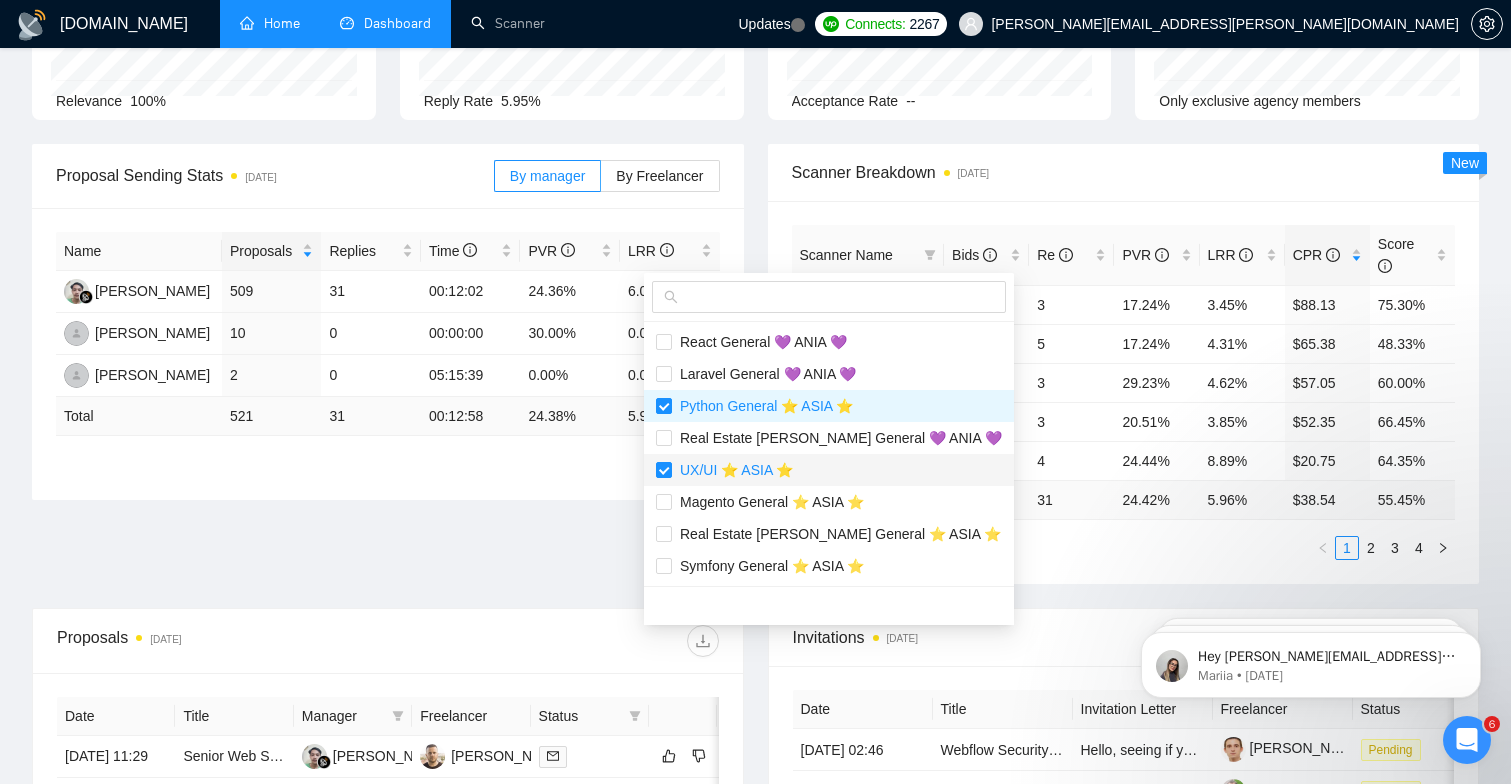 click on "UX/UI ⭐️ ASIA ⭐️" at bounding box center (732, 470) 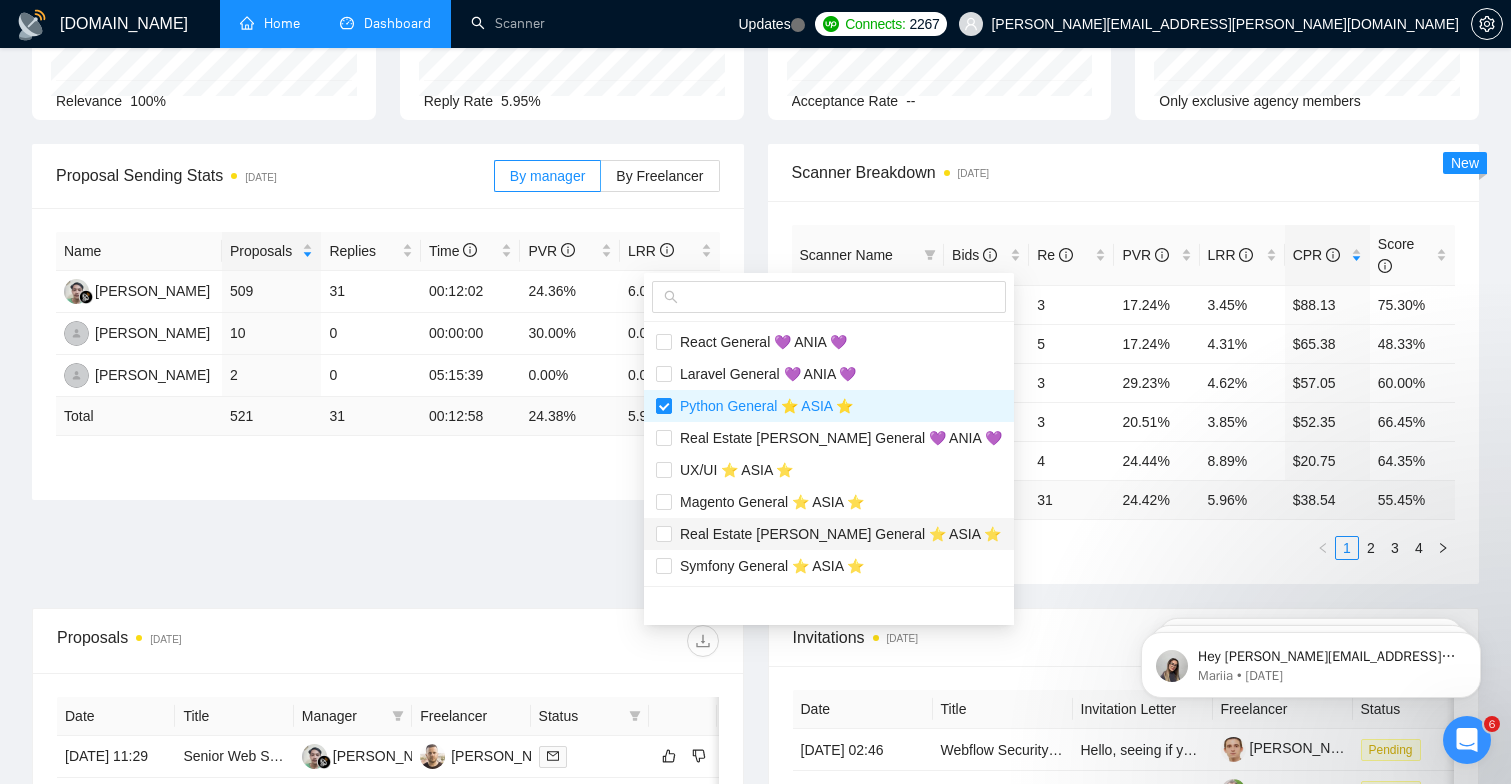 click on "Real Estate [PERSON_NAME] General ⭐️ ASIA ⭐️" at bounding box center [836, 534] 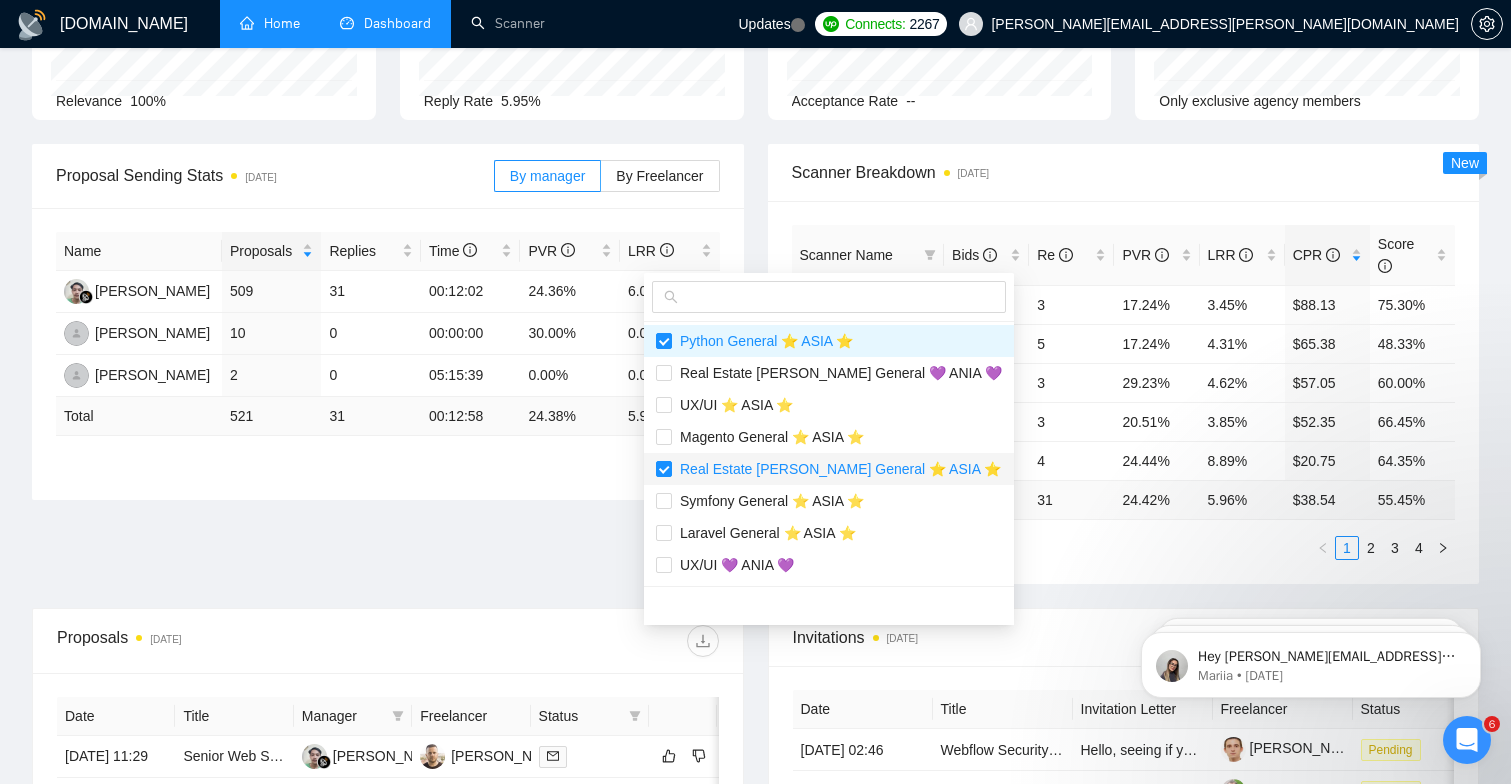 scroll, scrollTop: 71, scrollLeft: 0, axis: vertical 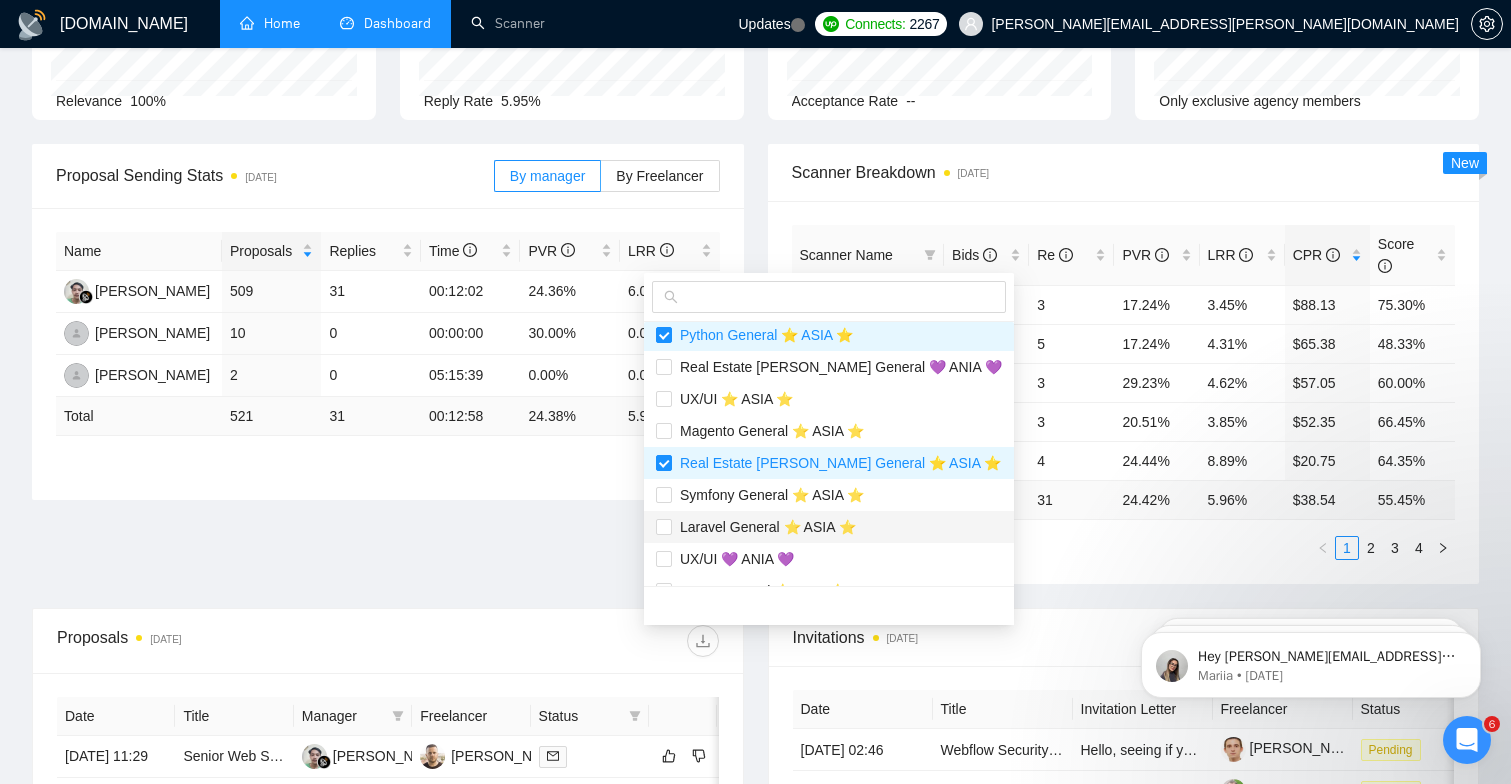 click on "Laravel General ⭐️ ASIA ⭐️" at bounding box center [764, 527] 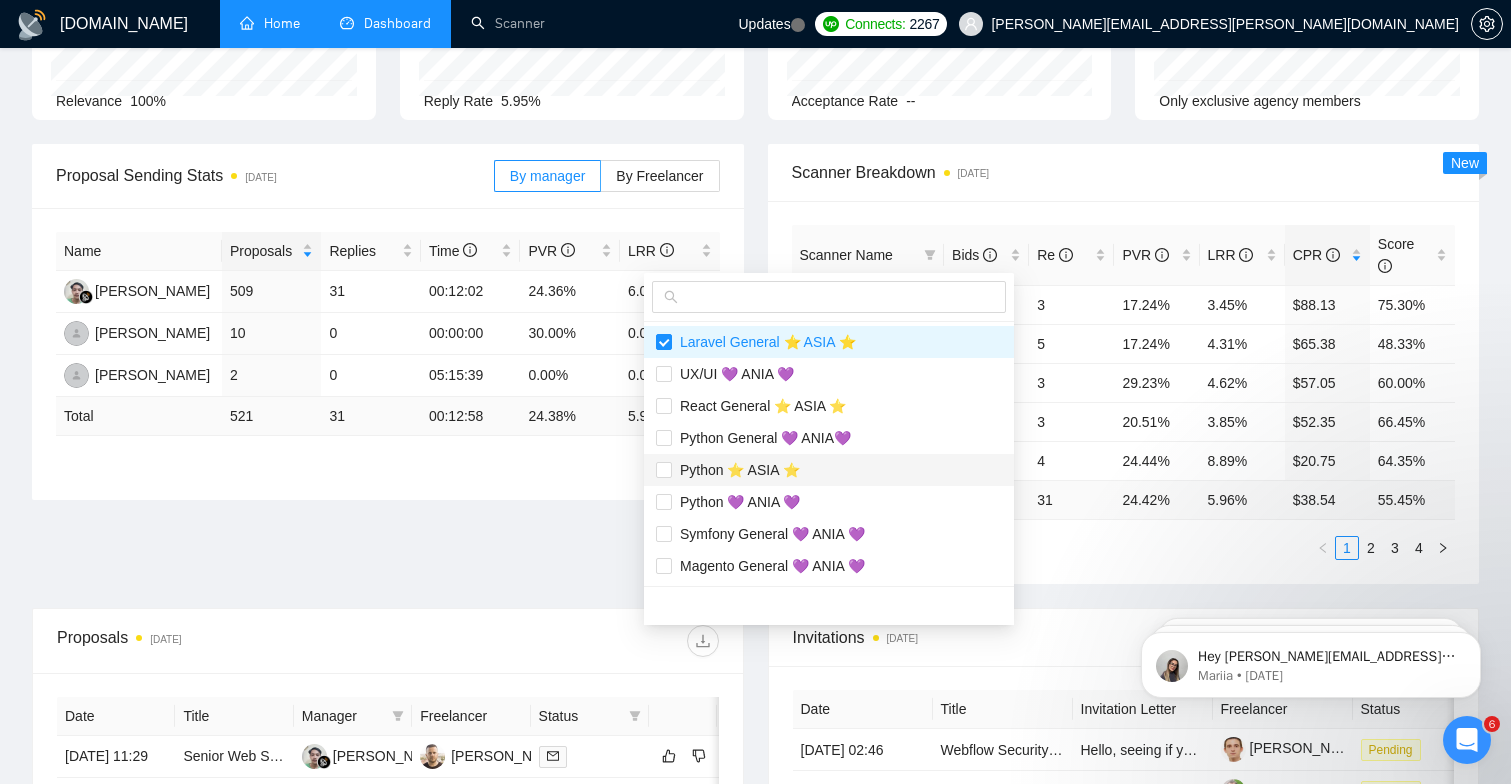 scroll, scrollTop: 256, scrollLeft: 0, axis: vertical 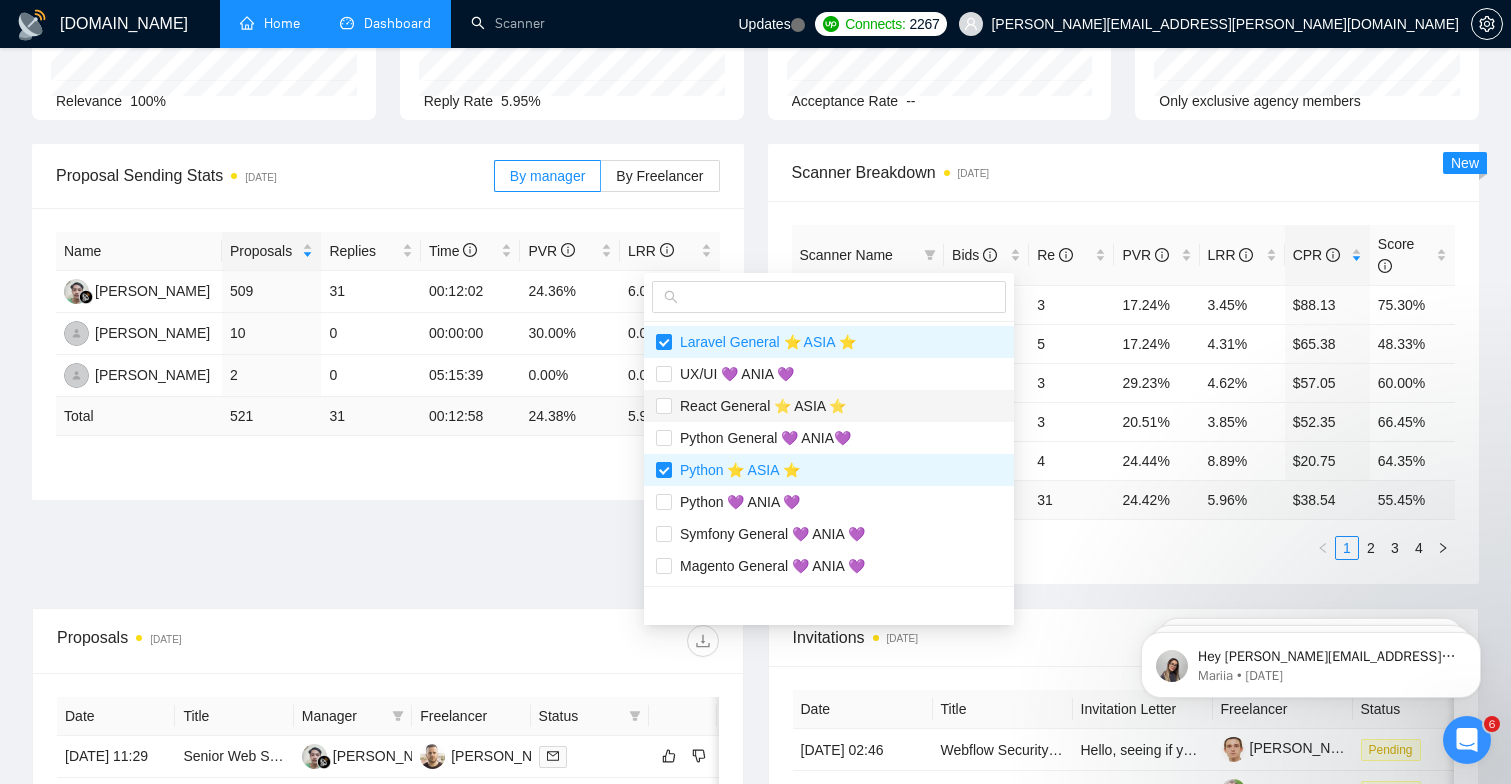 click on "React General ⭐️ ASIA ⭐️" at bounding box center (759, 406) 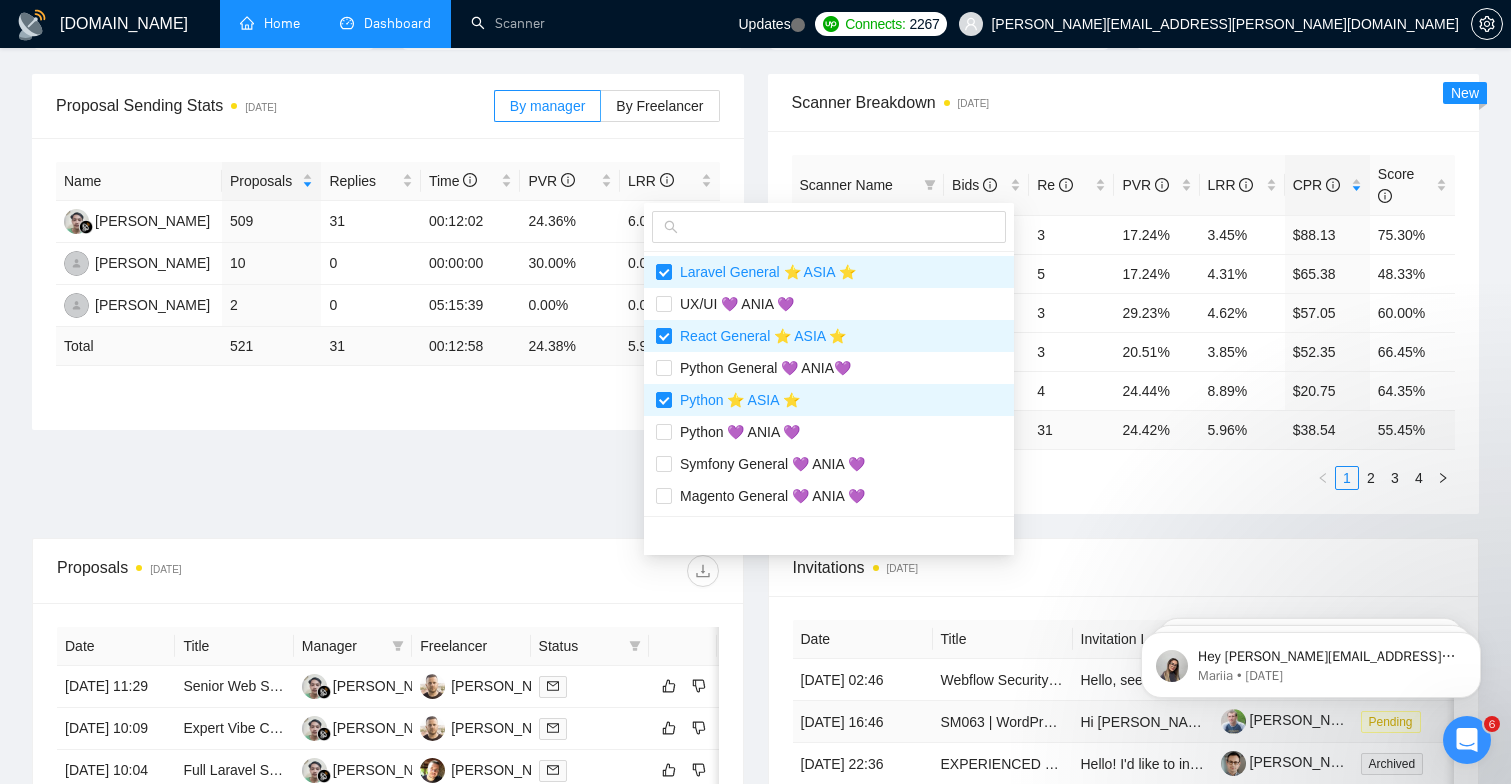 scroll, scrollTop: 191, scrollLeft: 0, axis: vertical 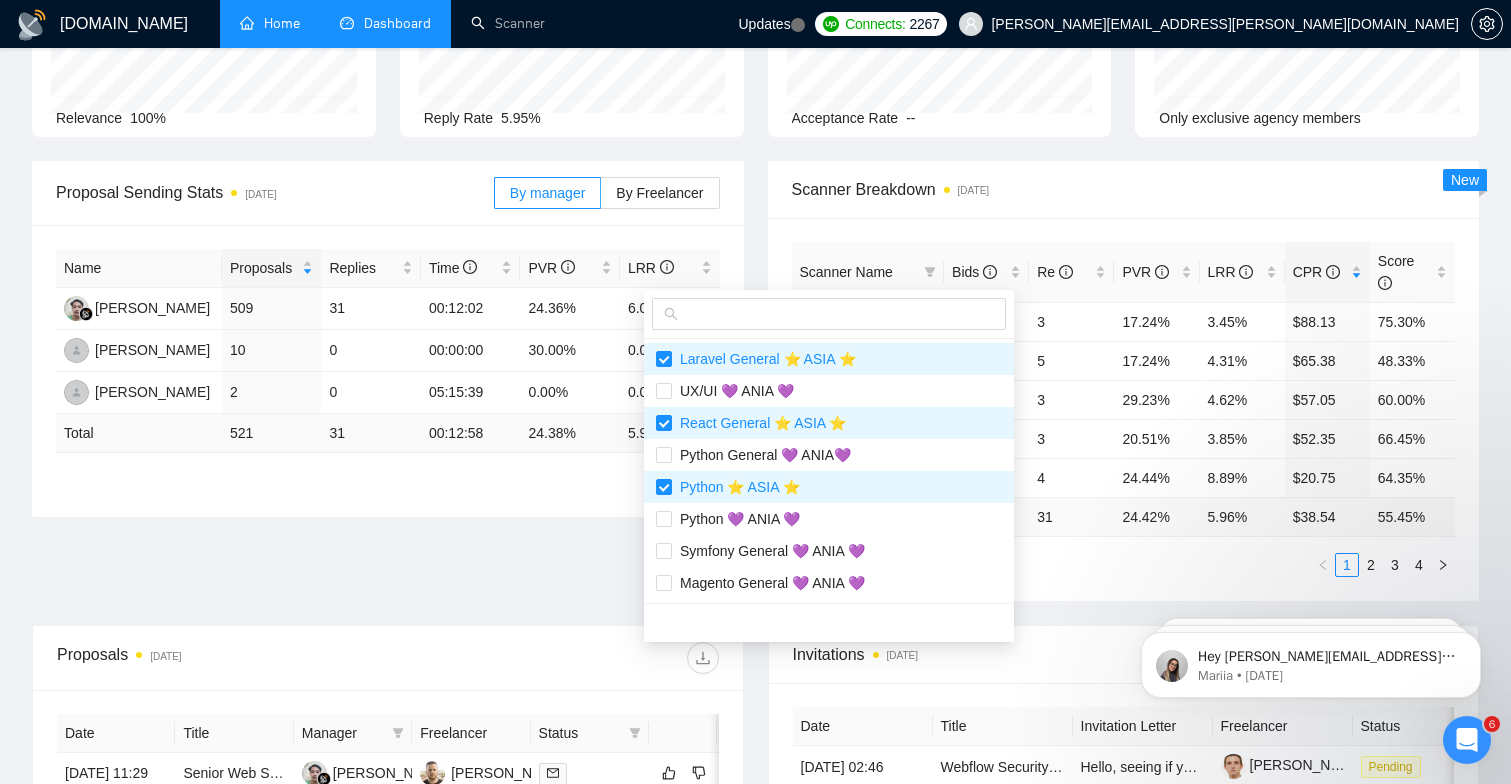 click on "Scanner Breakdown [DATE]" at bounding box center (1124, 189) 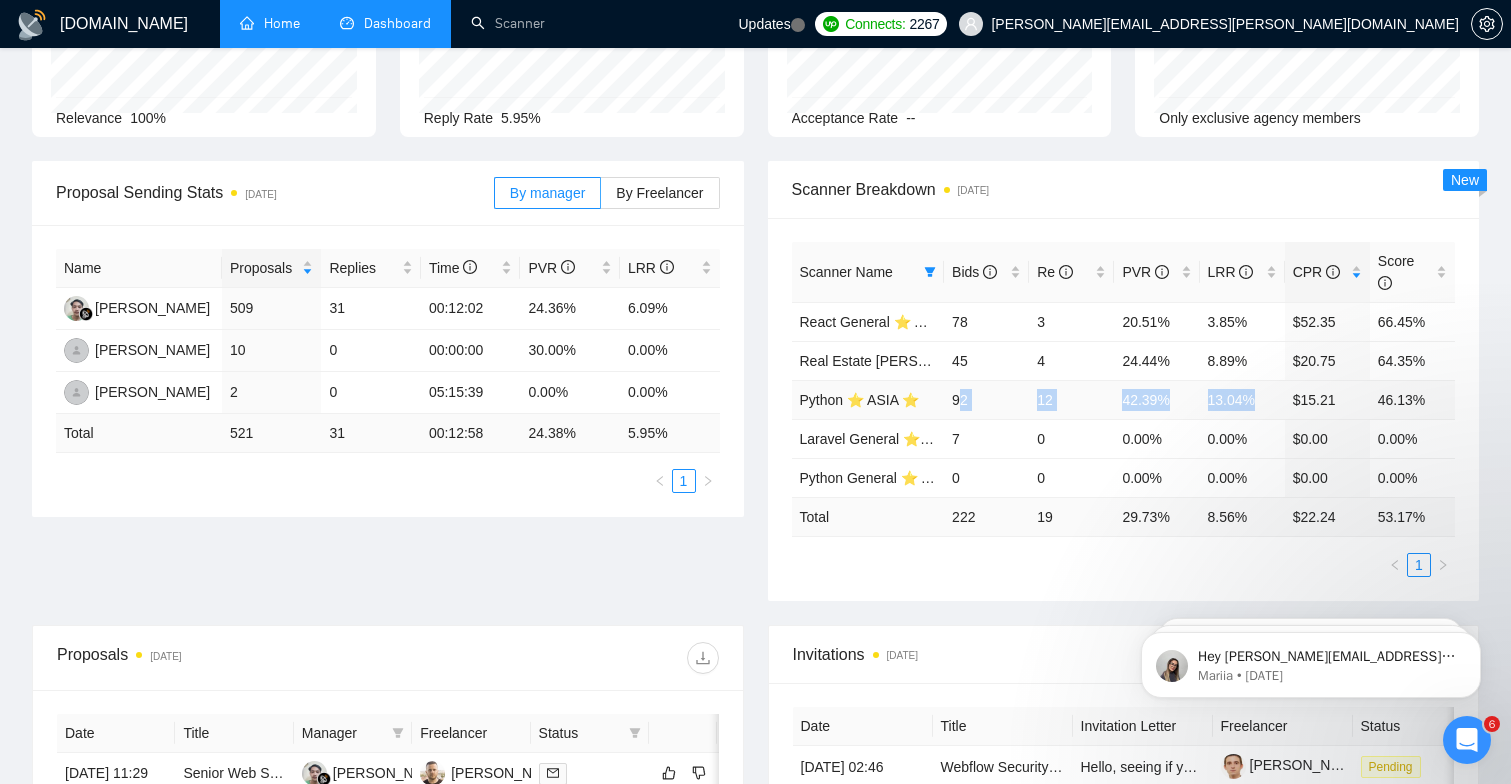 drag, startPoint x: 1262, startPoint y: 401, endPoint x: 965, endPoint y: 401, distance: 297 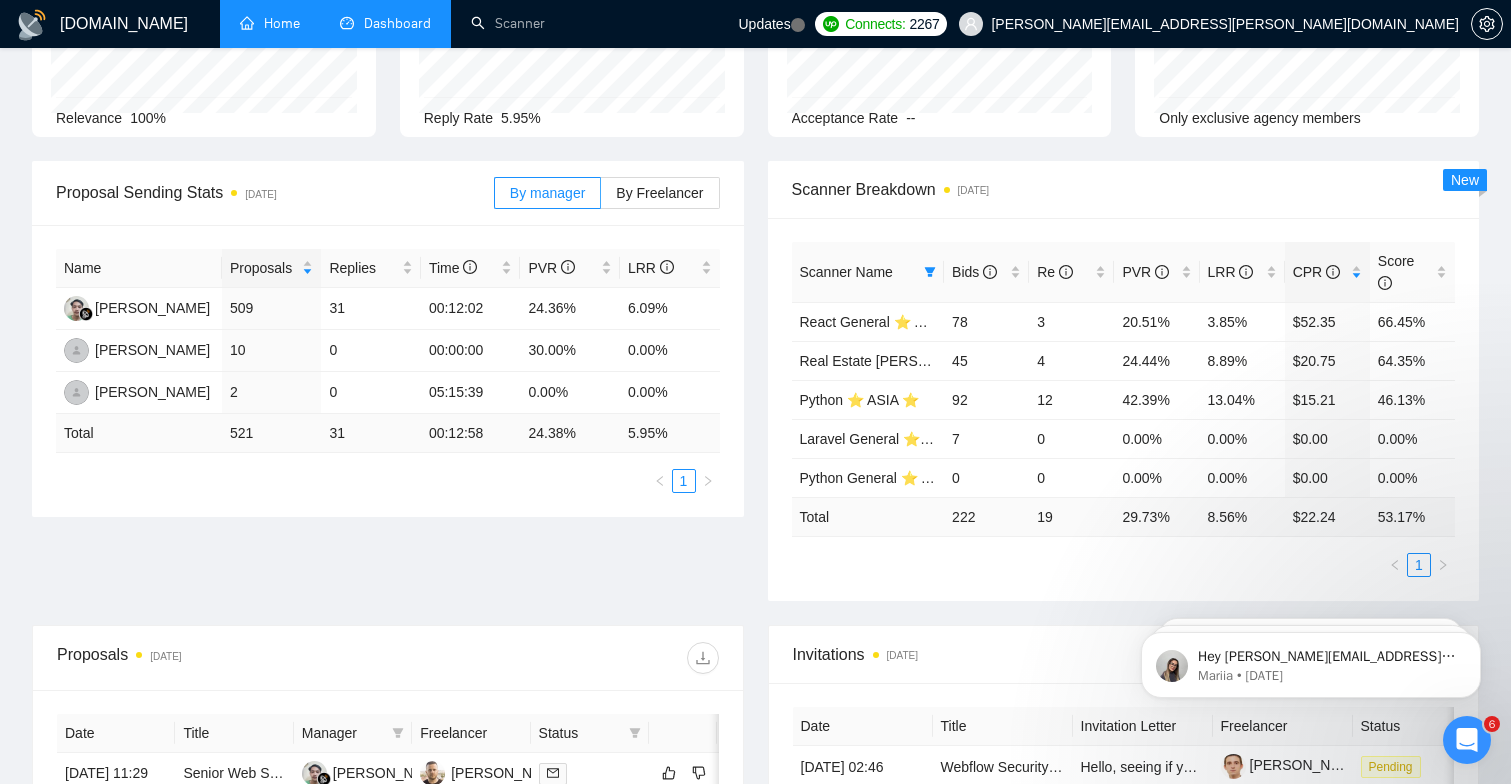 click on "Scanner Name Bids   Re   PVR   LRR   CPR   Score   React General ⭐️ ASIA ⭐️  78 3 20.51% 3.85% $52.35 66.45% Real Estate [PERSON_NAME] General ⭐️ [GEOGRAPHIC_DATA] ⭐️  45 4 24.44% 8.89% $20.75 64.35% Python  ⭐️  [GEOGRAPHIC_DATA] ⭐️    92 12 42.39% 13.04% $15.21 46.13% Laravel General ⭐️ ASIA ⭐️   7 0 0.00% 0.00% $0.00 0.00% Python General ⭐️ ASIA ⭐️  0 0 0.00% 0.00% $0.00 0.00% Total 222 19 29.73 % 8.56 % $ 22.24 53.17 % 1" at bounding box center [1124, 409] 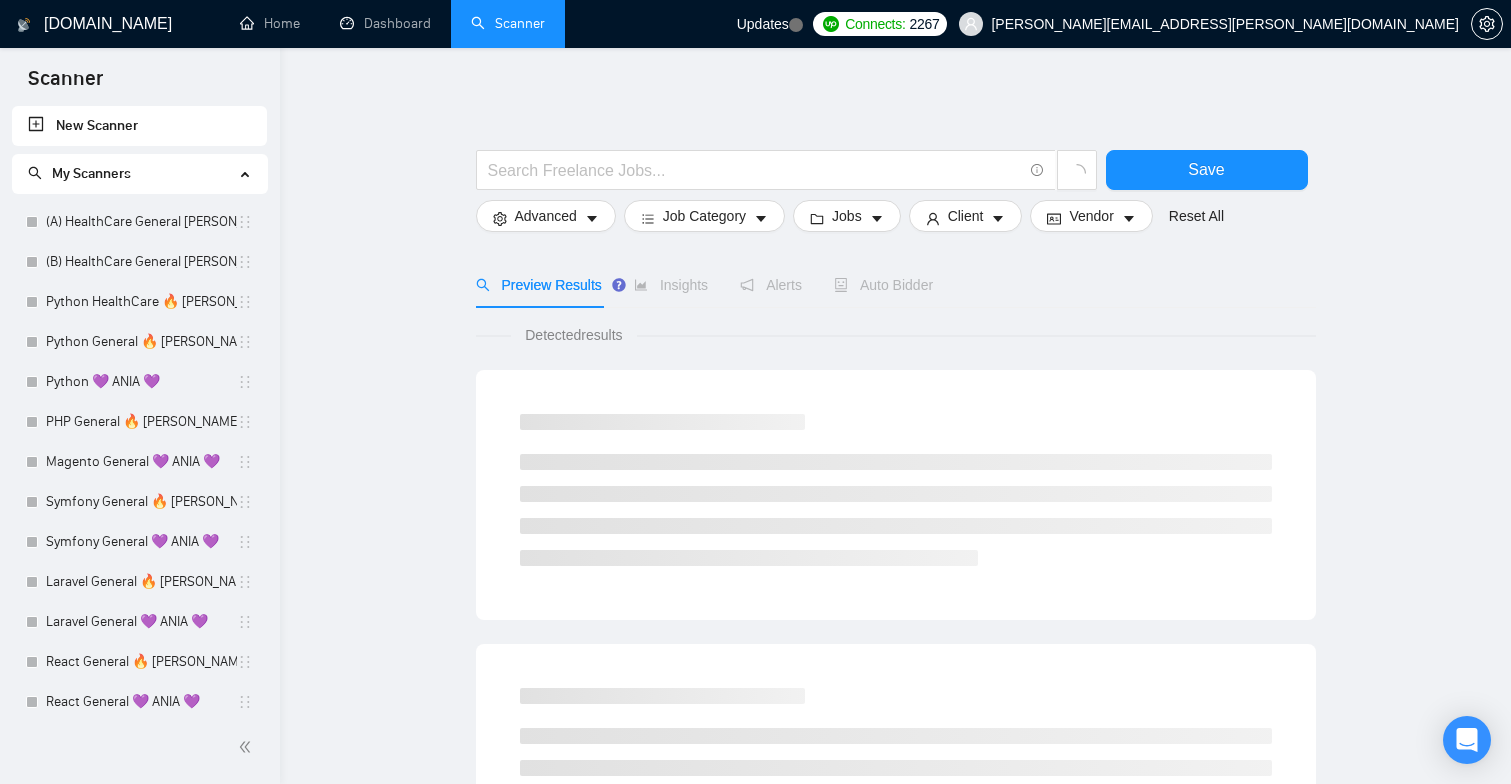 scroll, scrollTop: 0, scrollLeft: 0, axis: both 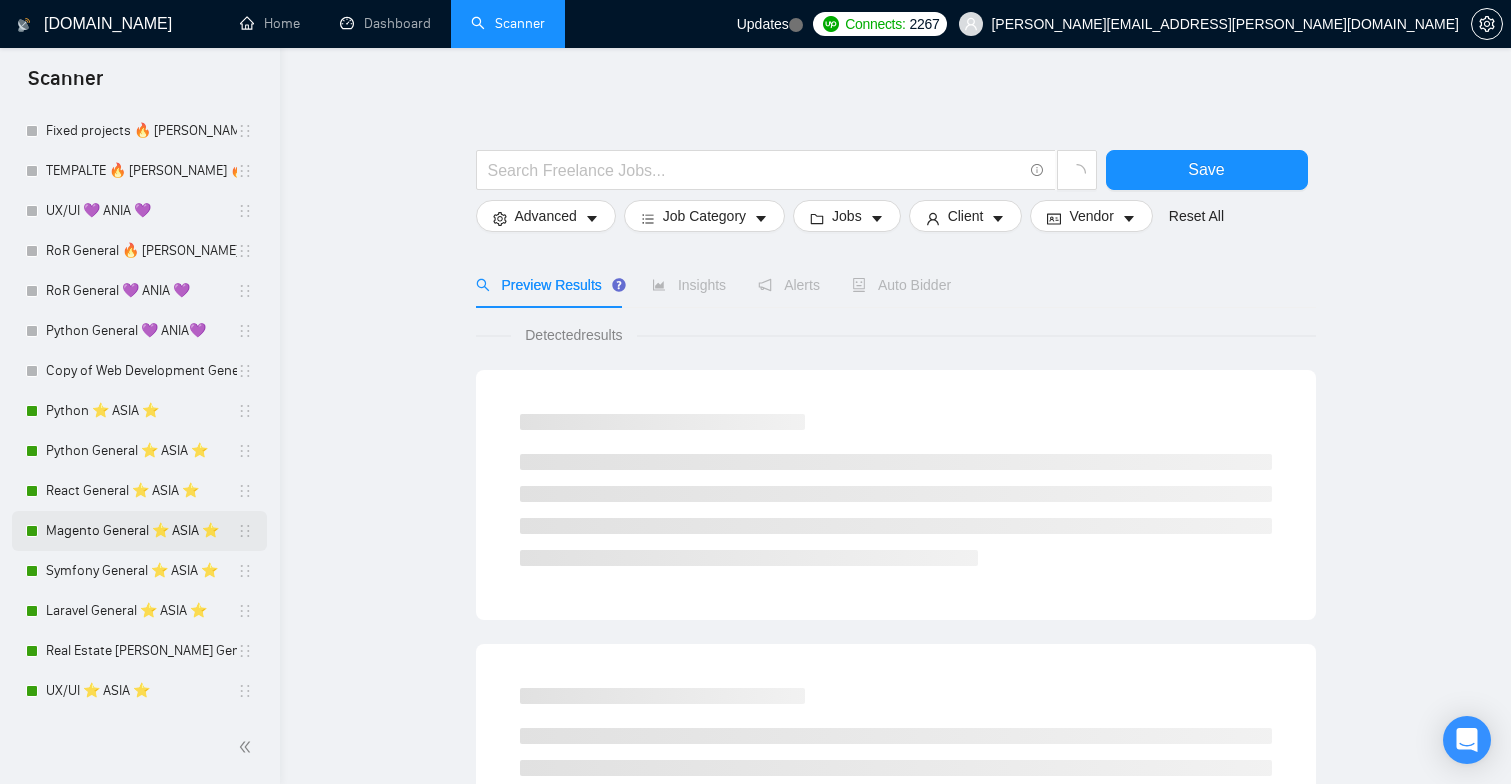 click on "Magento General ⭐️  ASIA ⭐️" at bounding box center (141, 531) 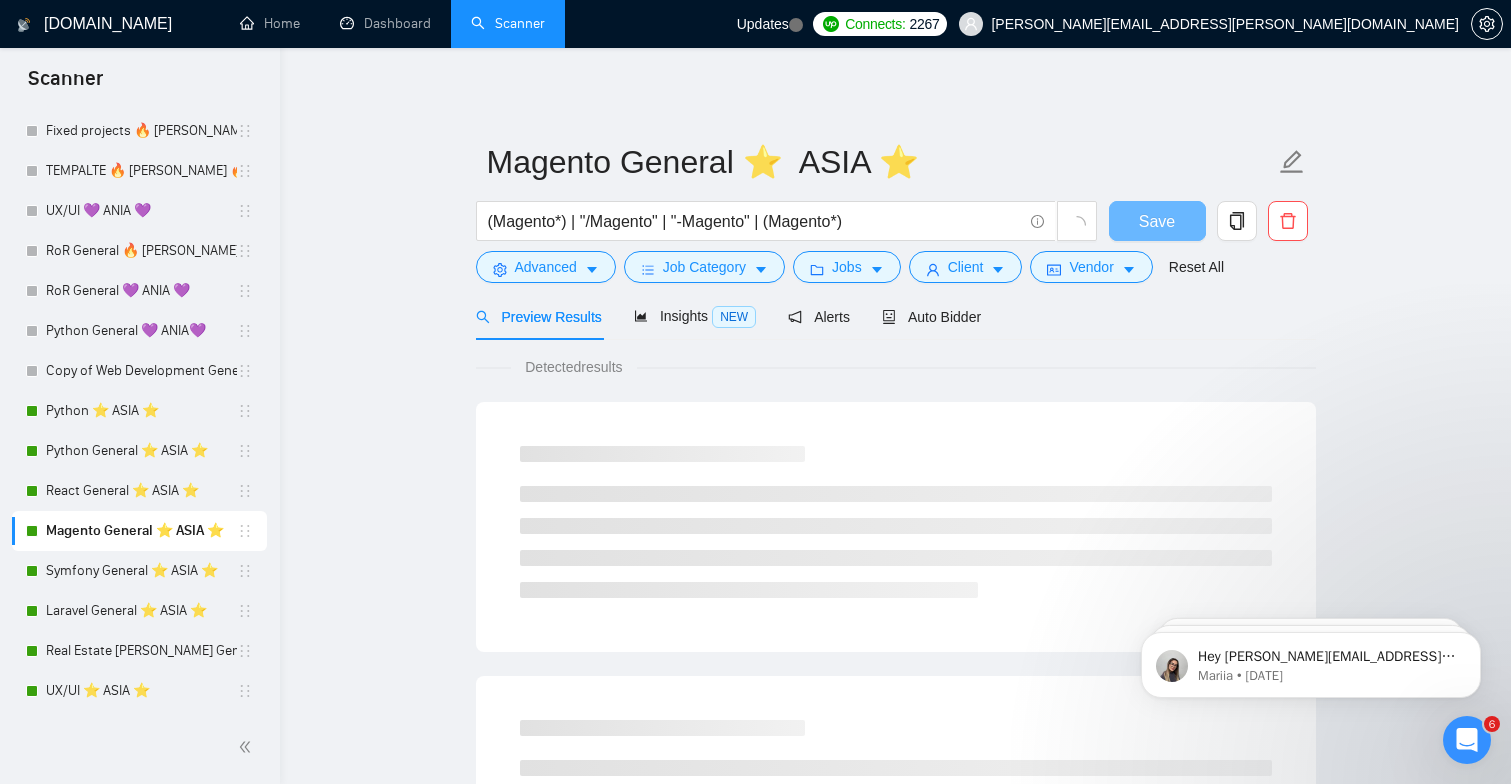 scroll, scrollTop: 0, scrollLeft: 0, axis: both 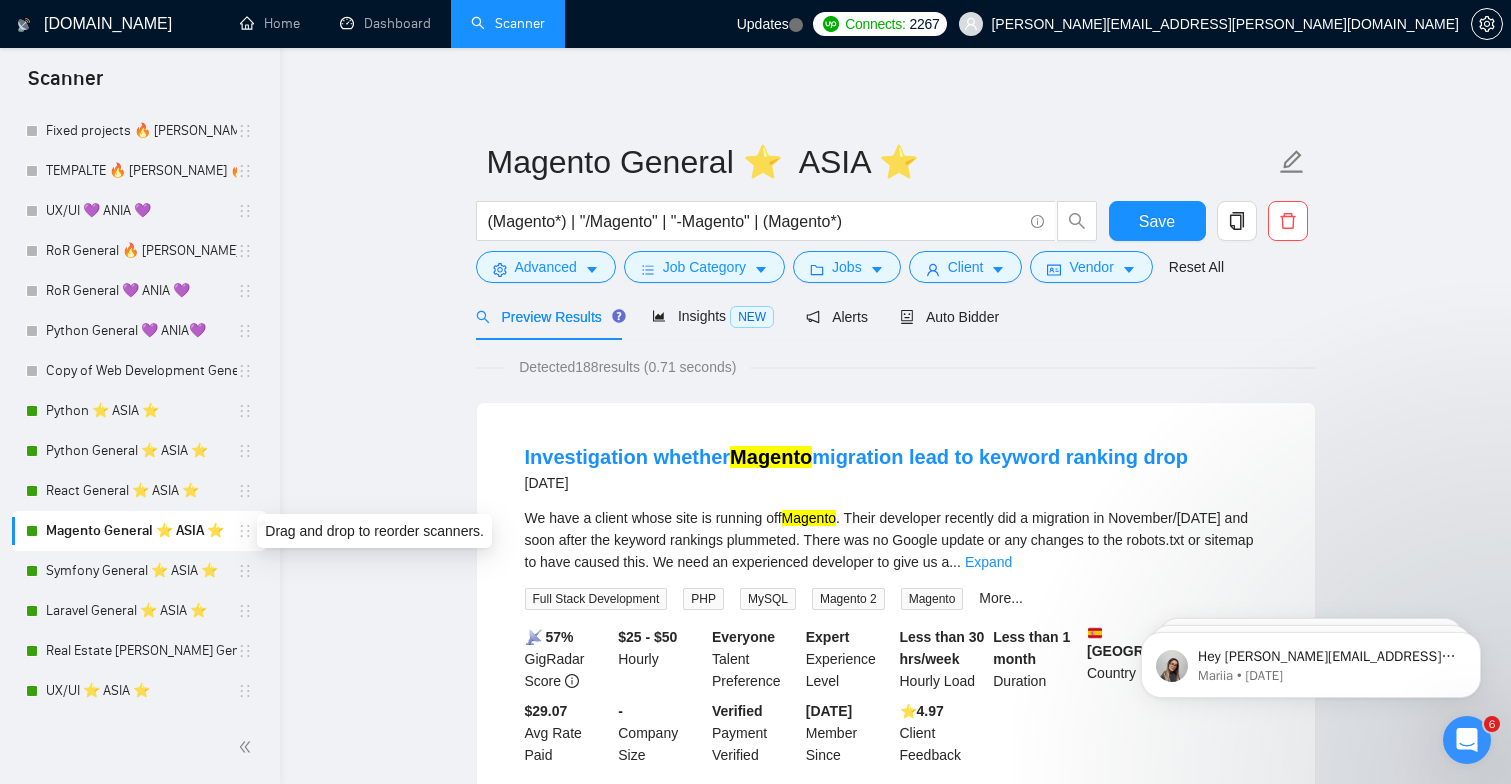 click 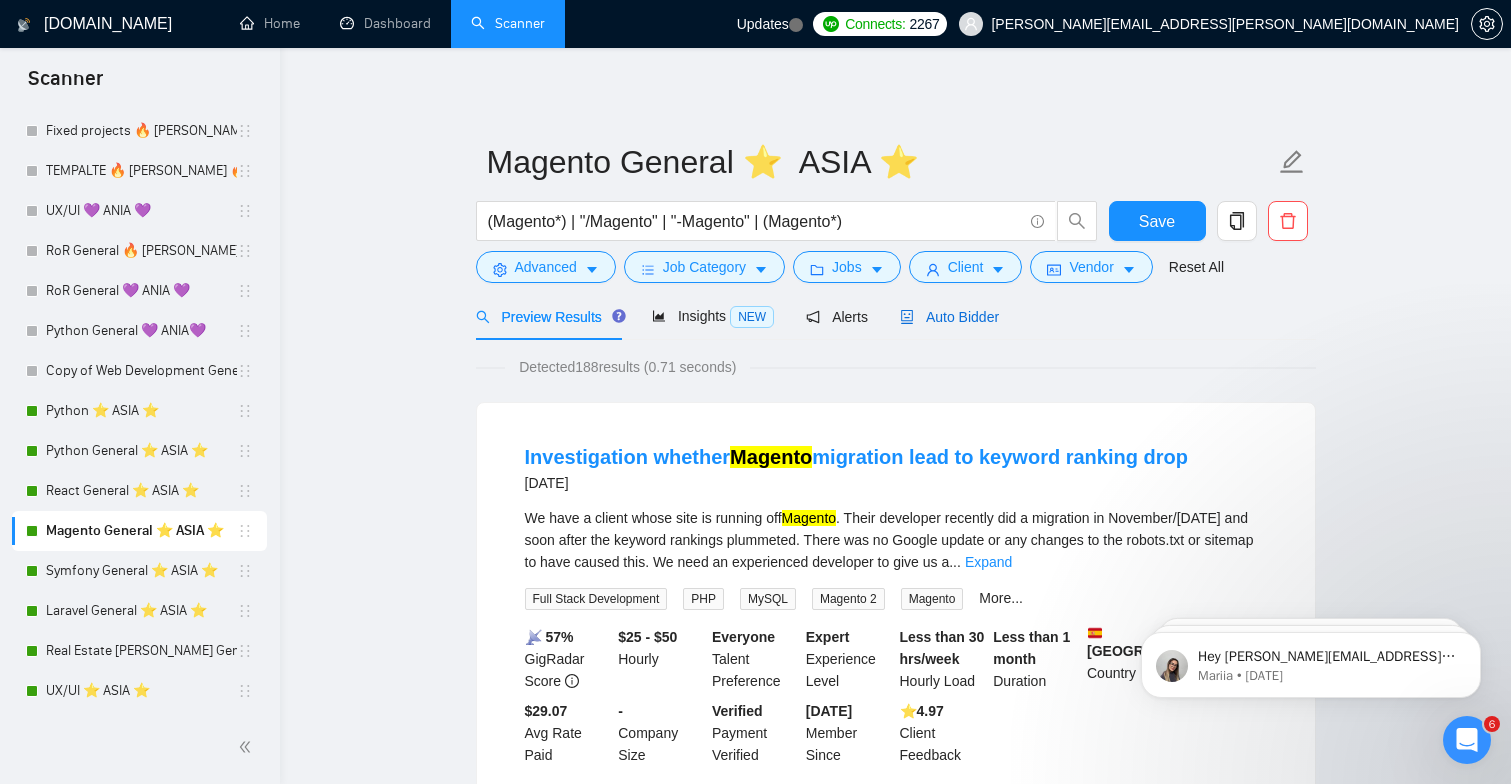 click on "Auto Bidder" at bounding box center (949, 317) 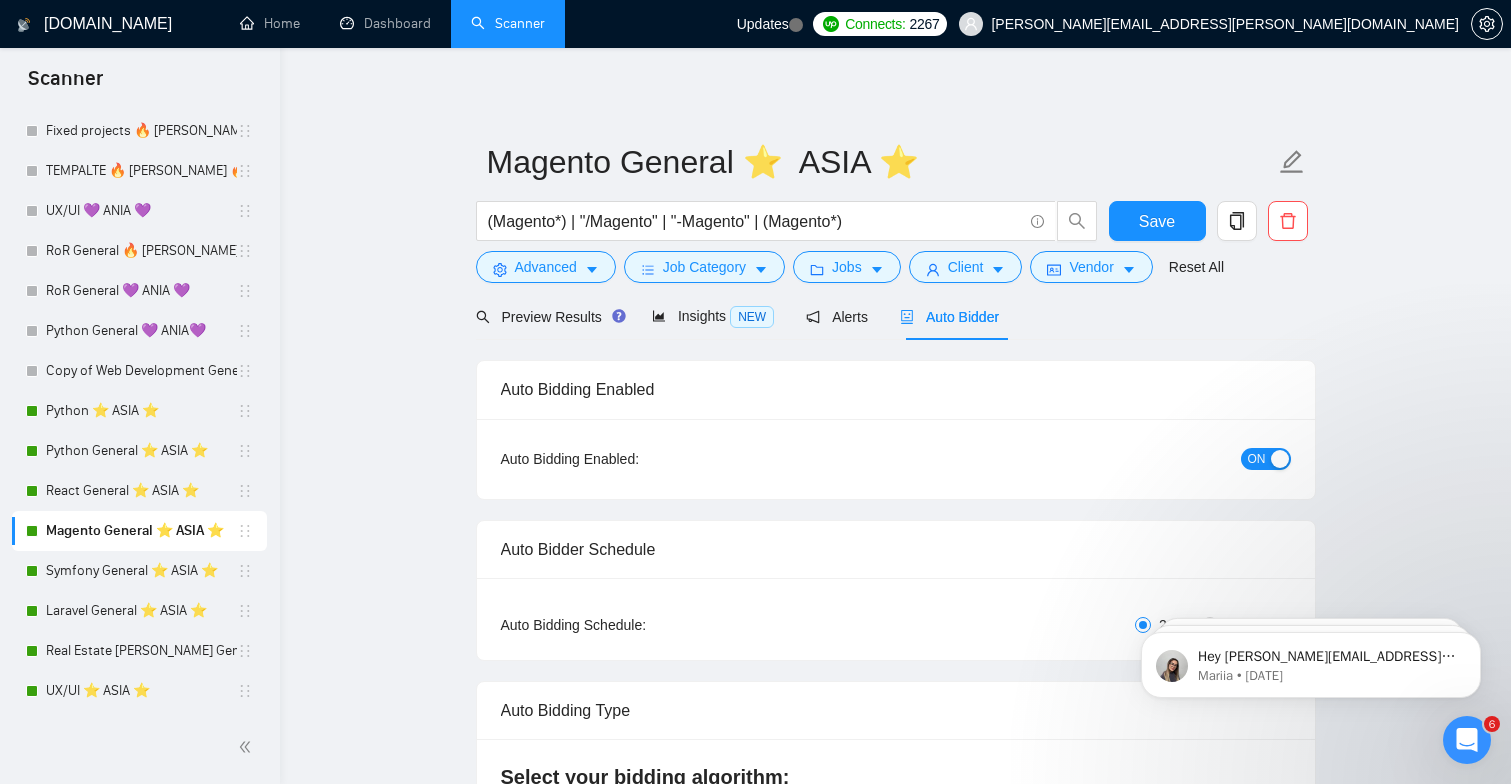 scroll, scrollTop: 0, scrollLeft: 0, axis: both 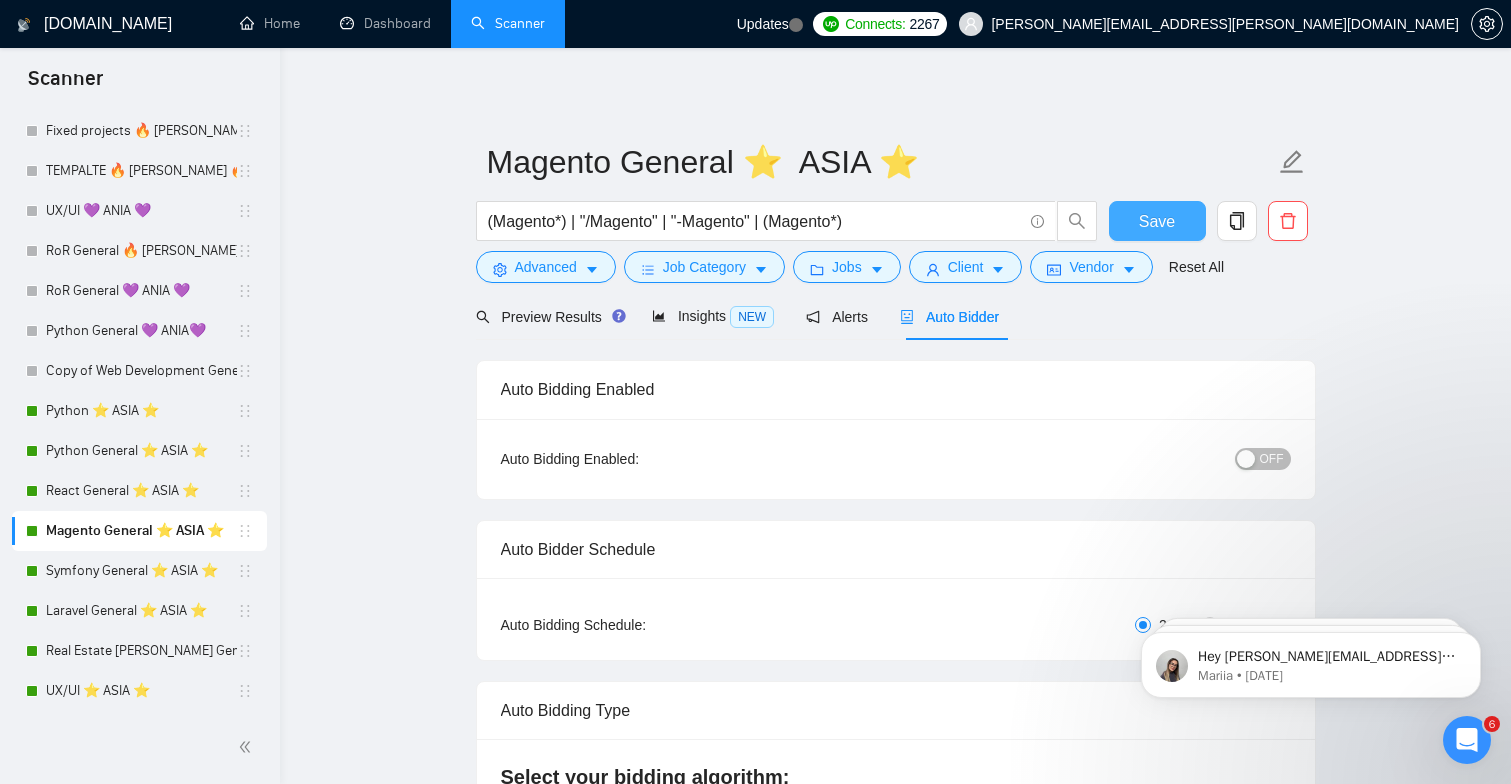 click on "Save" at bounding box center [1157, 221] 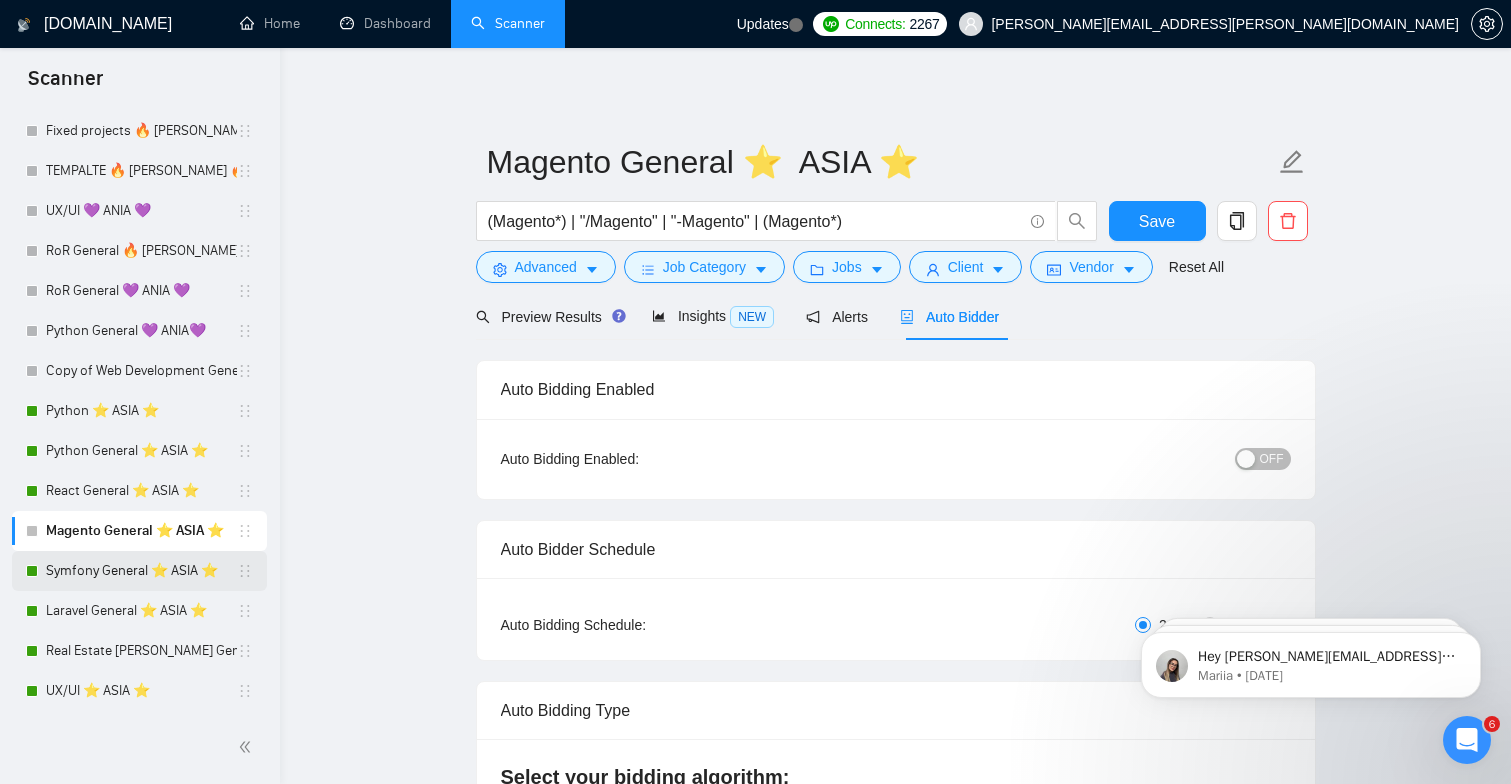 click on "Symfony General ⭐️ ASIA ⭐️" at bounding box center (141, 571) 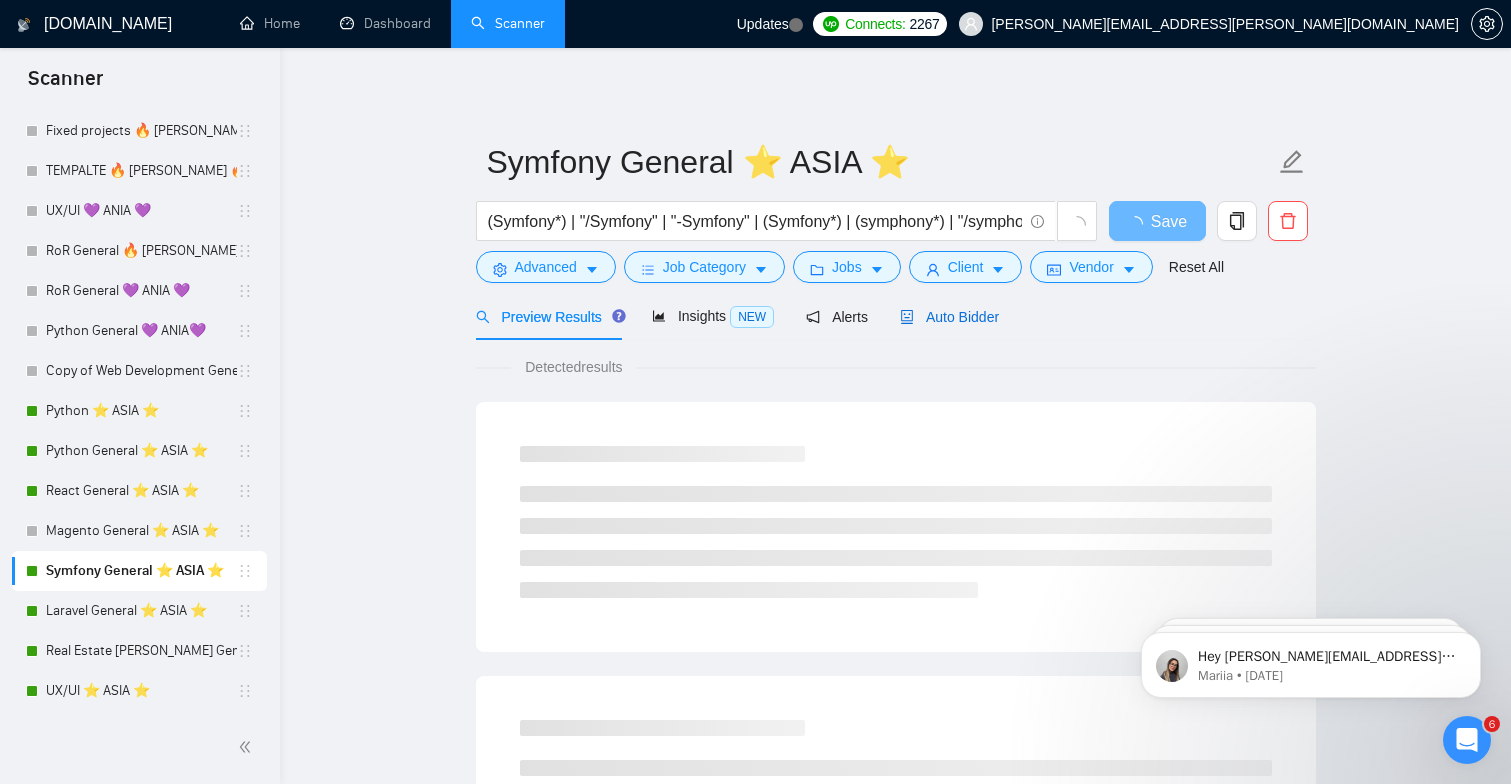 click on "Auto Bidder" at bounding box center (949, 317) 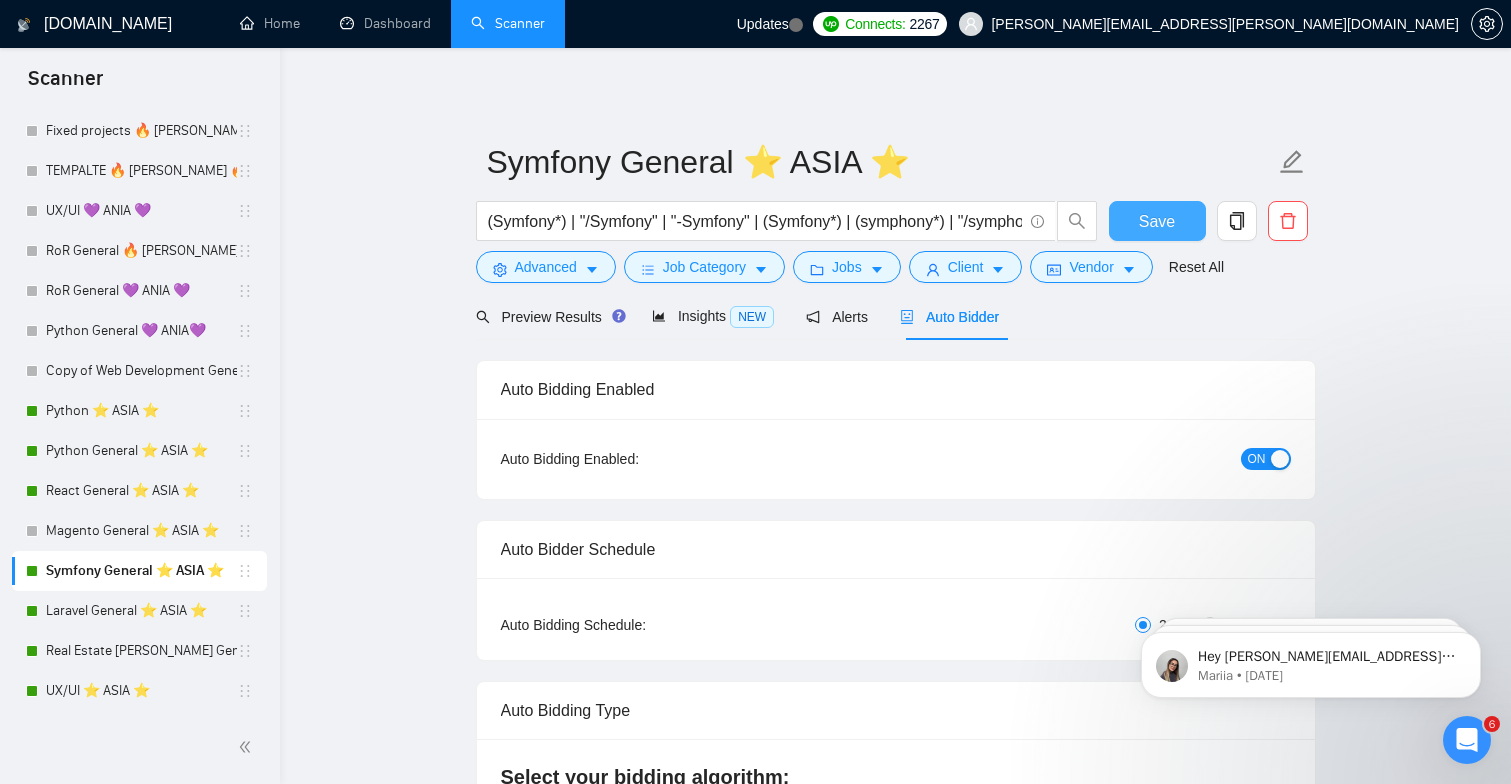 scroll, scrollTop: 0, scrollLeft: 0, axis: both 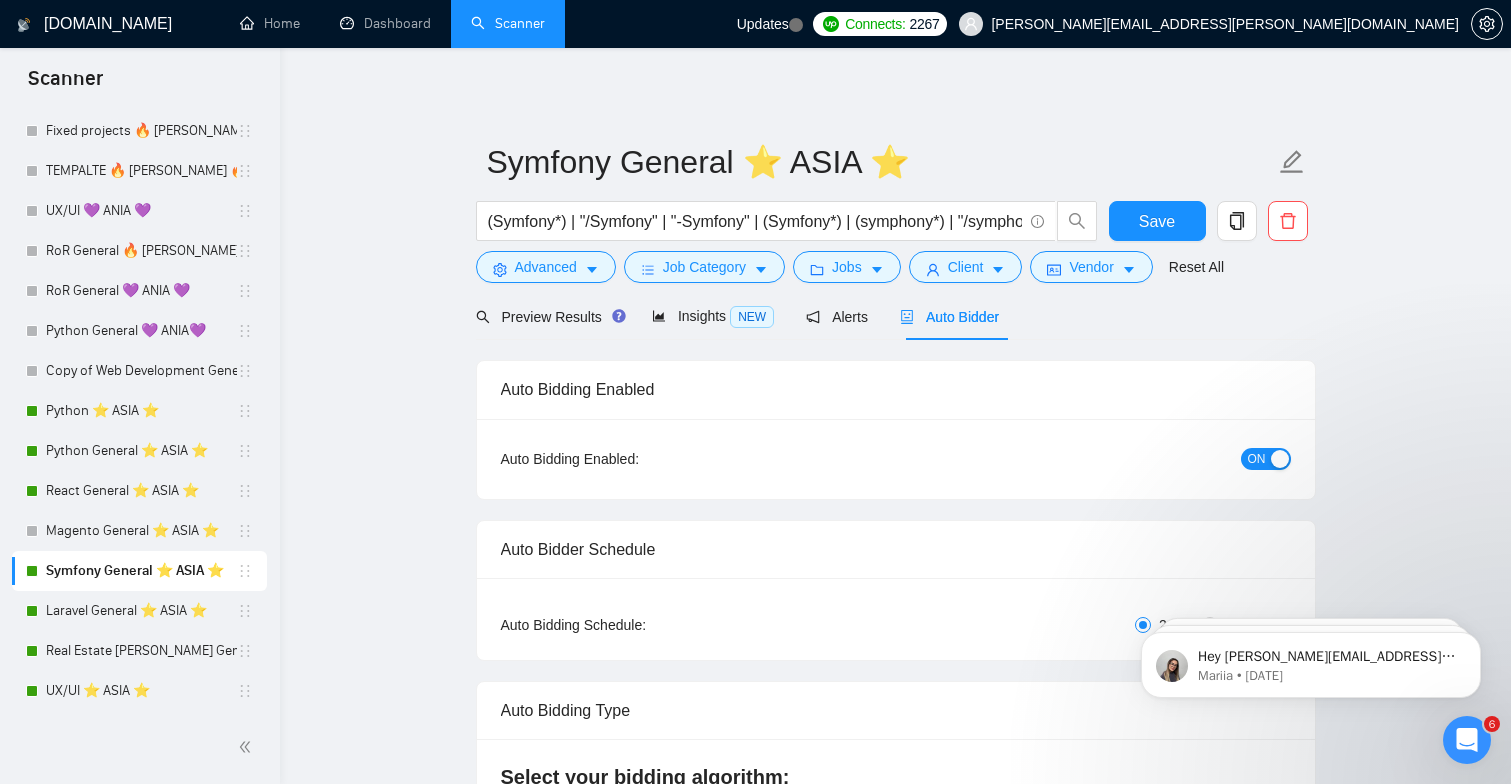 click on "ON" at bounding box center [1257, 459] 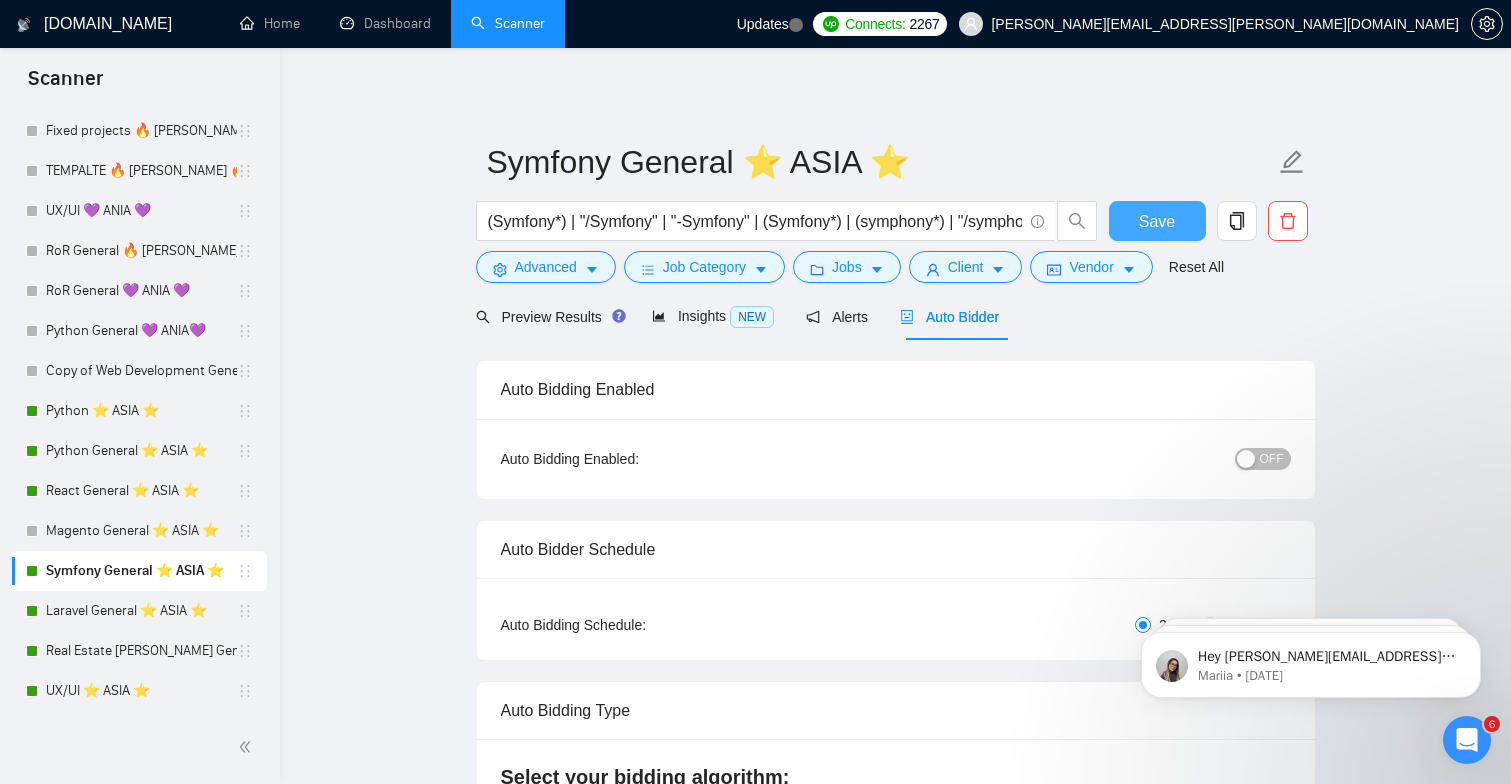 click on "Save" at bounding box center (1157, 221) 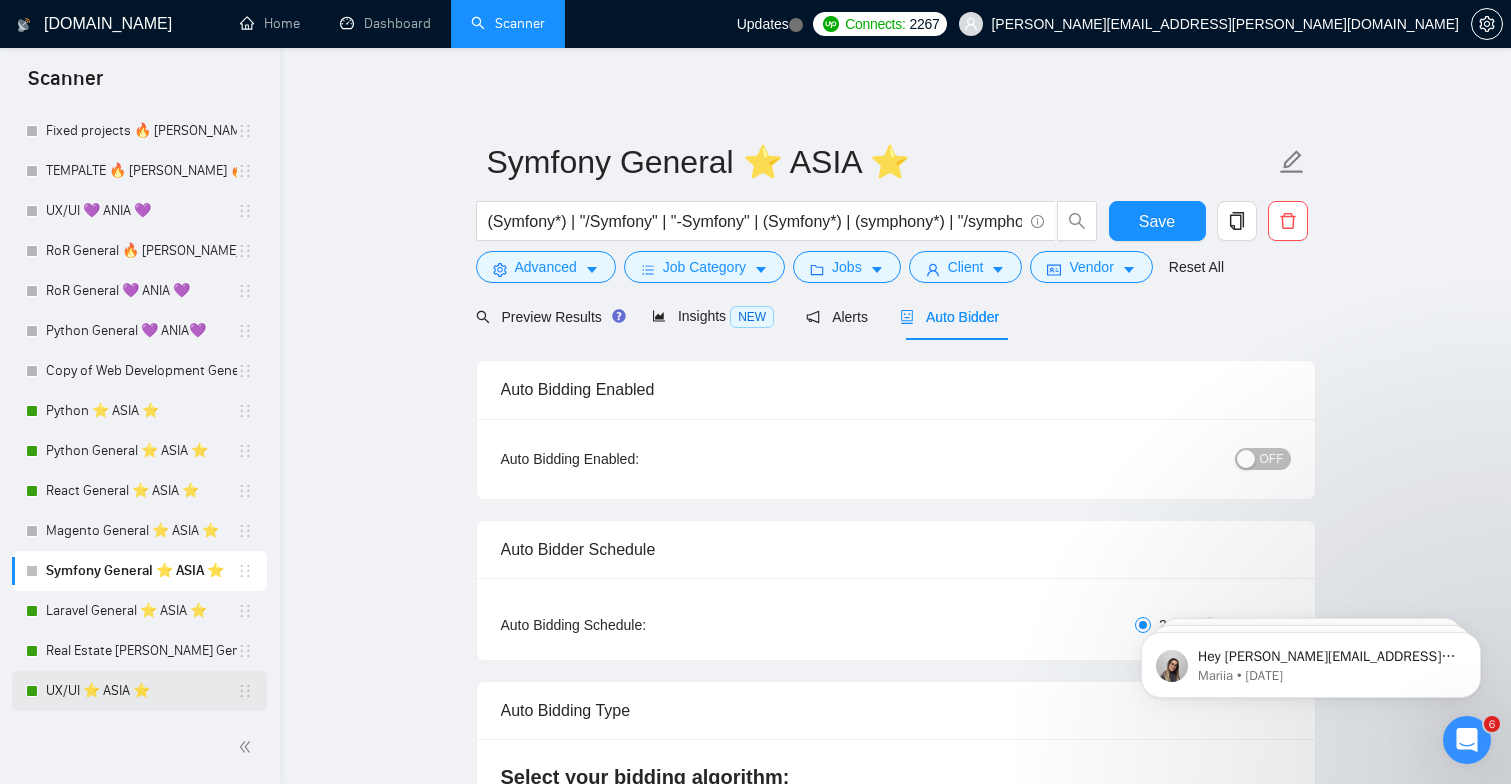 click on "UX/UI ⭐️ ASIA ⭐️" at bounding box center (141, 691) 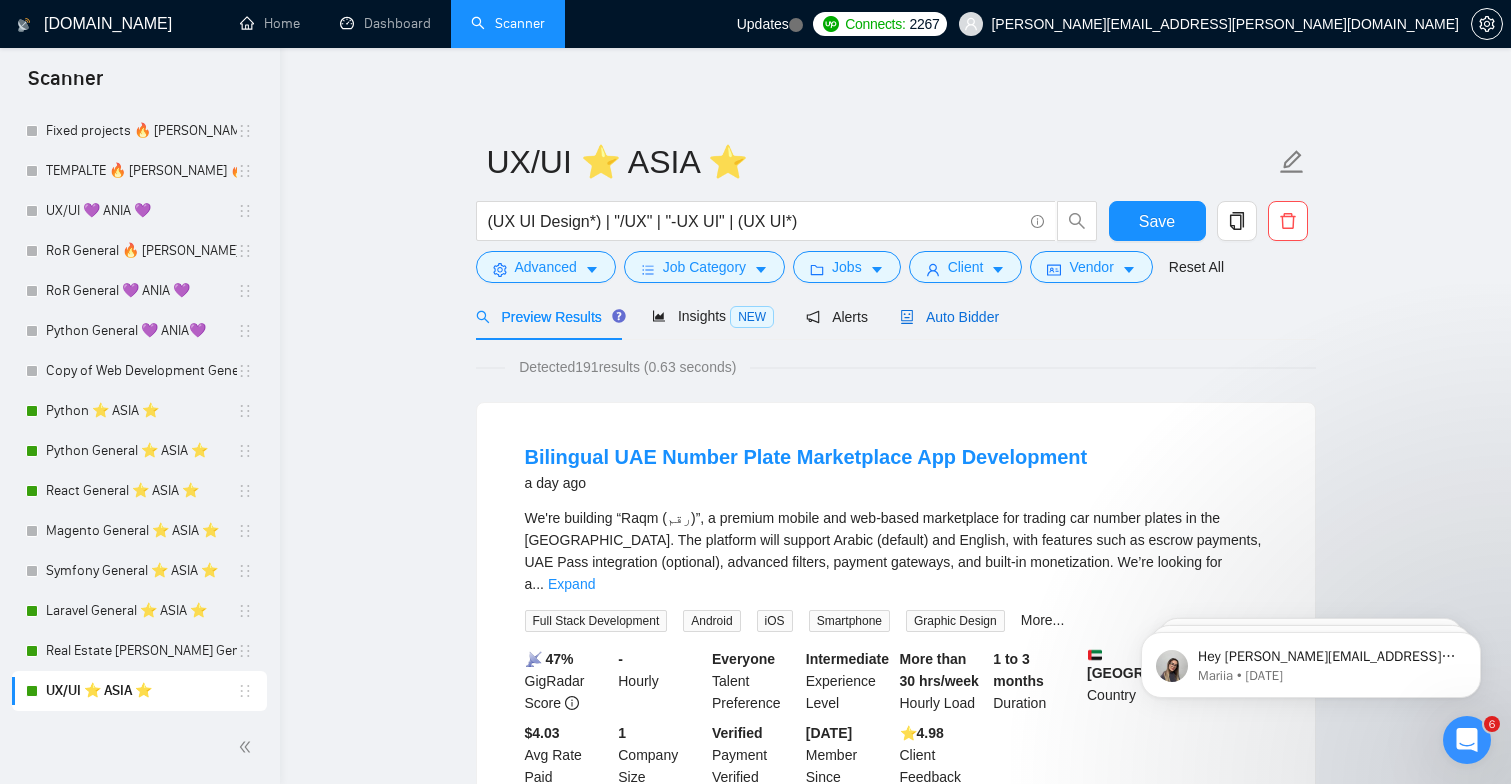 click on "Auto Bidder" at bounding box center [949, 317] 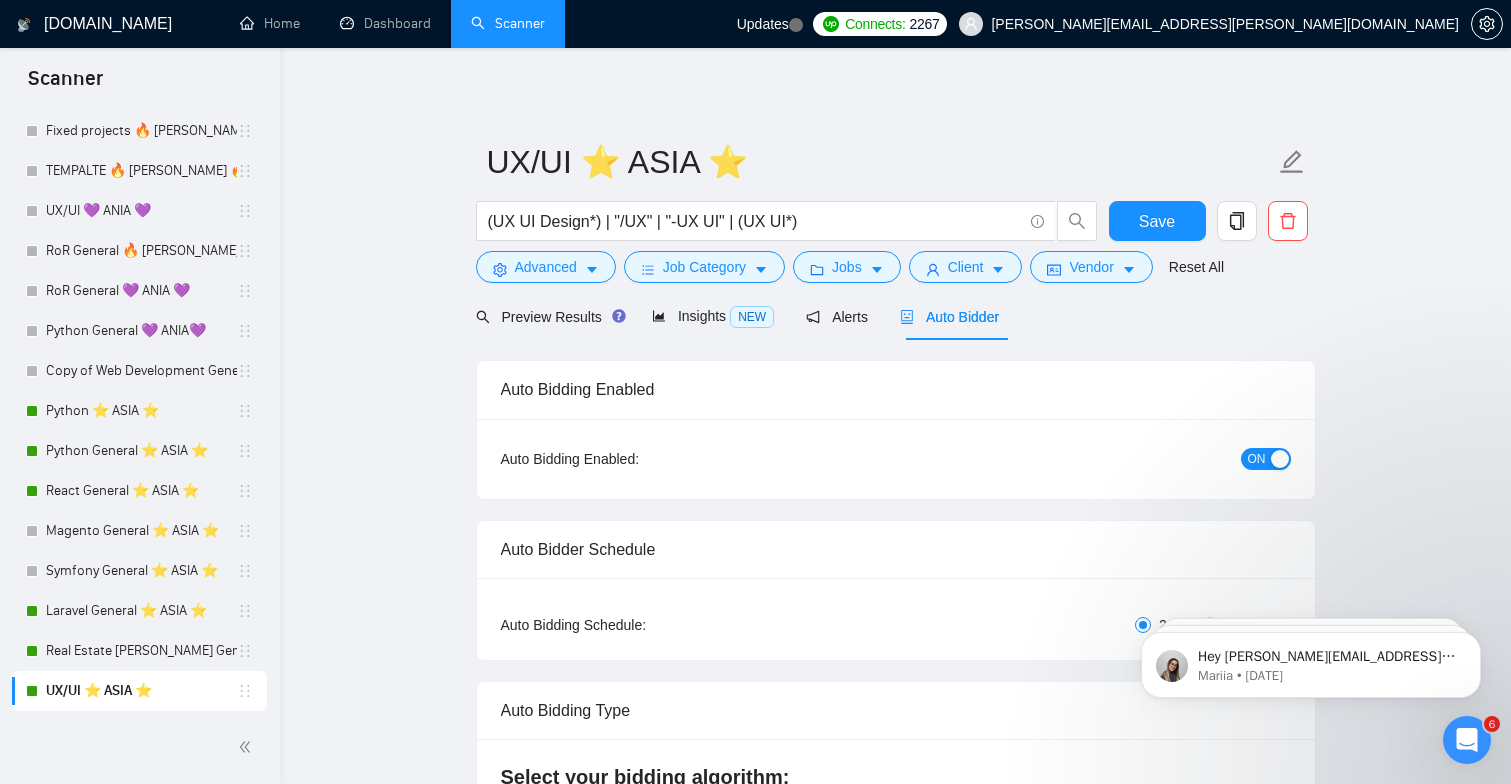 click on "ON" at bounding box center (1257, 459) 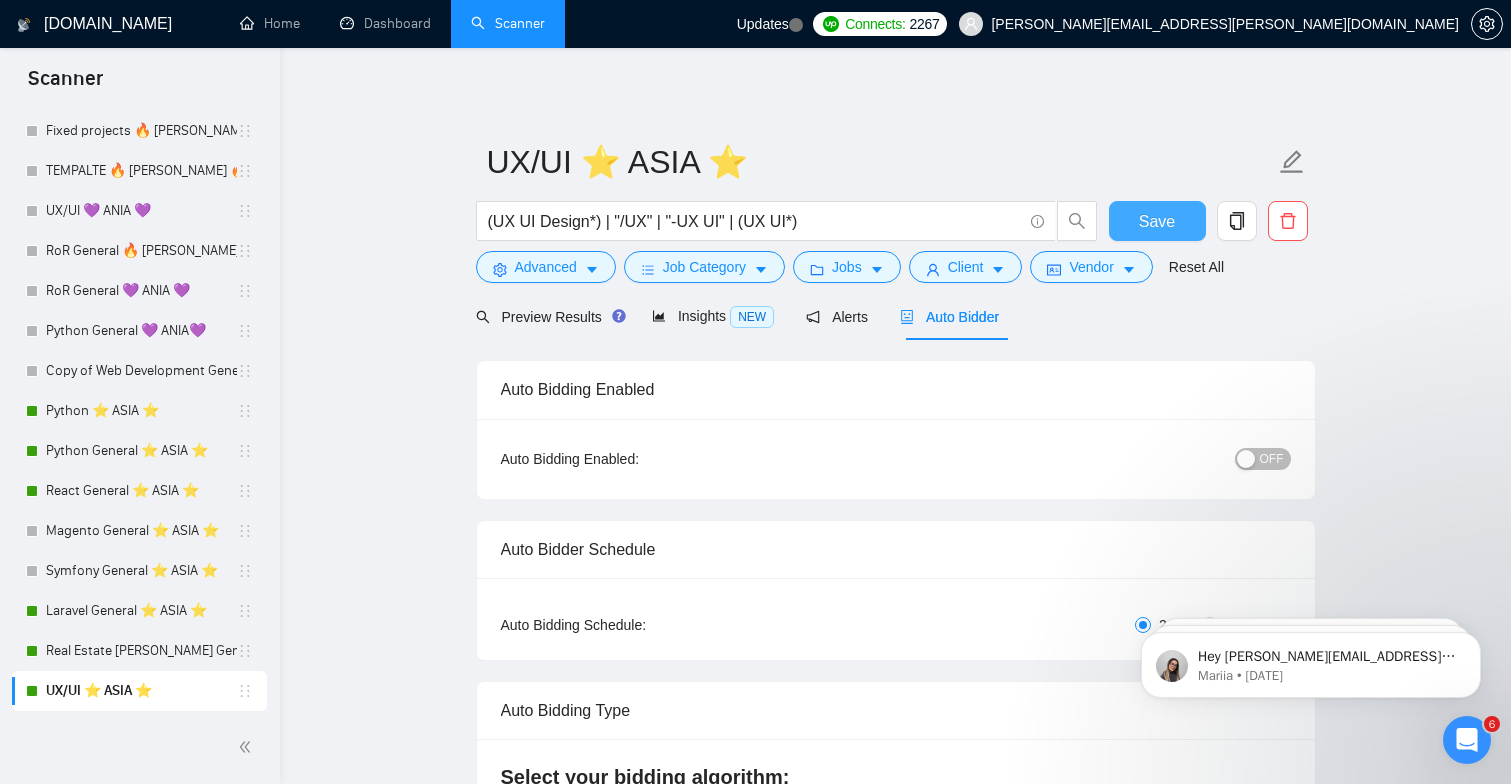 click on "Save" at bounding box center [1157, 221] 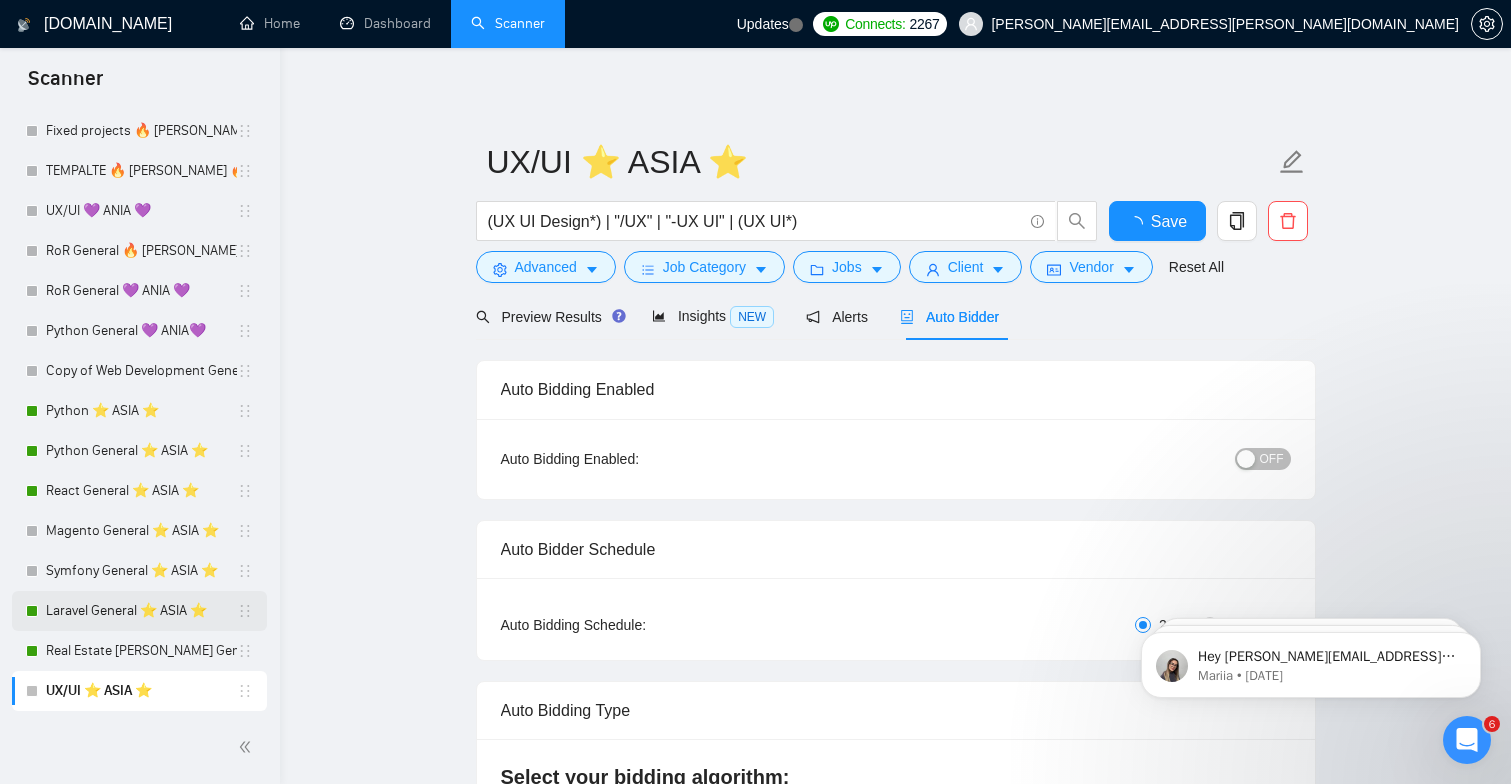 type 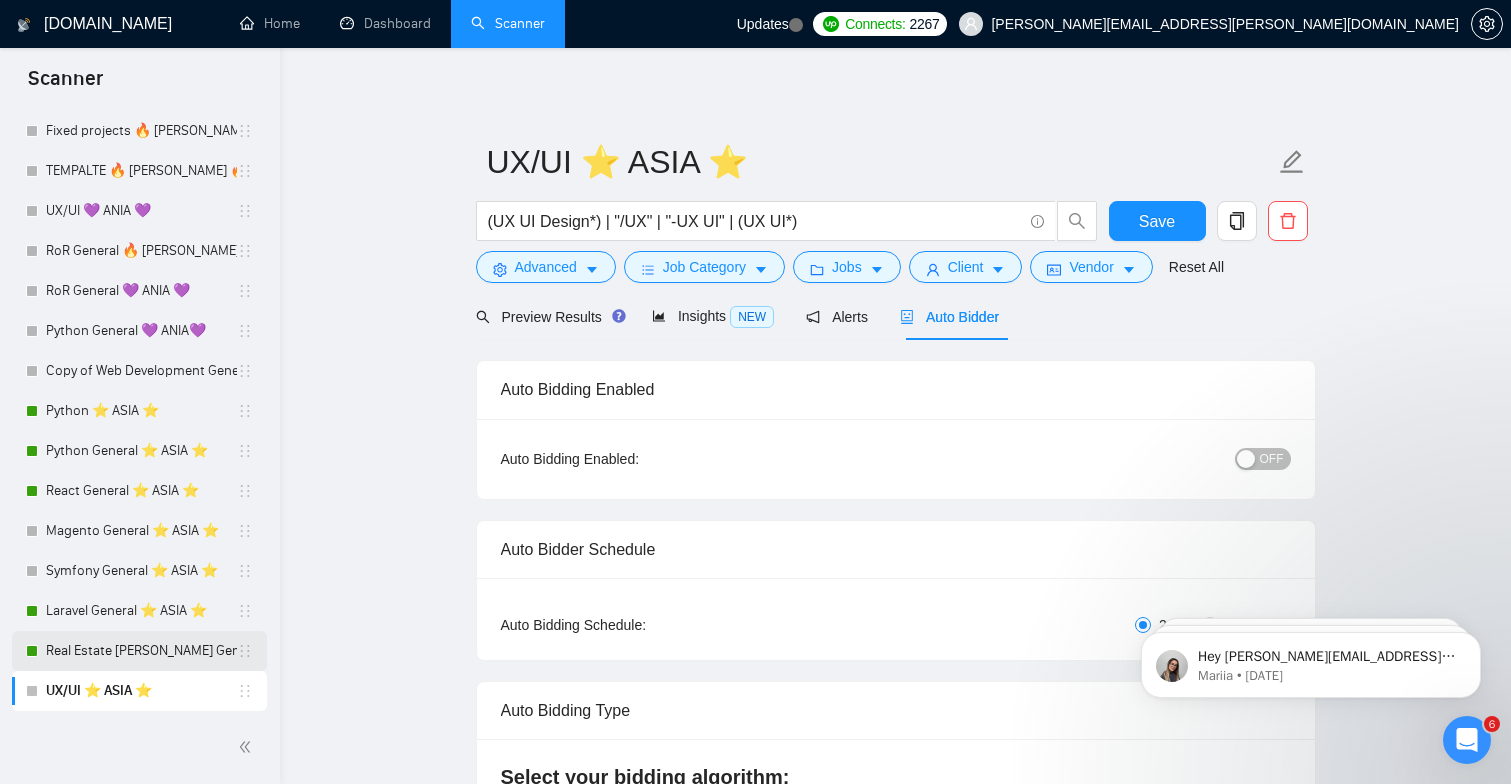 click on "Real Estate [PERSON_NAME] General ⭐️ ASIA ⭐️" at bounding box center (141, 651) 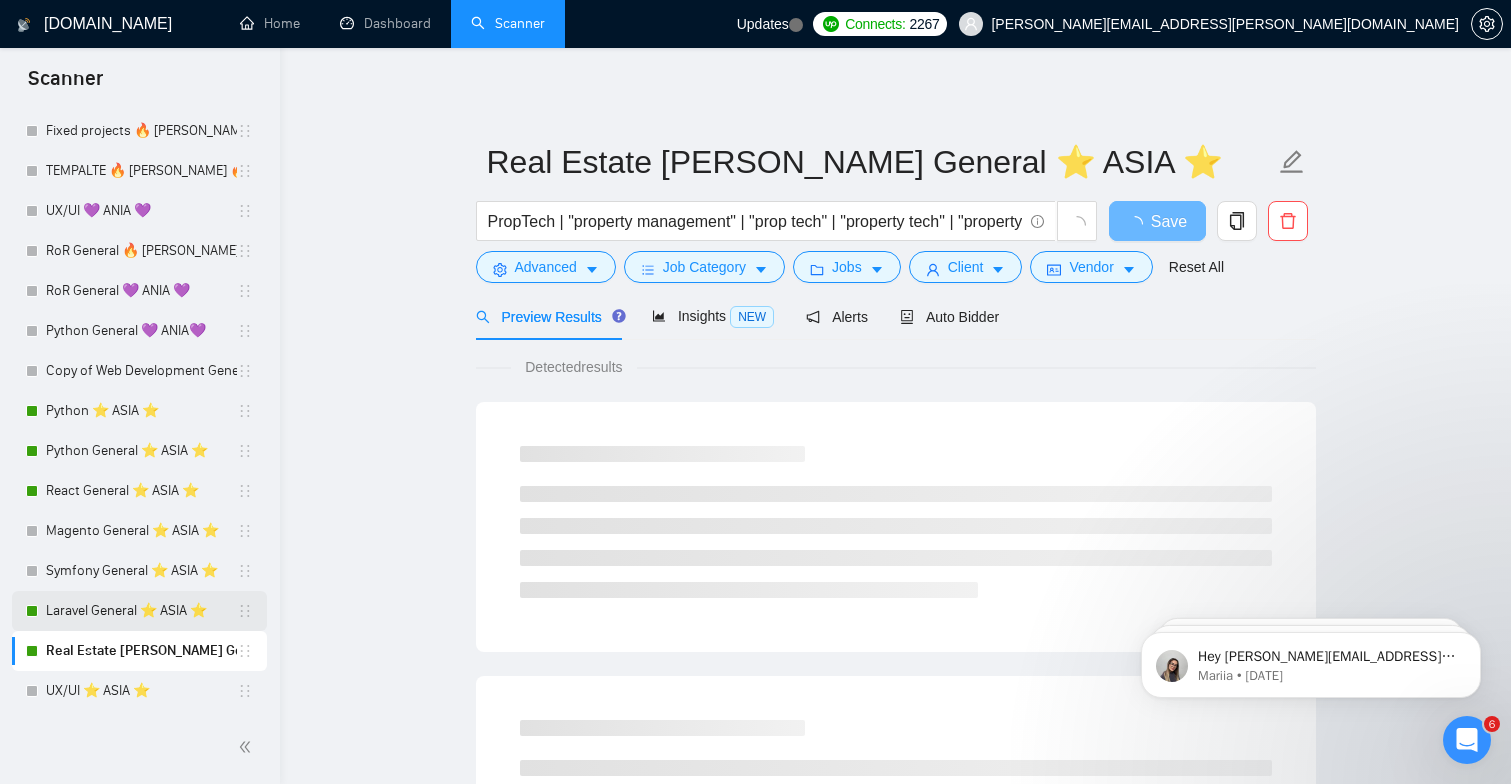 click on "Laravel General ⭐️ ASIA ⭐️" at bounding box center (141, 611) 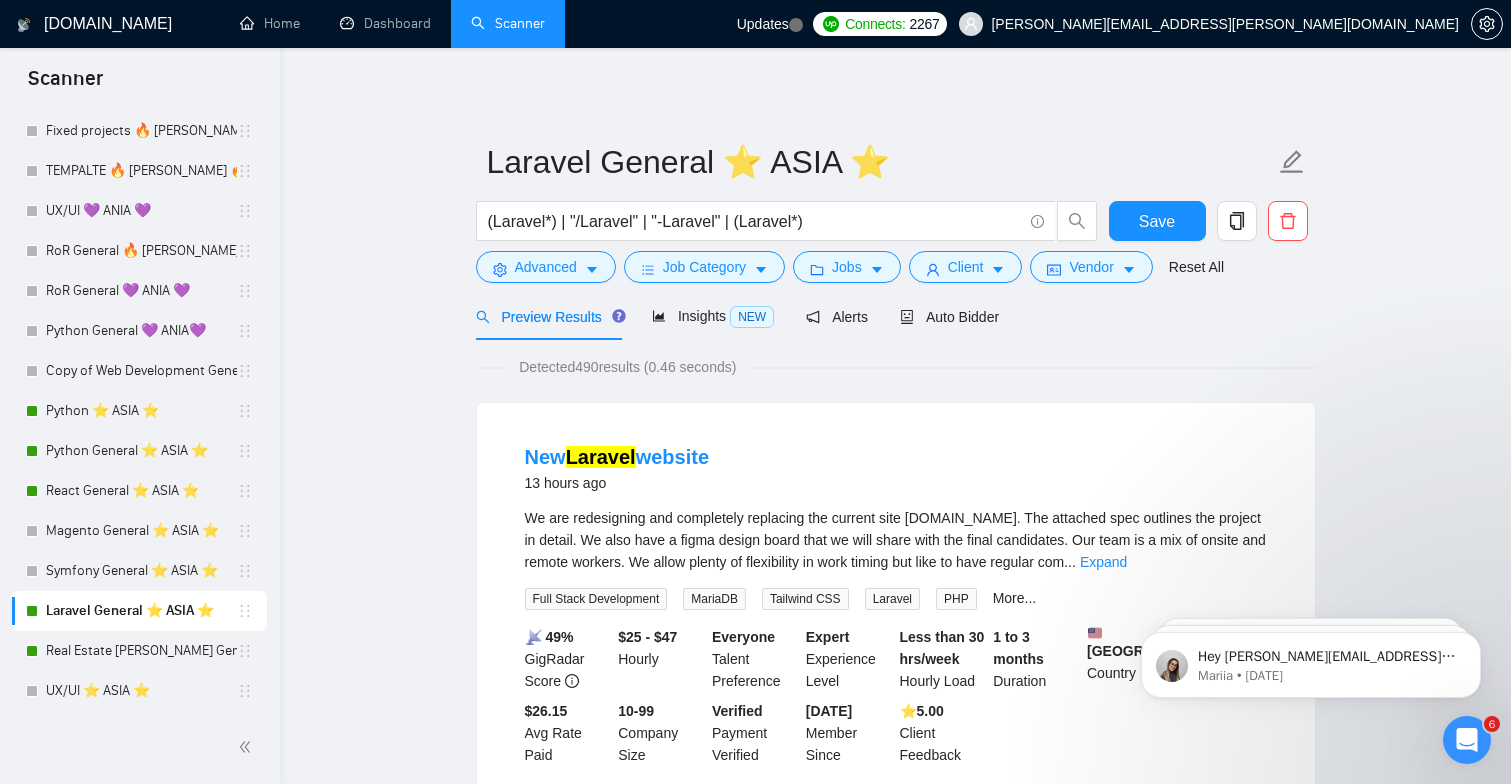 click on "Laravel General ⭐️ ASIA ⭐️ (Laravel*) | "/Laravel" | "-Laravel" | (Laravel*) Save Advanced   Job Category   Jobs   Client   Vendor   Reset All Preview Results Insights NEW Alerts Auto Bidder Detected   490  results   (0.46 seconds) New  Laravel  website 13 hours ago We are redesigning and completely replacing the current site animaldatasharing.org.
The attached spec outlines the project in detail.
We also have a figma design board that we will share with the final candidates.
Our team is a mix of onsite and remote workers. We allow plenty of flexibility in work timing but like to have regular com ... Expand Full Stack Development MariaDB Tailwind CSS Laravel PHP More... 📡   49% GigRadar Score   $25 - $47 Hourly Everyone Talent Preference Expert Experience Level Less than 30 hrs/week Hourly Load 1 to 3 months Duration   United States Country $ 4.1k Total Spent $26.15 Avg Rate Paid 10-99 Company Size Verified Payment Verified Apr, 2019 Member Since ⭐️  5.00 Client Feedback a day ago ... Expand" at bounding box center (895, 2459) 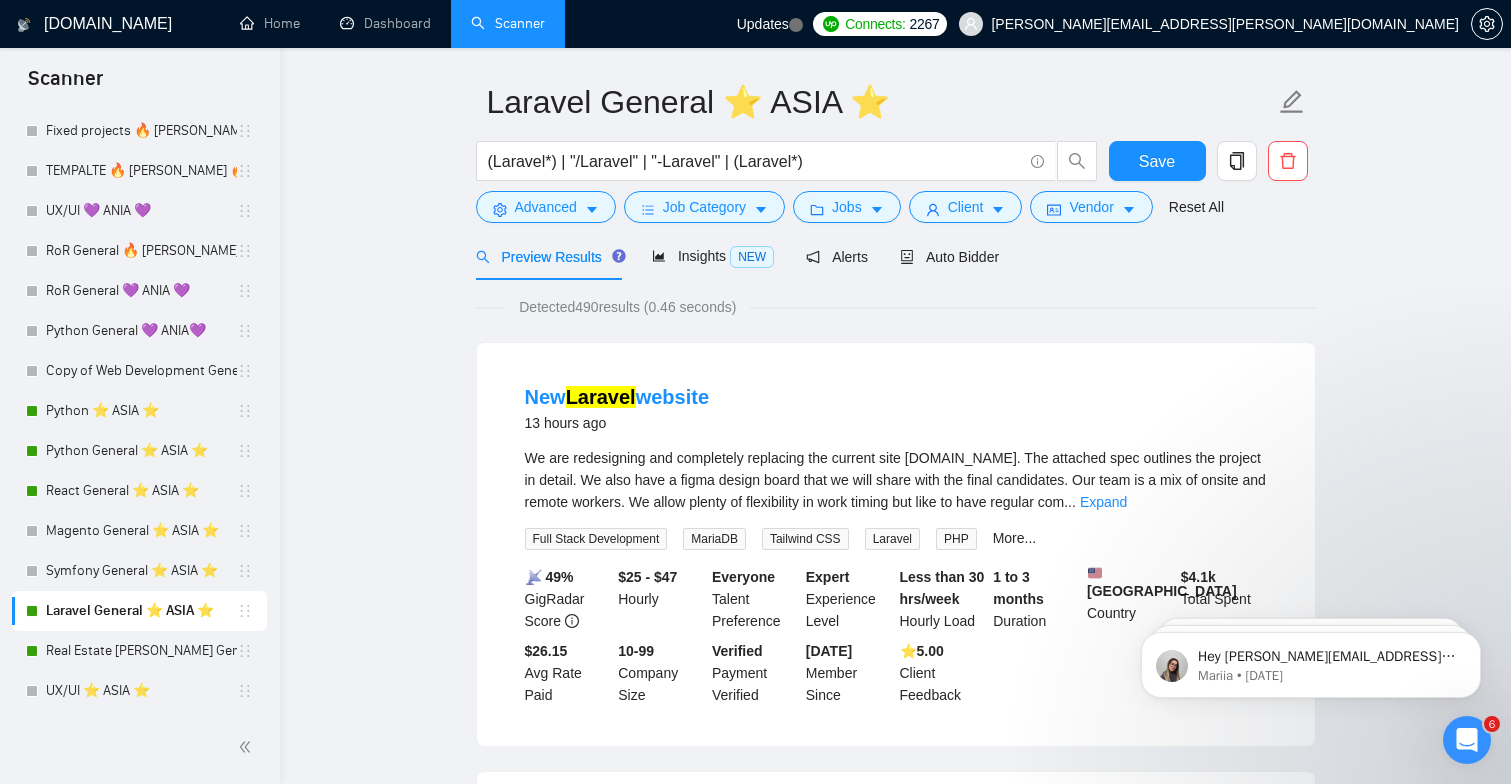 scroll, scrollTop: 61, scrollLeft: 0, axis: vertical 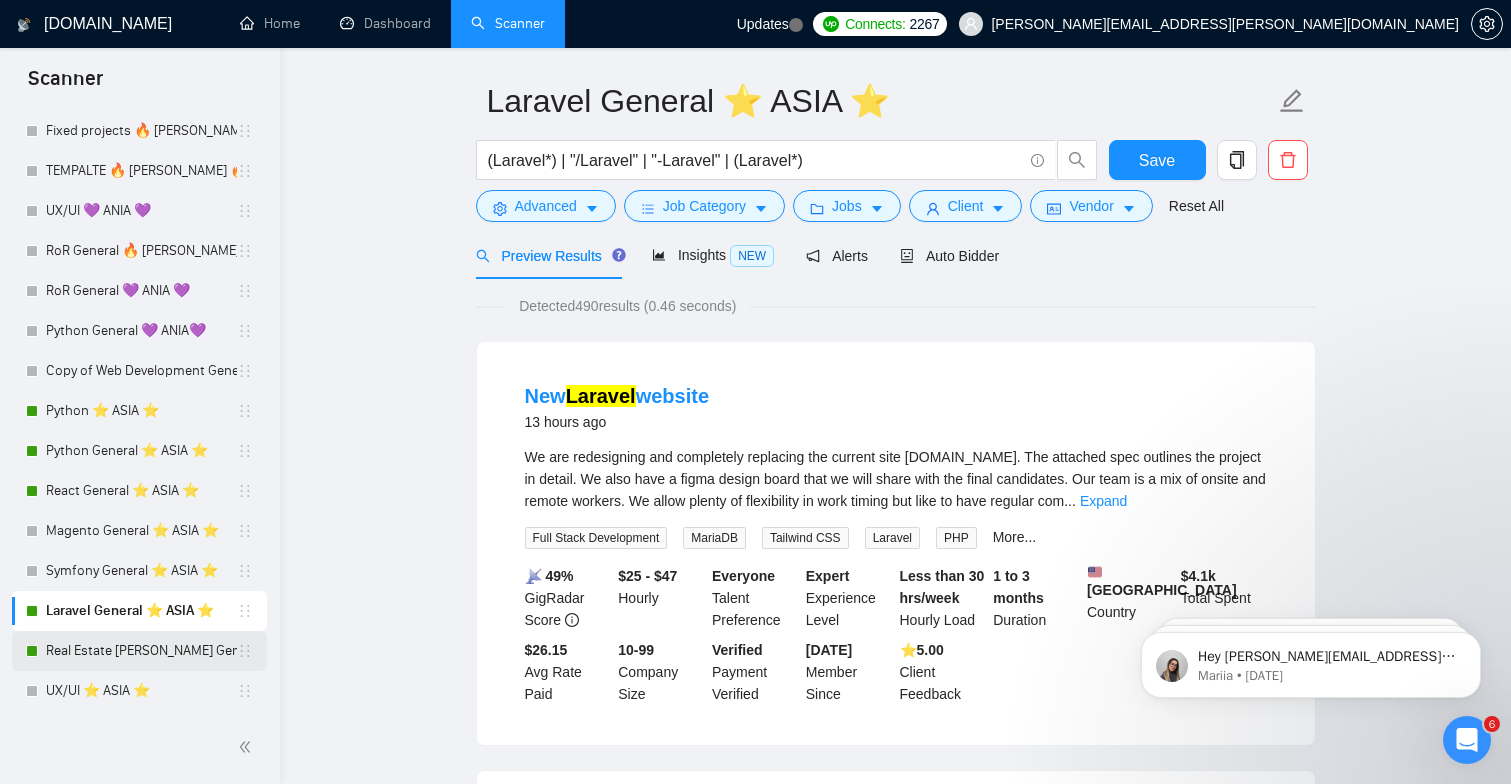 click on "Real Estate [PERSON_NAME] General ⭐️ ASIA ⭐️" at bounding box center (141, 651) 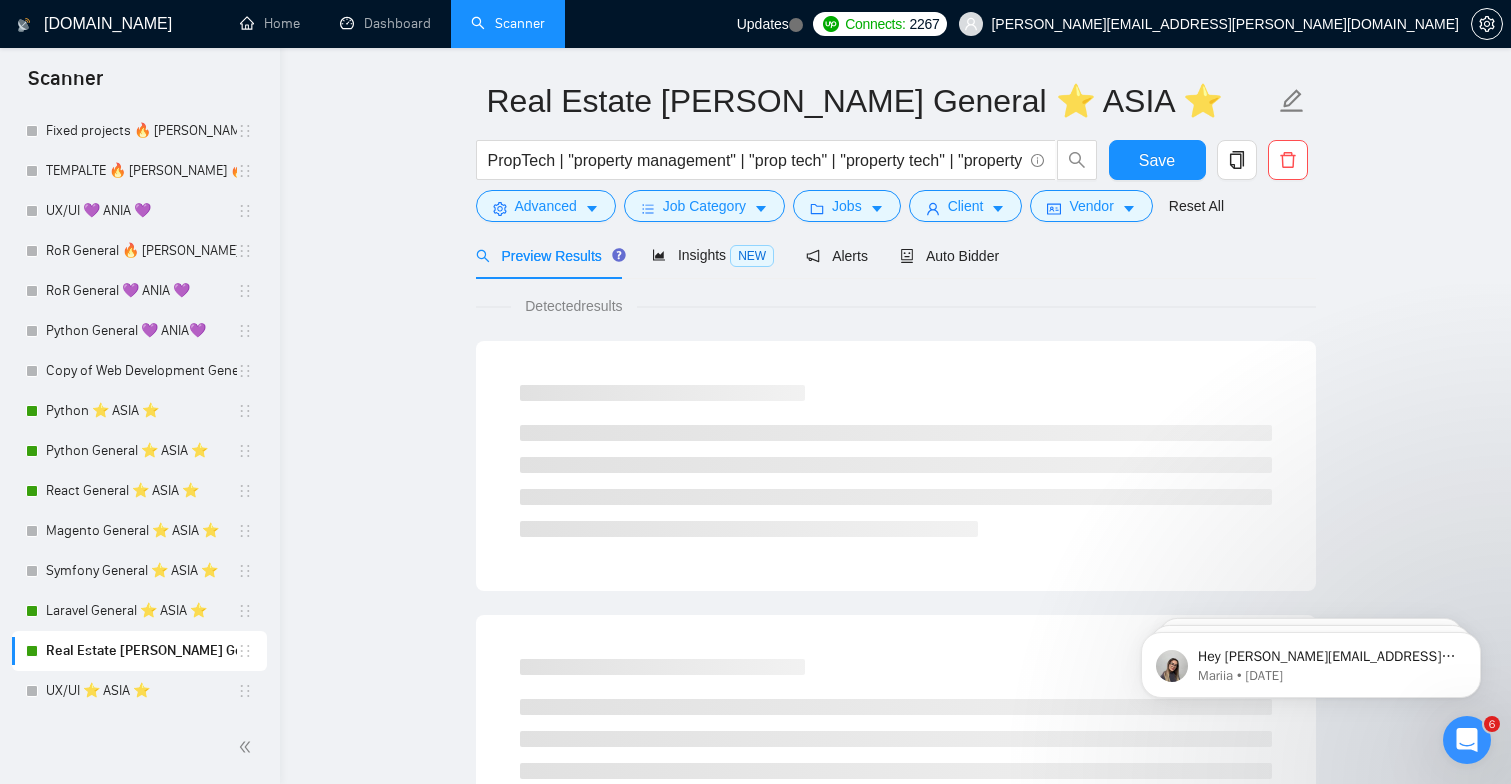 scroll, scrollTop: 0, scrollLeft: 0, axis: both 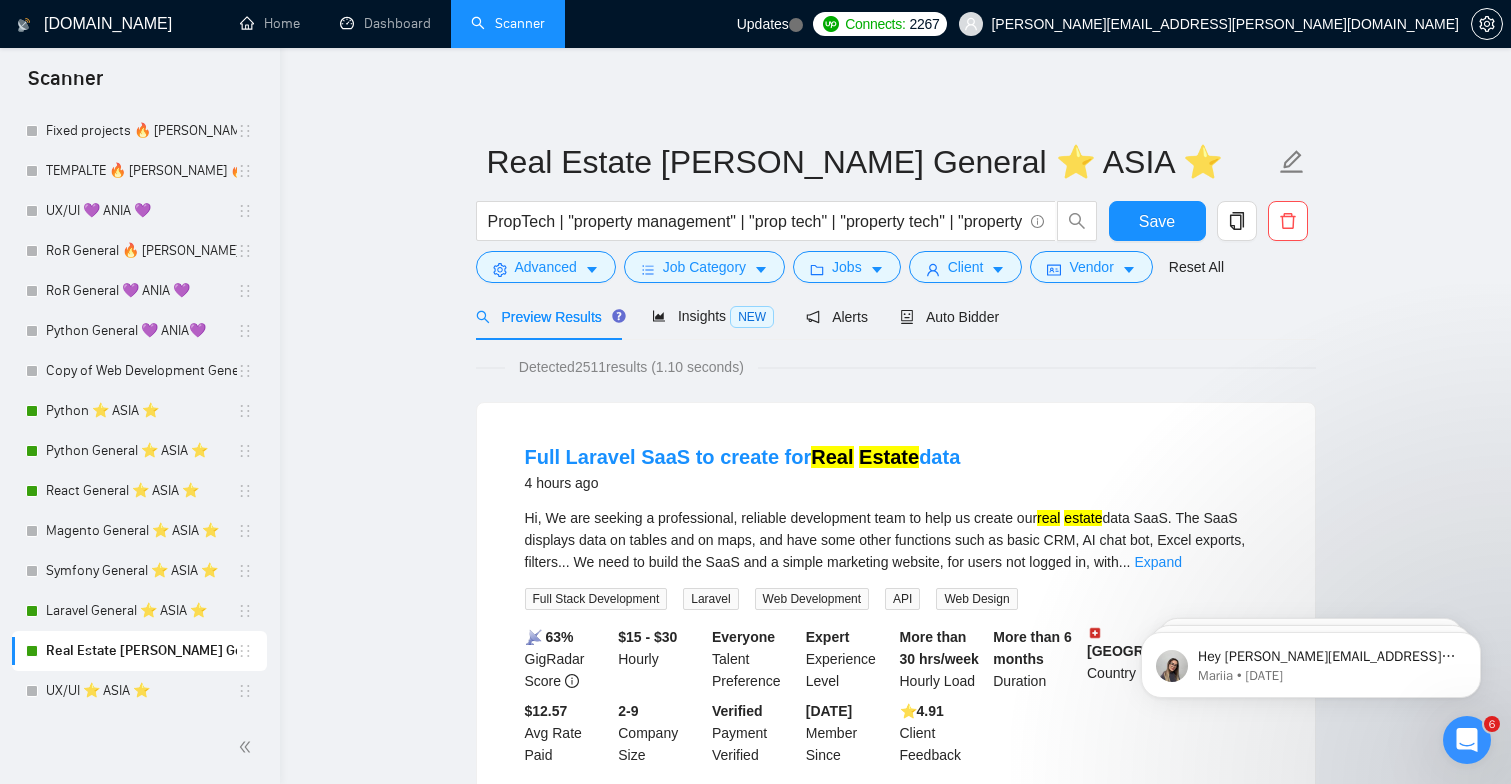 click on "Real Estate Jerzy General ⭐️ ASIA ⭐️ PropTech | "property management" | "prop tech" | "property tech" | "property maintenance" | RealEstate | "Real Estate" | "real estate development" | "rental management" | "real estate software" | "real estate CRM" | "building management" | "tenant management" | "property leasing" | "property automation" | "smart buildings" | "property listing" | "commercial real estate" | "property API integration" | "real estate SaaS" | "real estate platform" | "property marketplace" | "tenant portal" | "leasing management" | "online property management" | "real estate web development" | "proptech app development" | "frontend real estate solutions" | "backend real estate services" Save Advanced   Job Category   Jobs   Client   Vendor   Reset All Preview Results Insights NEW Alerts Auto Bidder Detected   2511  results   (1.10 seconds) Full Laravel SaaS to create for  Real   Estate  data 4 hours ago Hi,
We are seeking a professional, reliable development team to help us create our" at bounding box center (895, 2462) 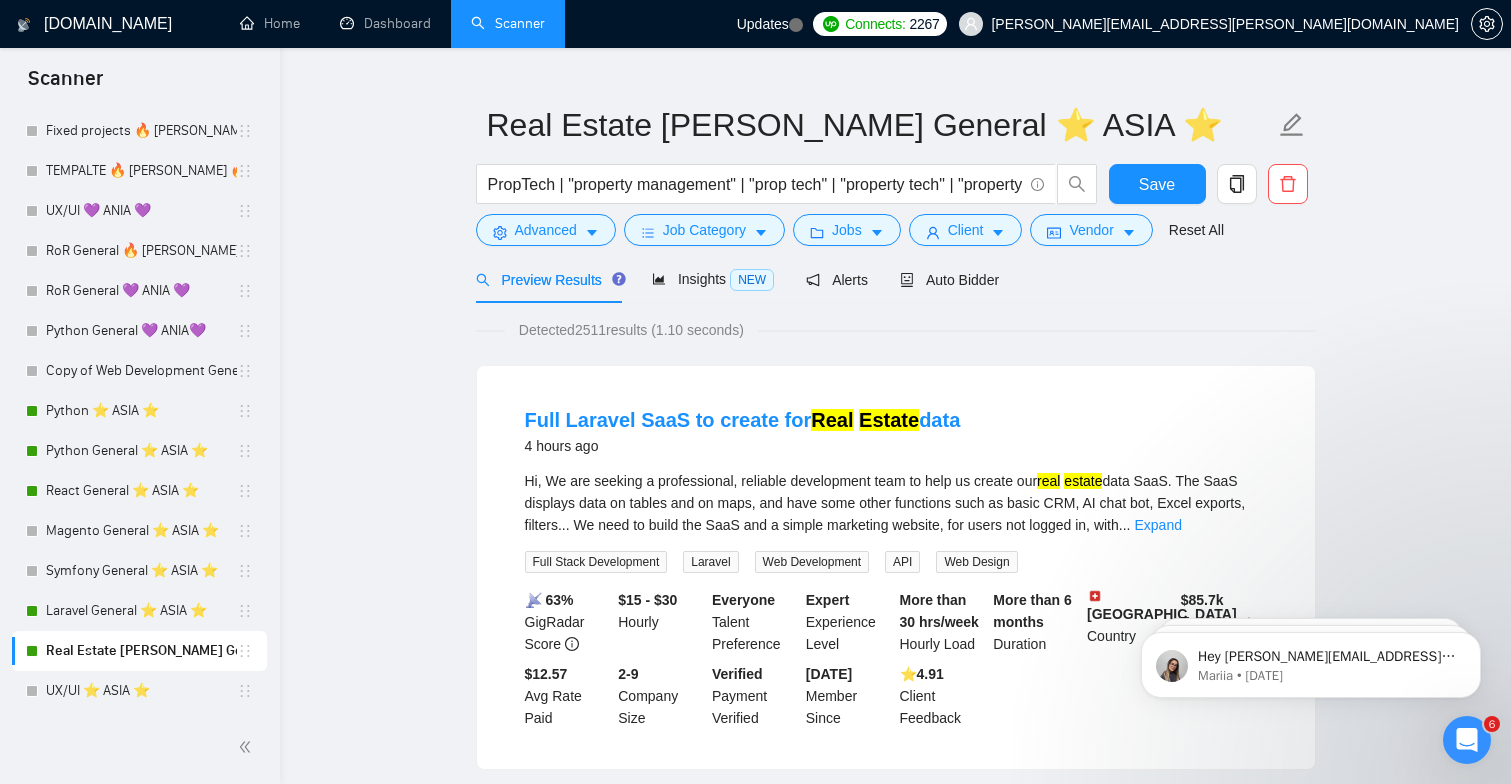 scroll, scrollTop: 39, scrollLeft: 0, axis: vertical 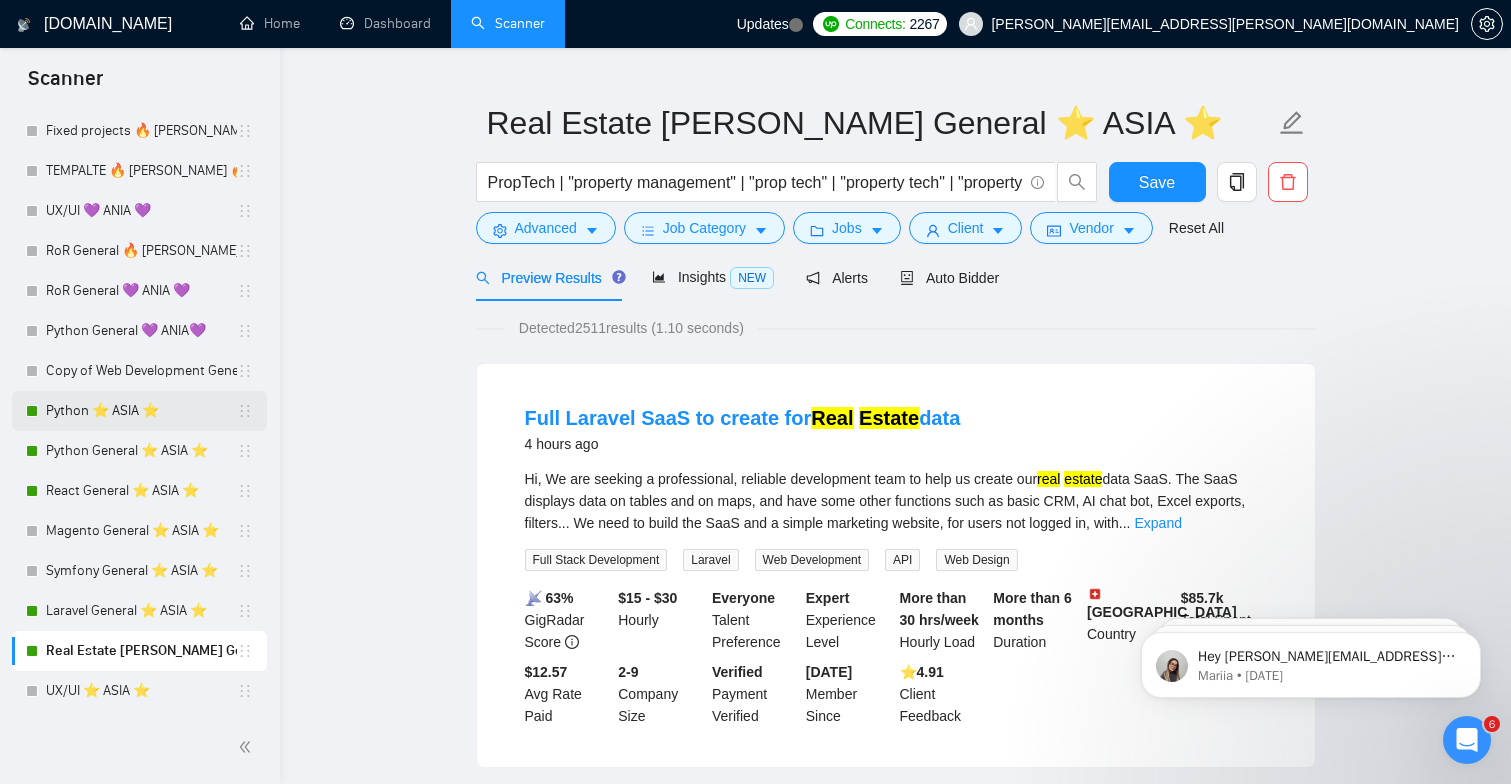 click on "Python  ⭐️  ASIA ⭐️" at bounding box center (141, 411) 